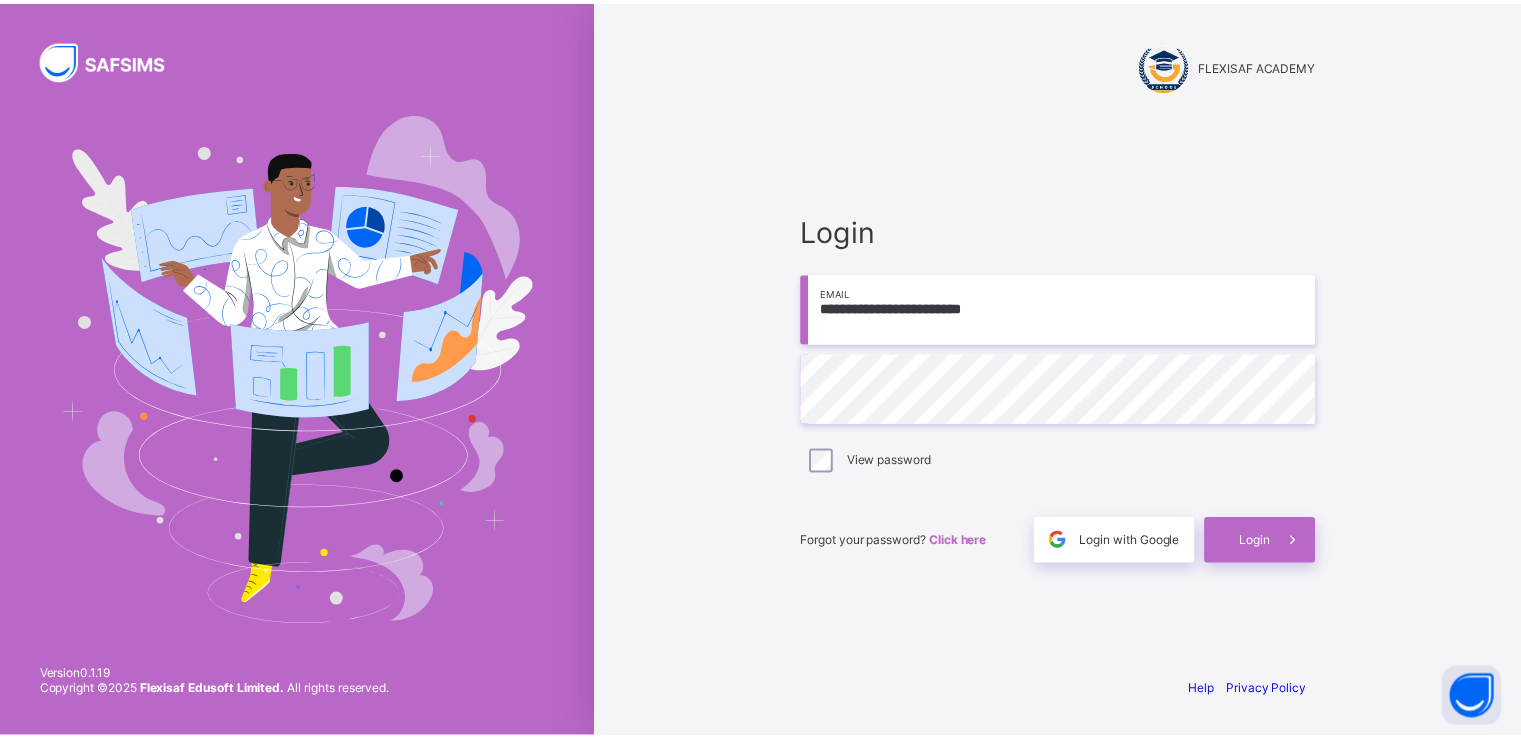 scroll, scrollTop: 0, scrollLeft: 0, axis: both 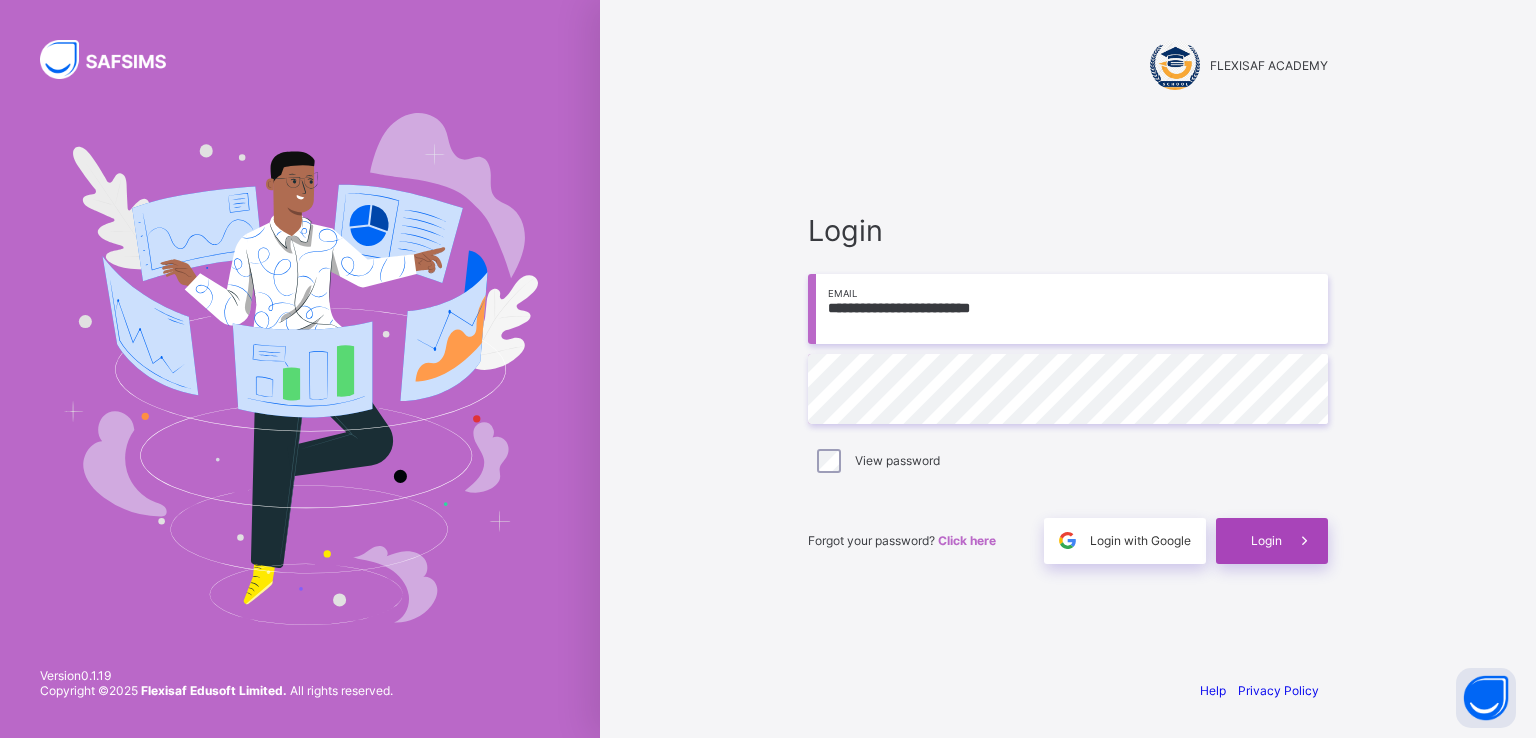 click on "Login" at bounding box center [1272, 541] 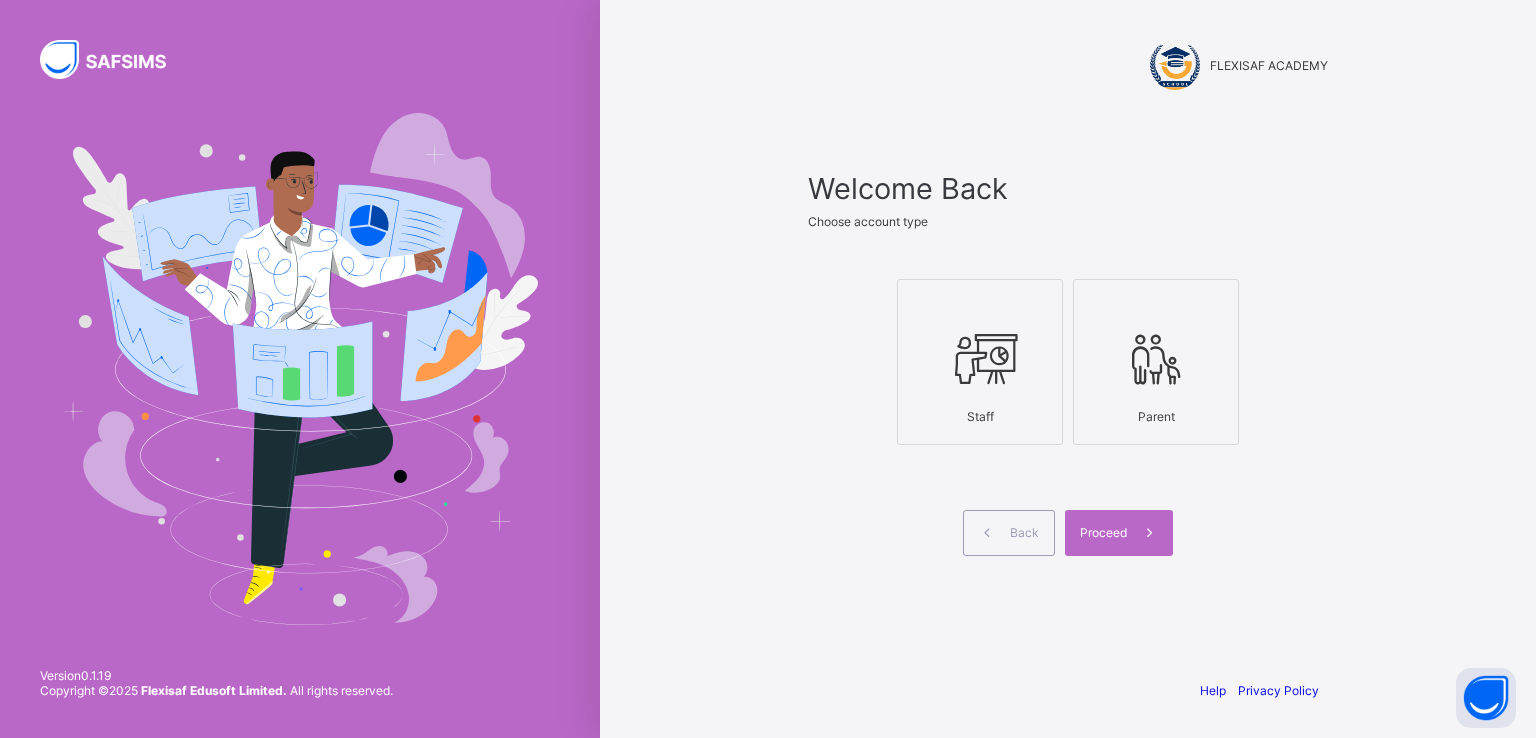 click at bounding box center [980, 359] 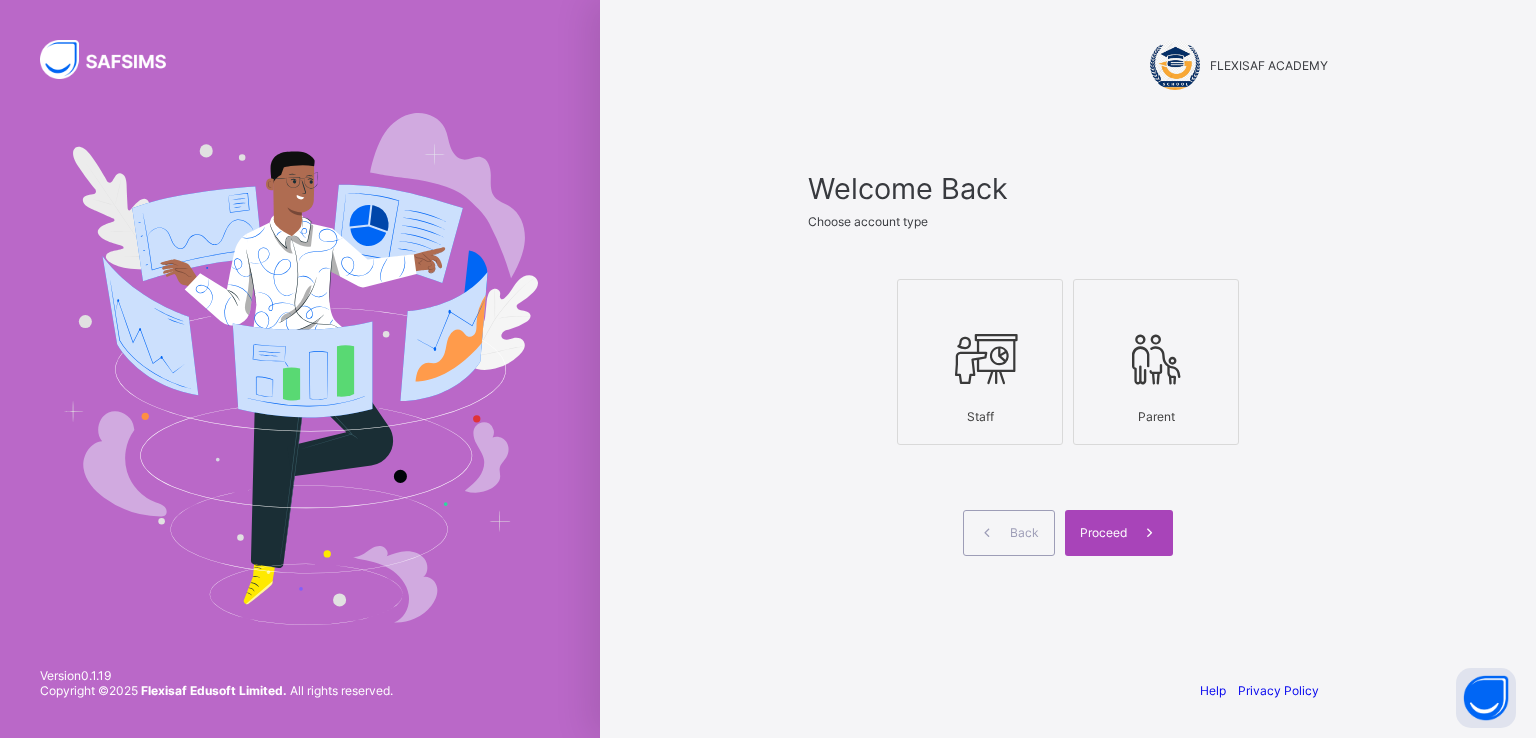 click on "Proceed" at bounding box center (1119, 533) 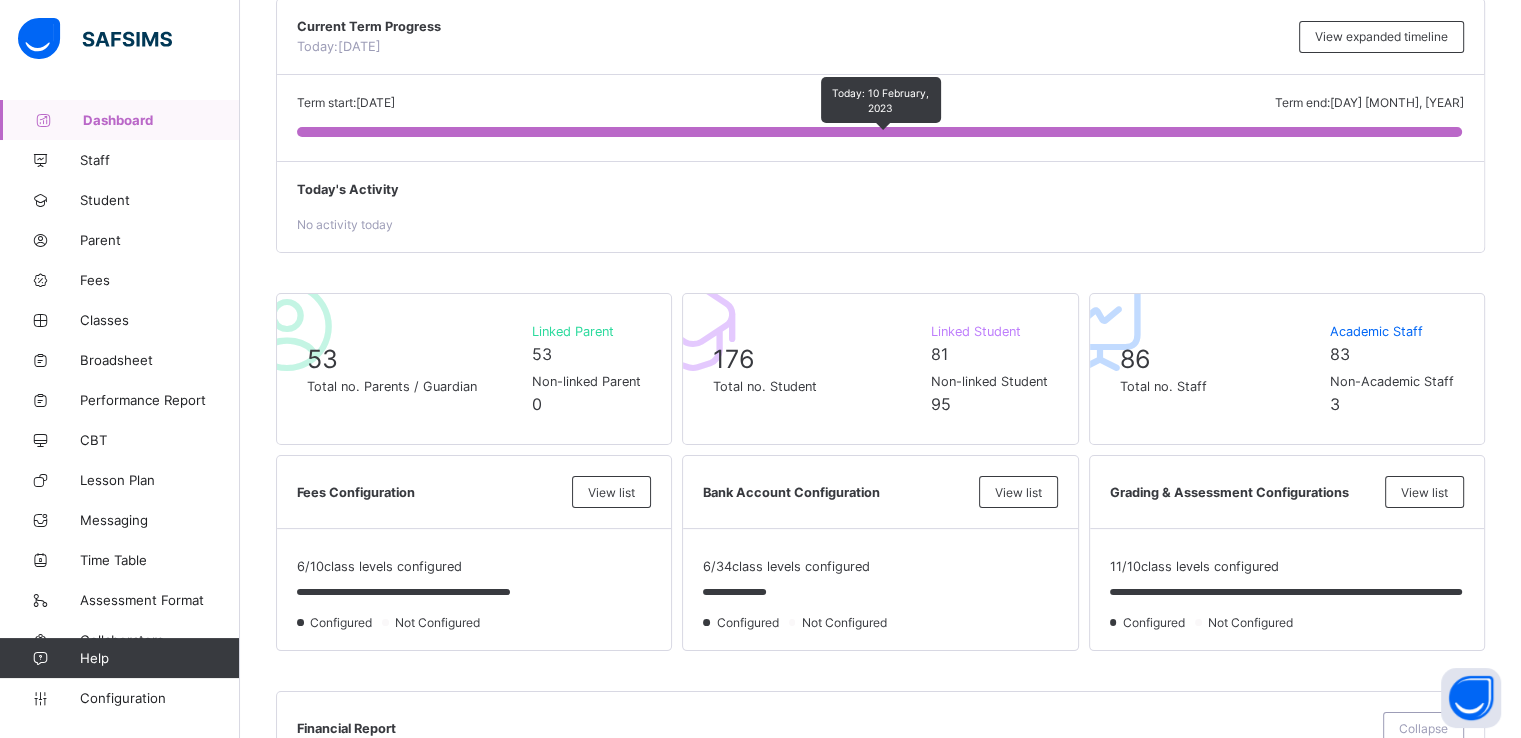scroll, scrollTop: 212, scrollLeft: 0, axis: vertical 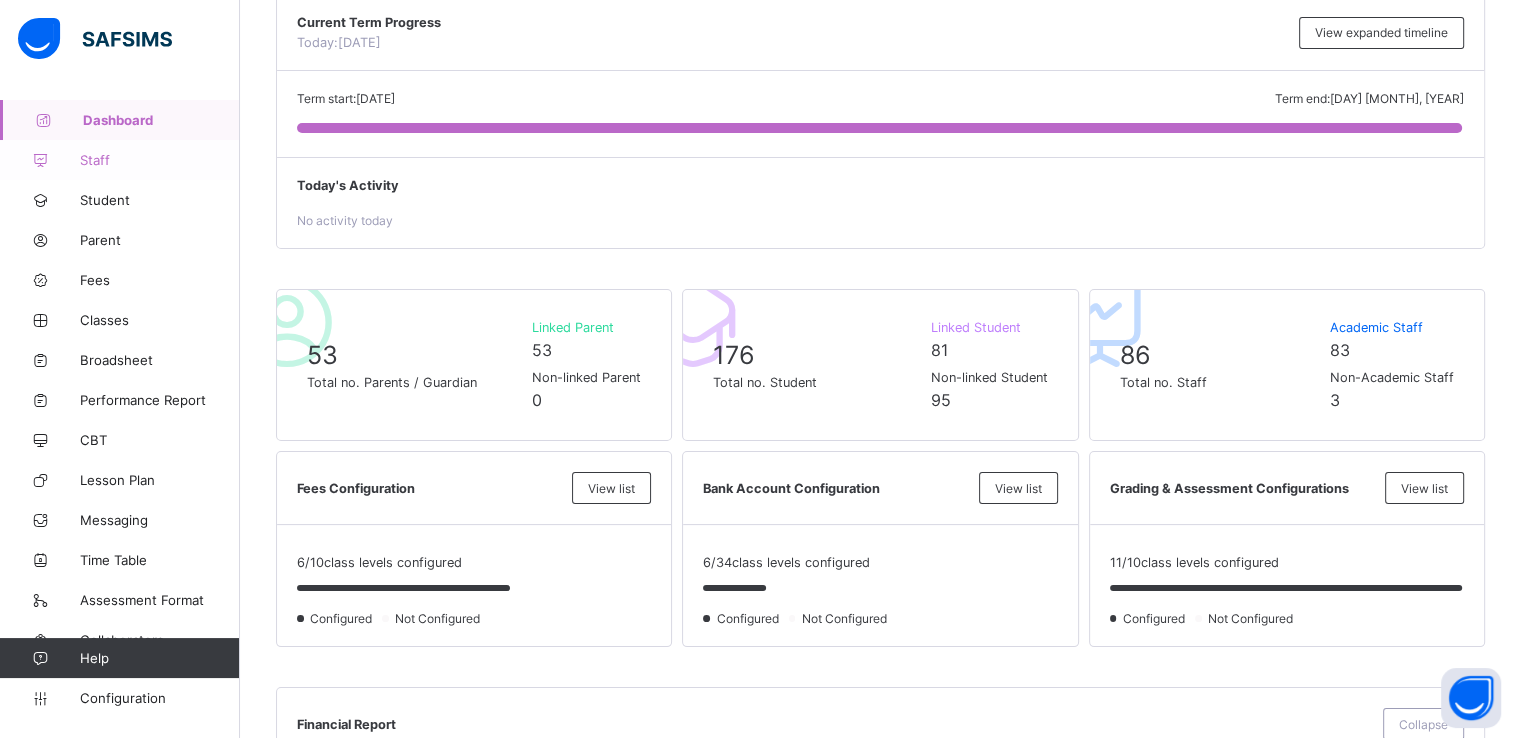 click on "Staff" at bounding box center [160, 160] 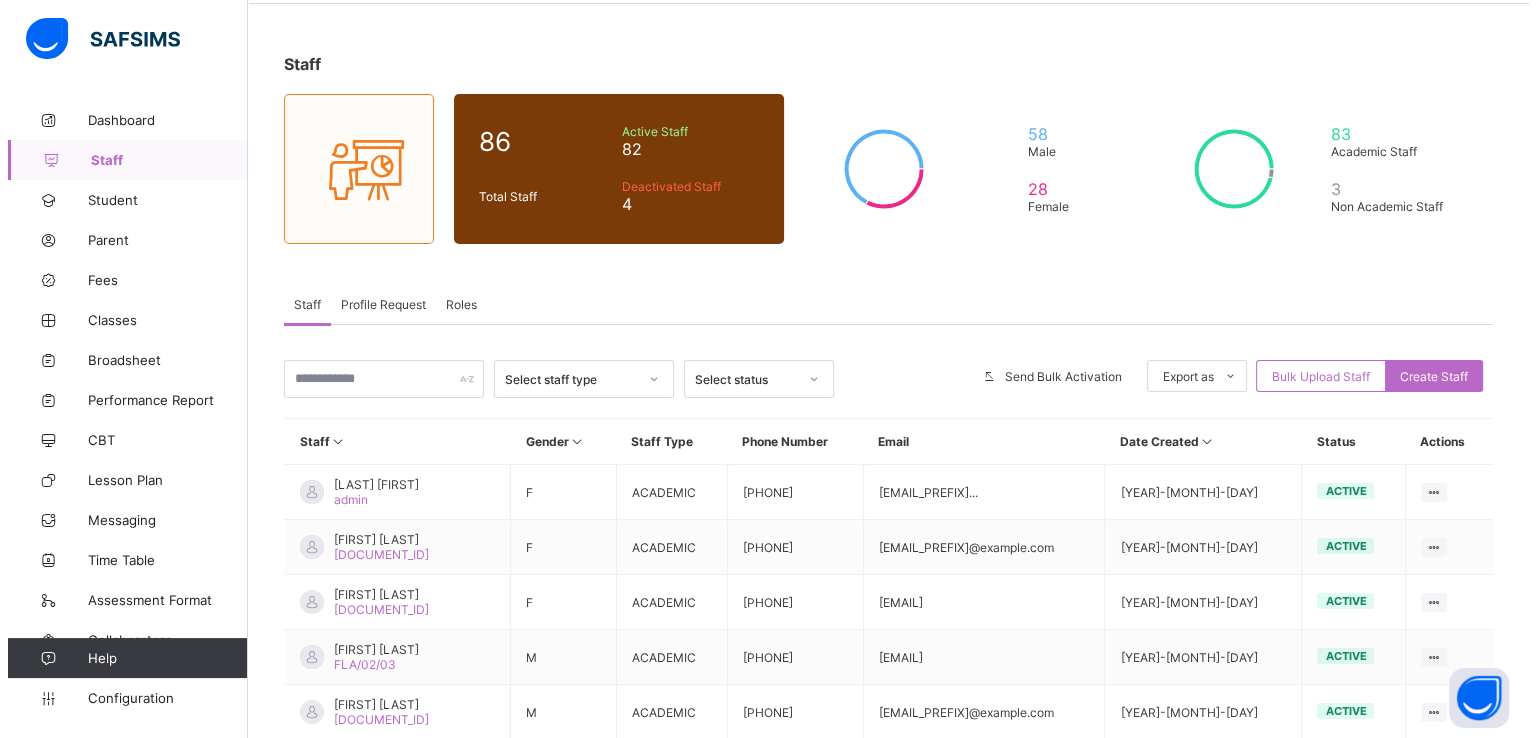 scroll, scrollTop: 0, scrollLeft: 0, axis: both 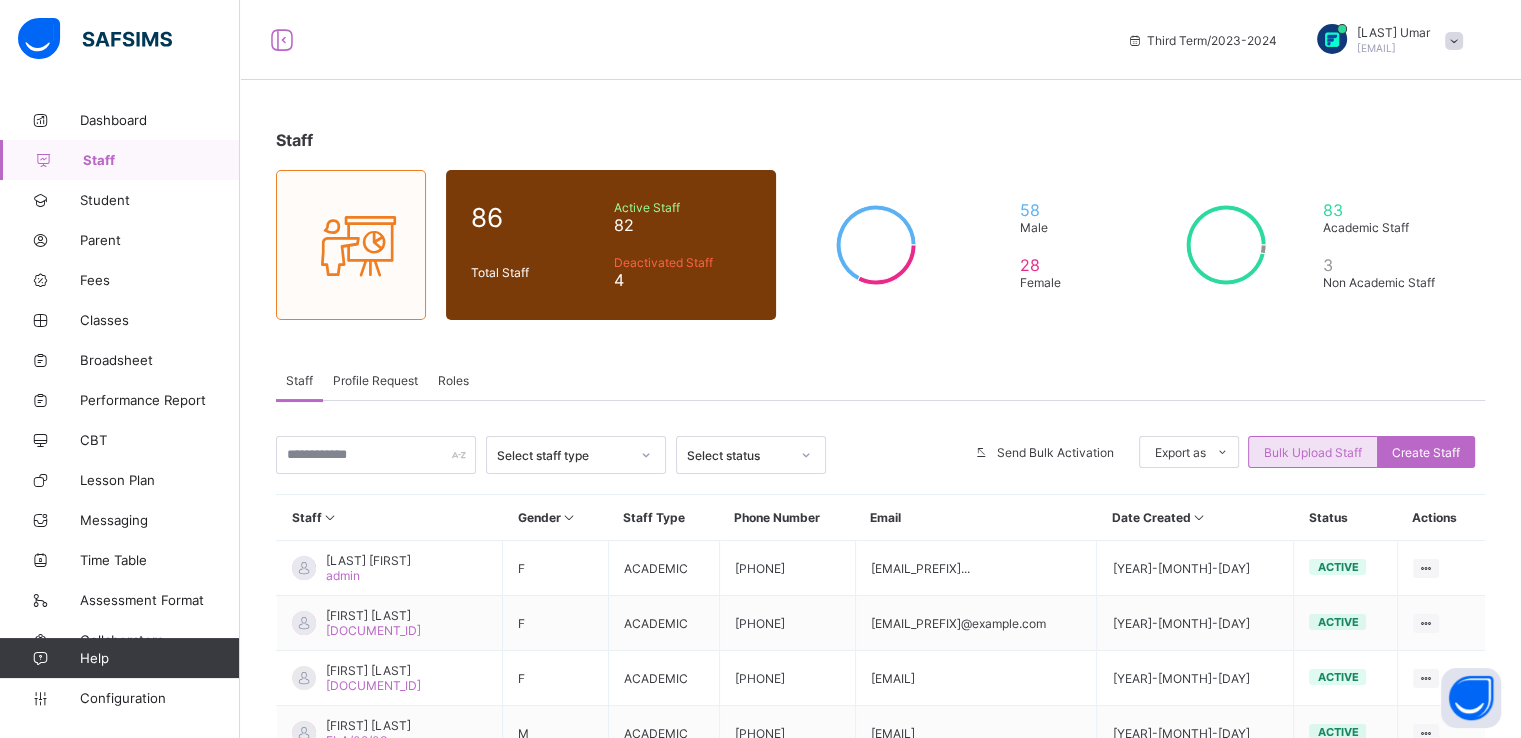 click on "Bulk Upload Staff" at bounding box center [1313, 452] 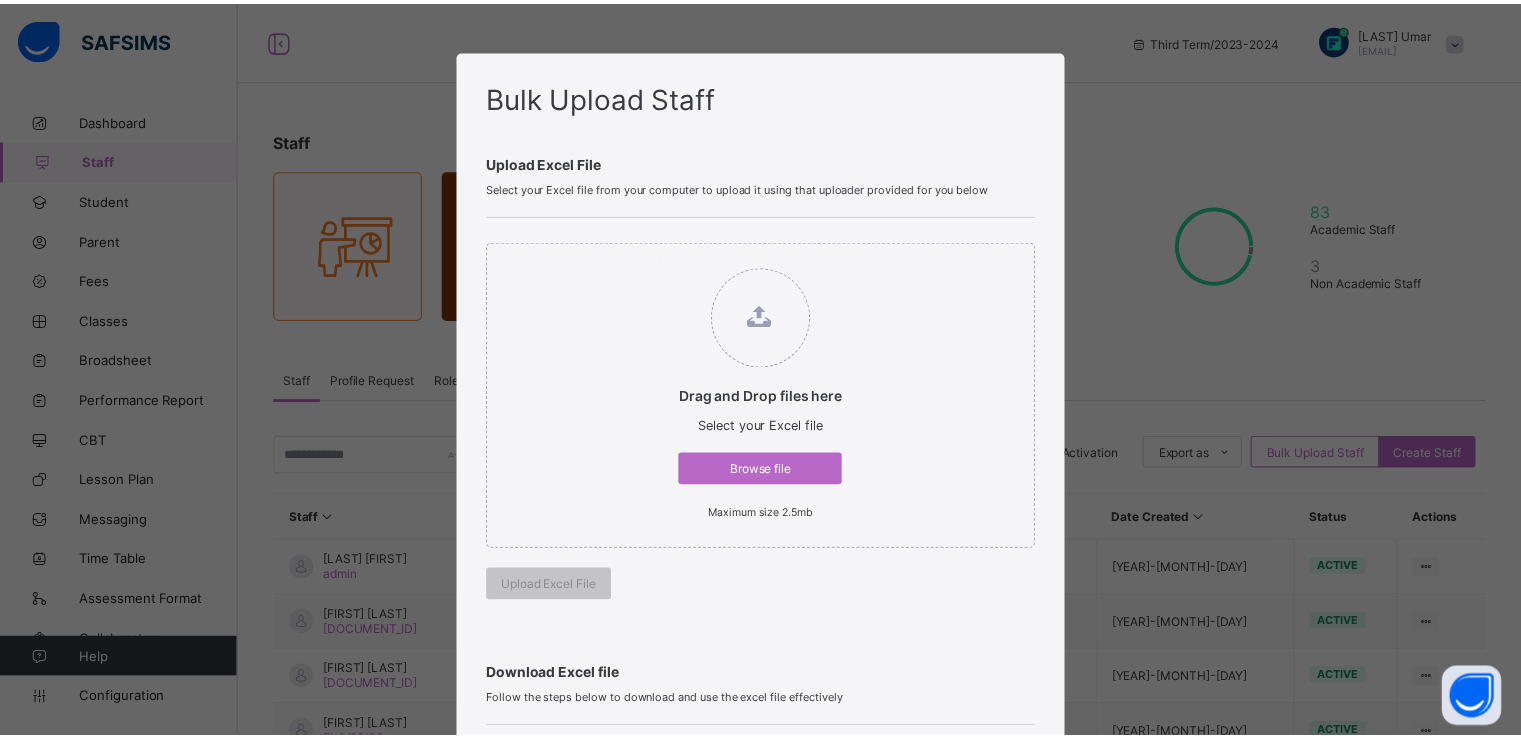 scroll, scrollTop: 496, scrollLeft: 0, axis: vertical 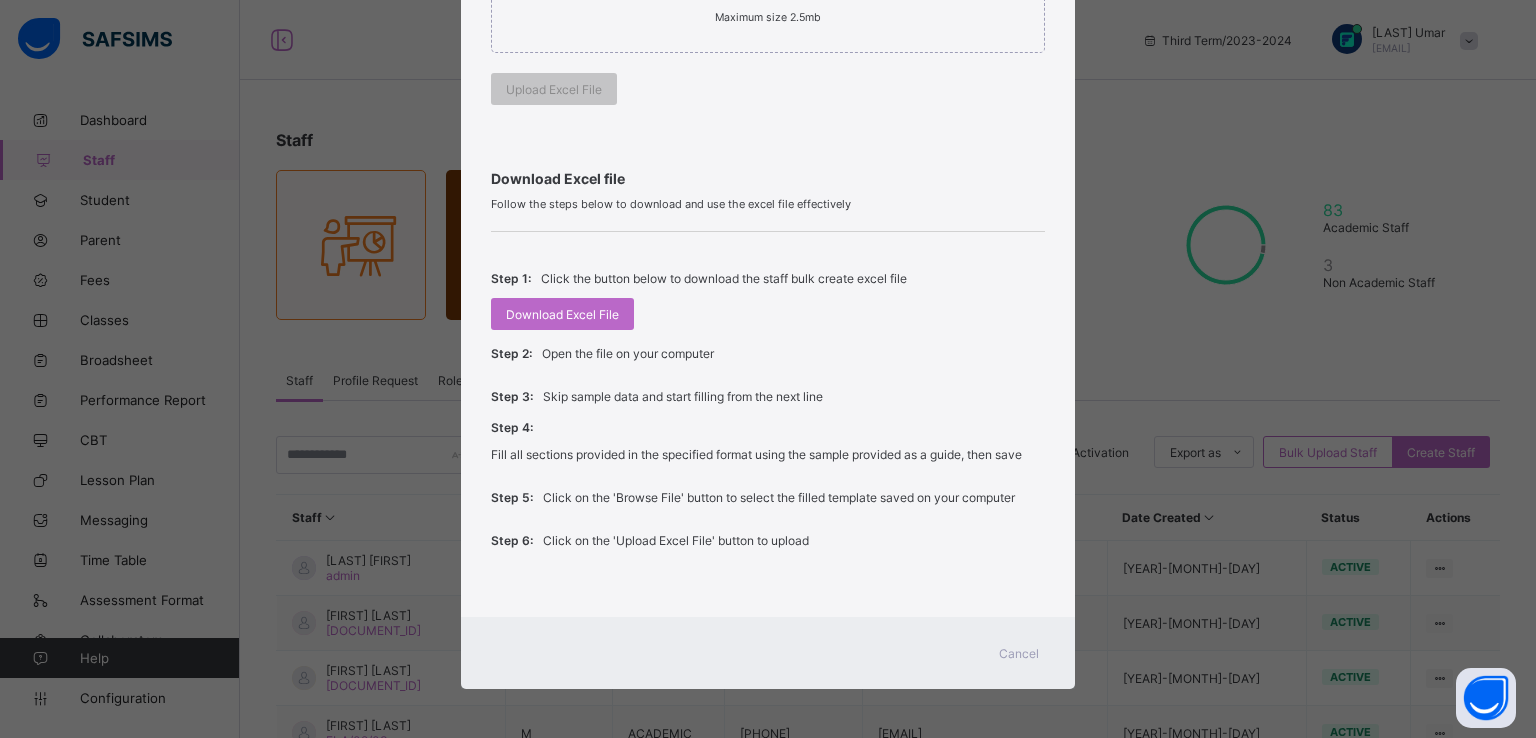 click on "Cancel" at bounding box center [1019, 653] 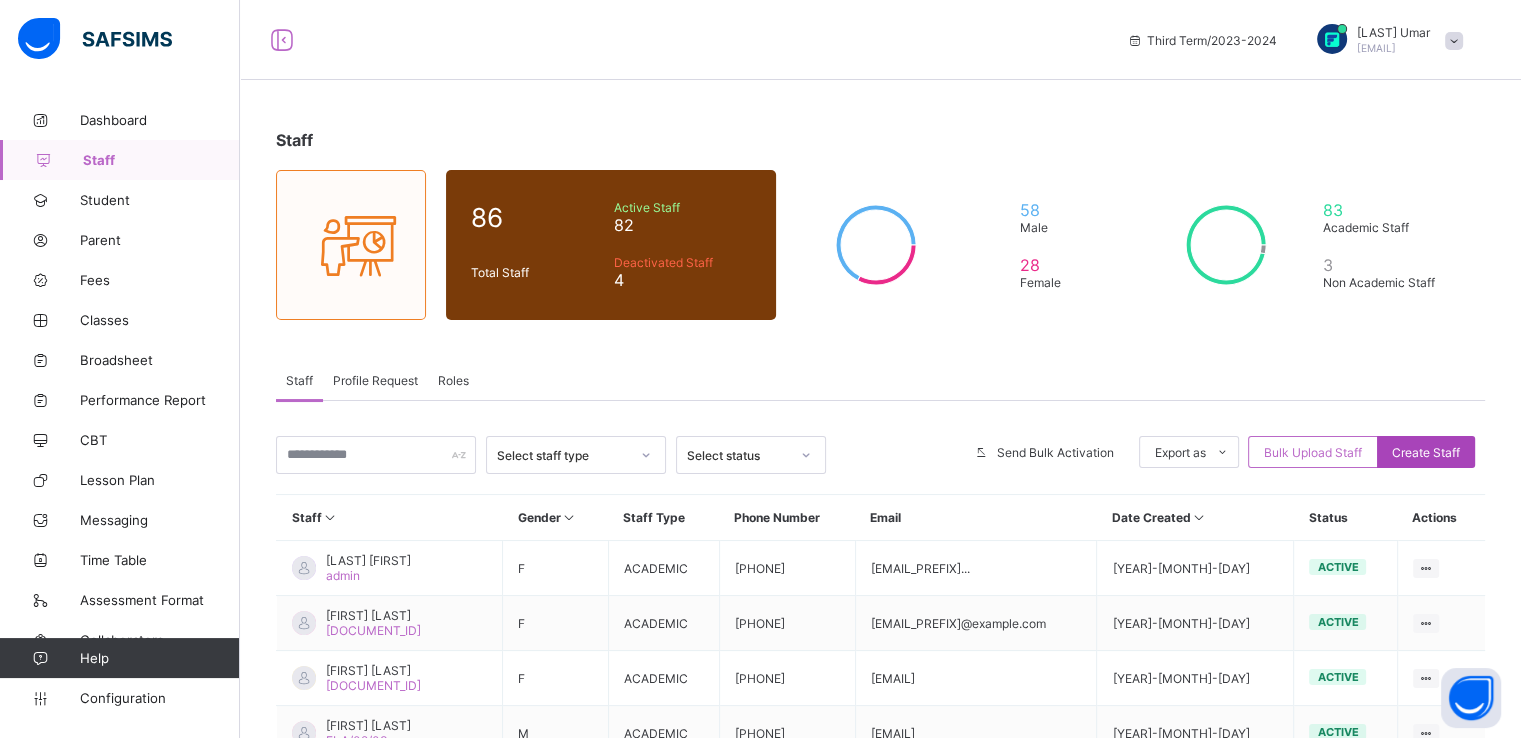 click on "Create Staff" at bounding box center [1426, 452] 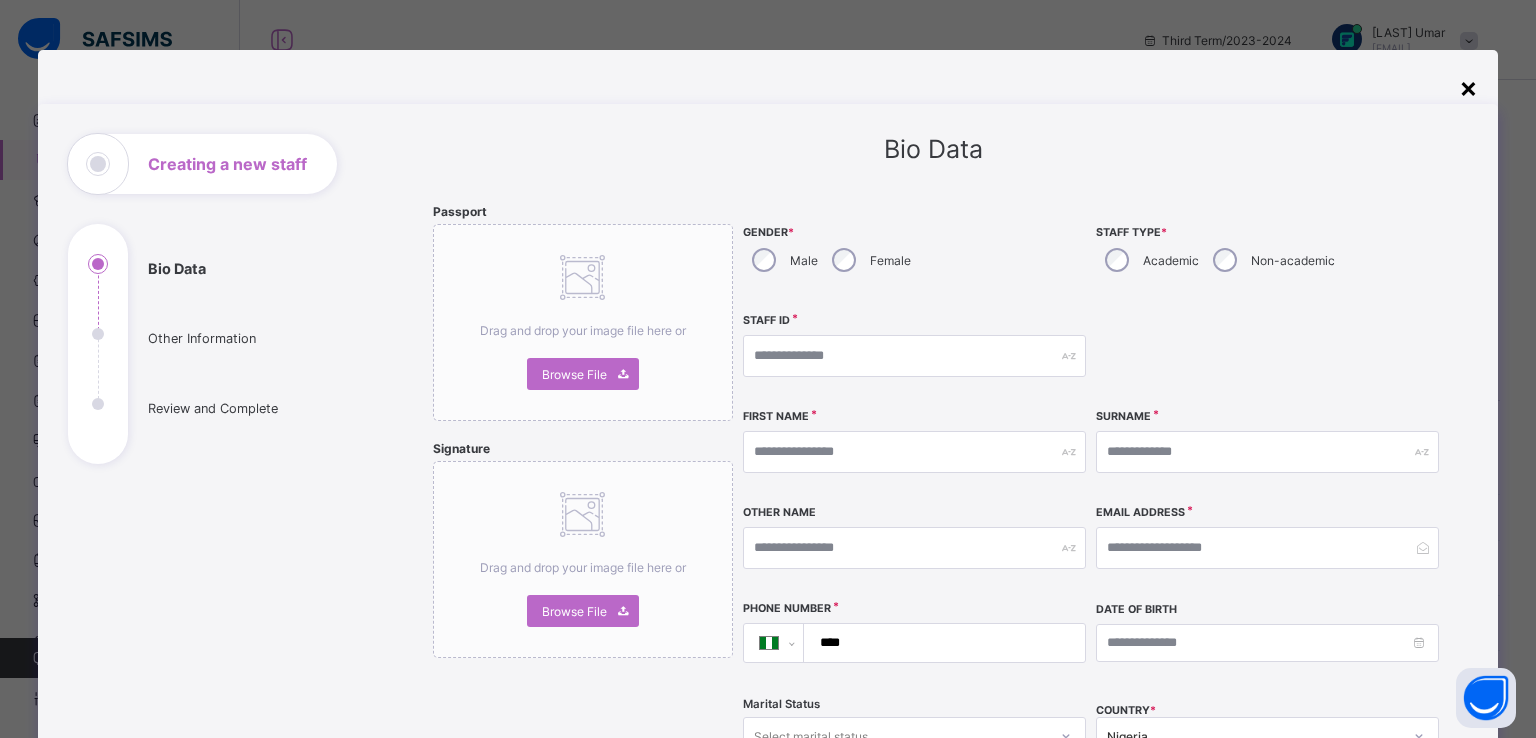 click on "×" at bounding box center (1468, 87) 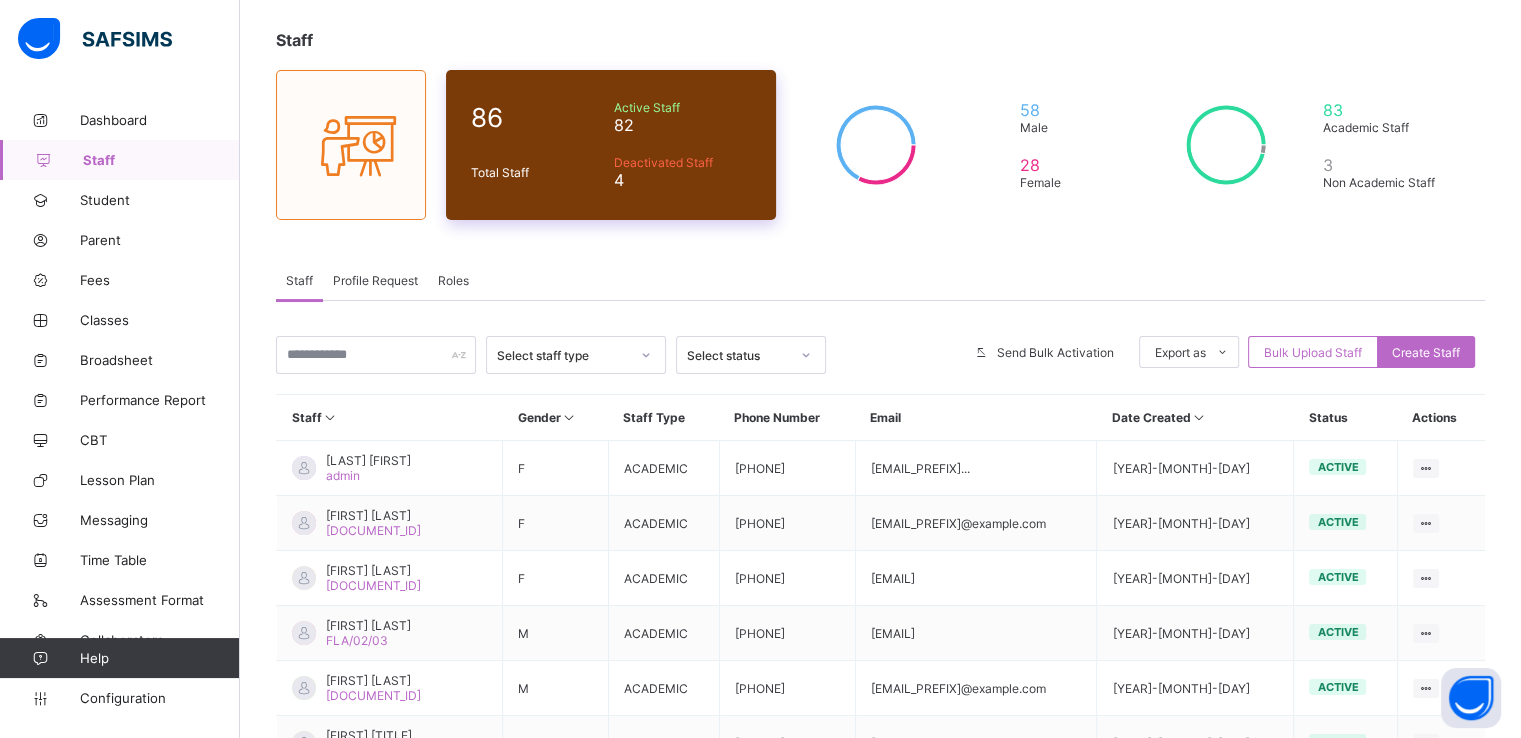 scroll, scrollTop: 100, scrollLeft: 0, axis: vertical 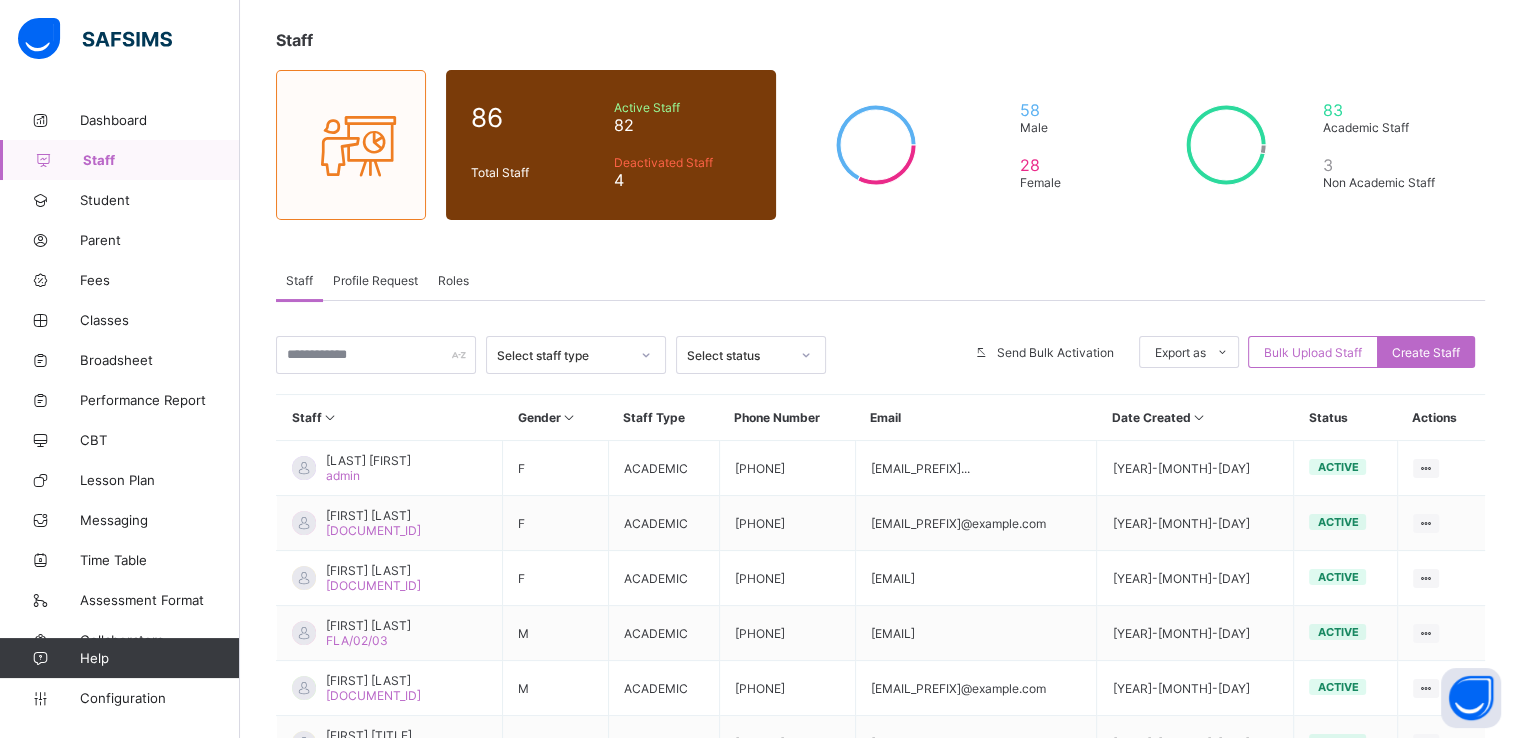 click on "Profile Request" at bounding box center (375, 280) 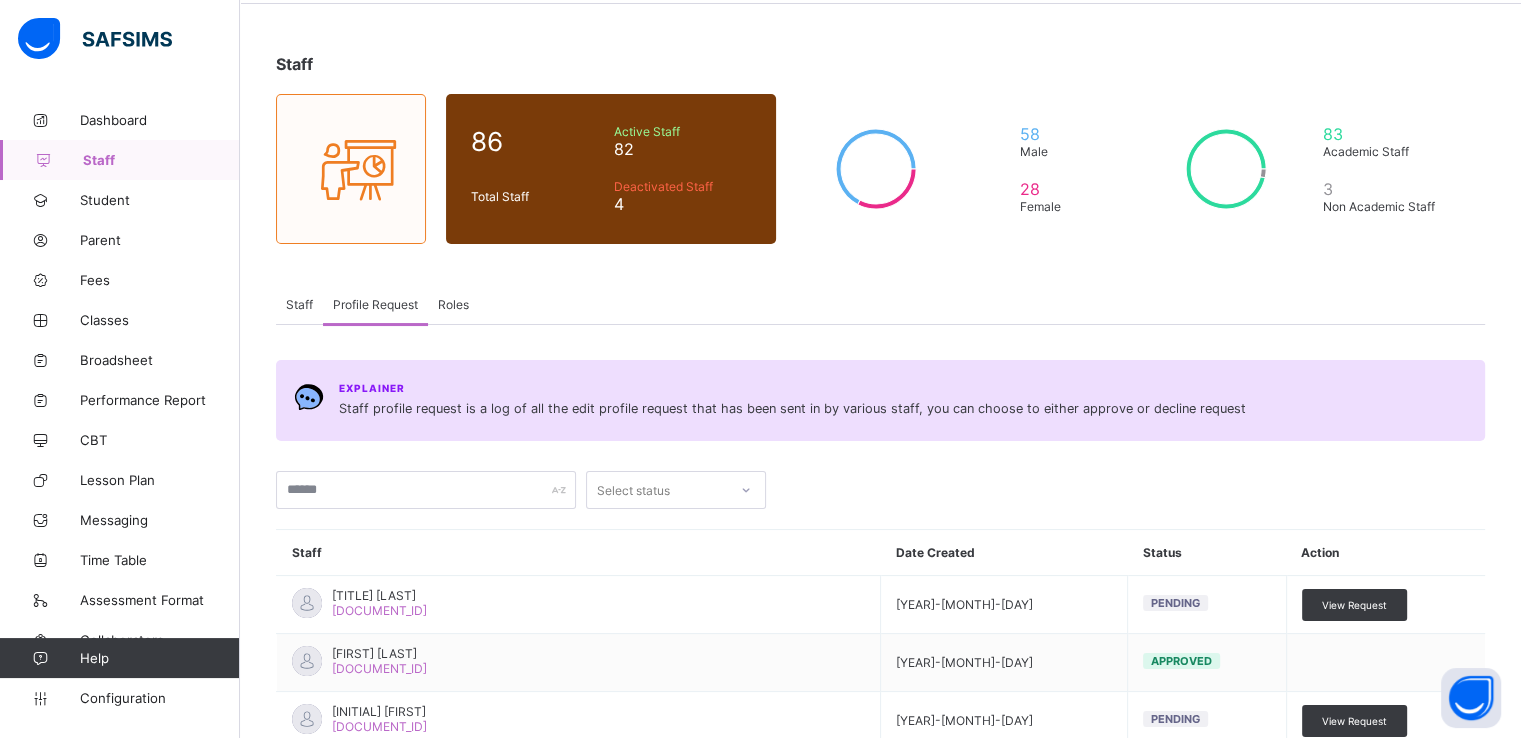 scroll, scrollTop: 68, scrollLeft: 0, axis: vertical 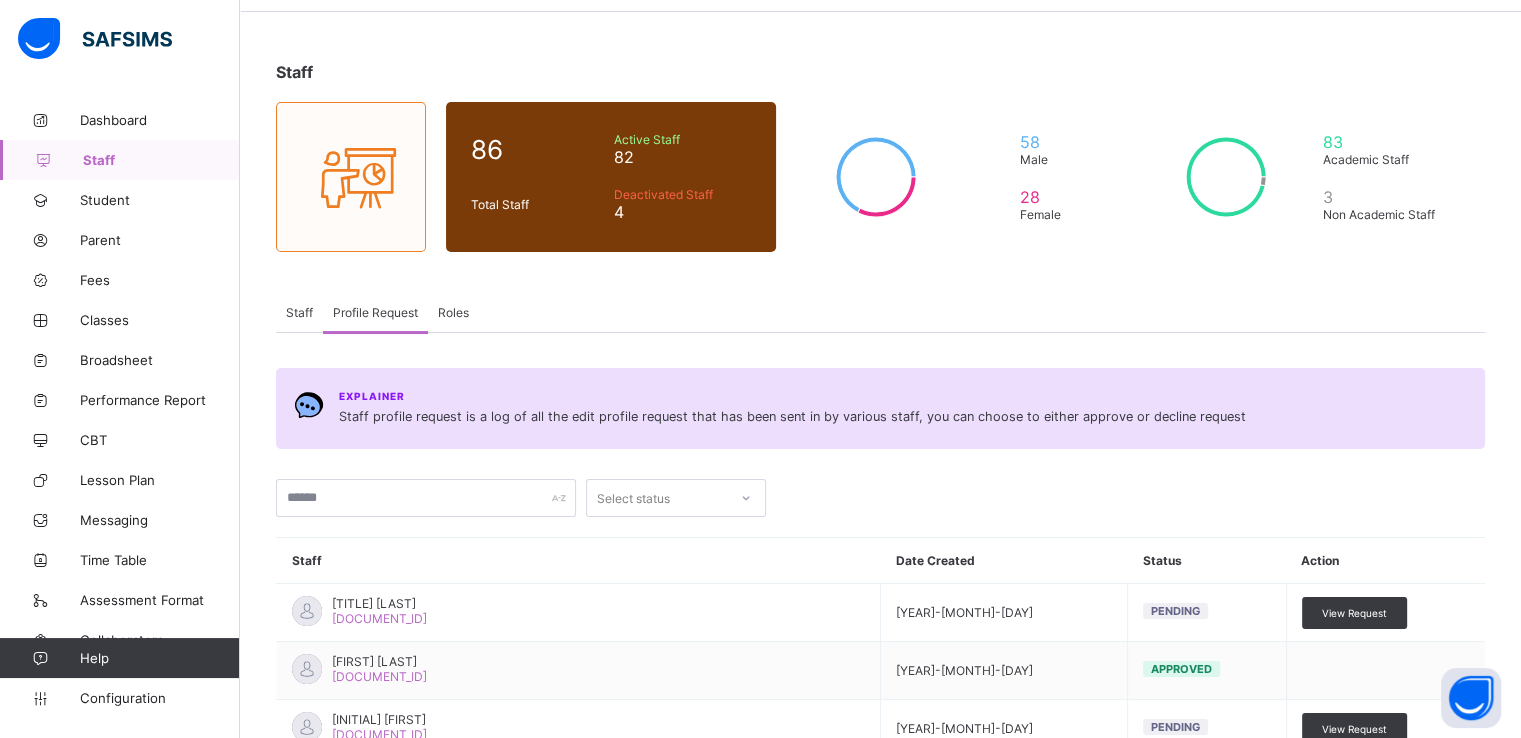 click on "Roles" at bounding box center (453, 312) 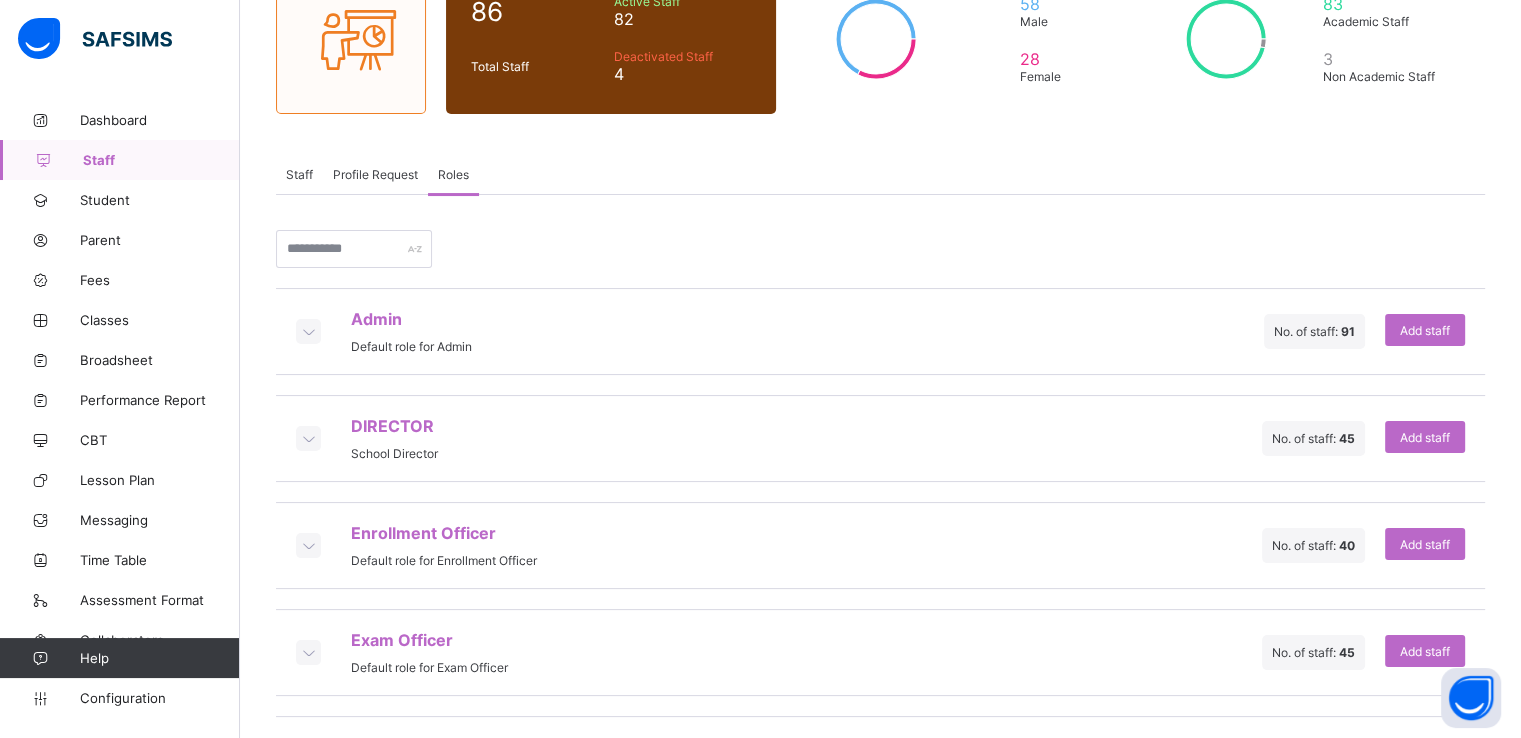 scroll, scrollTop: 337, scrollLeft: 0, axis: vertical 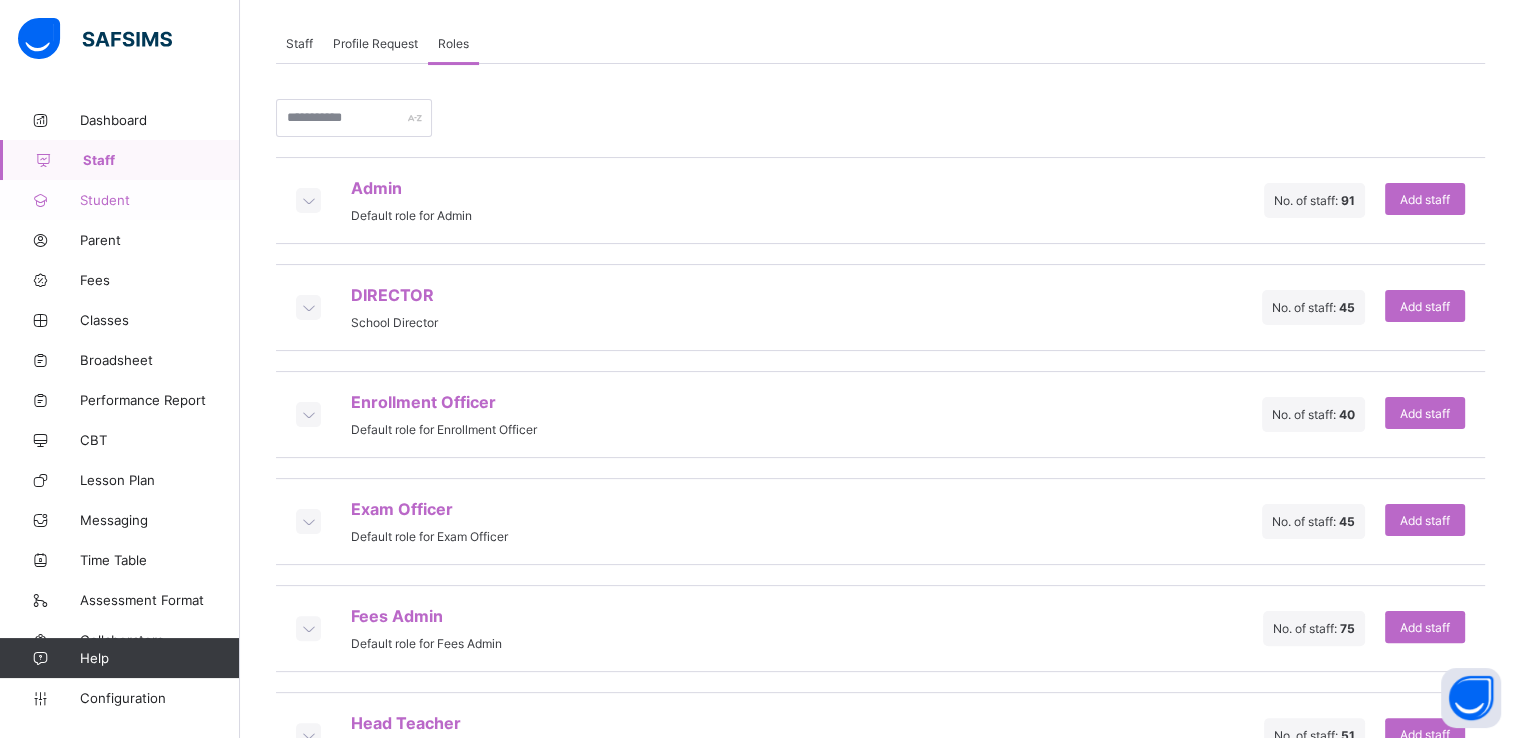 click on "Student" at bounding box center [160, 200] 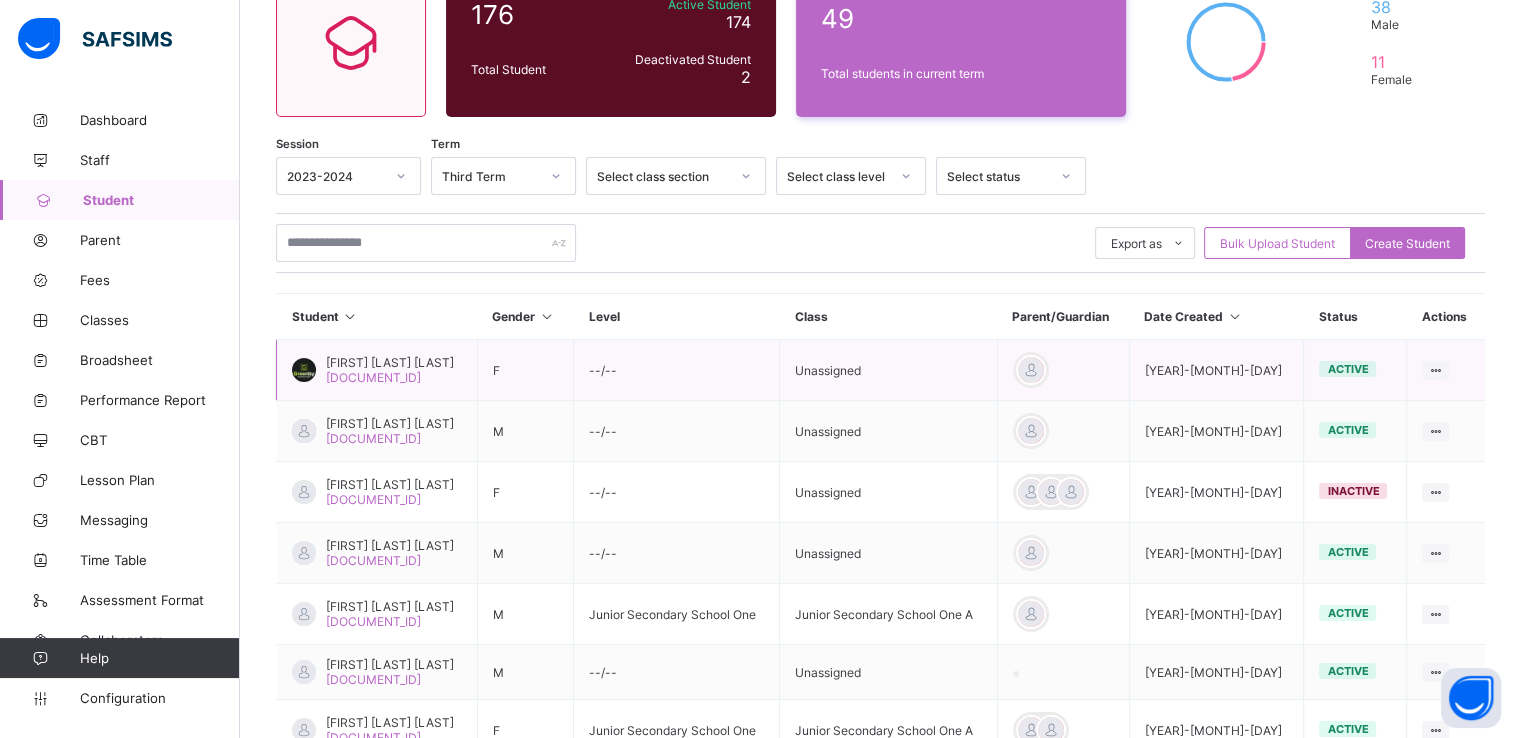 scroll, scrollTop: 207, scrollLeft: 0, axis: vertical 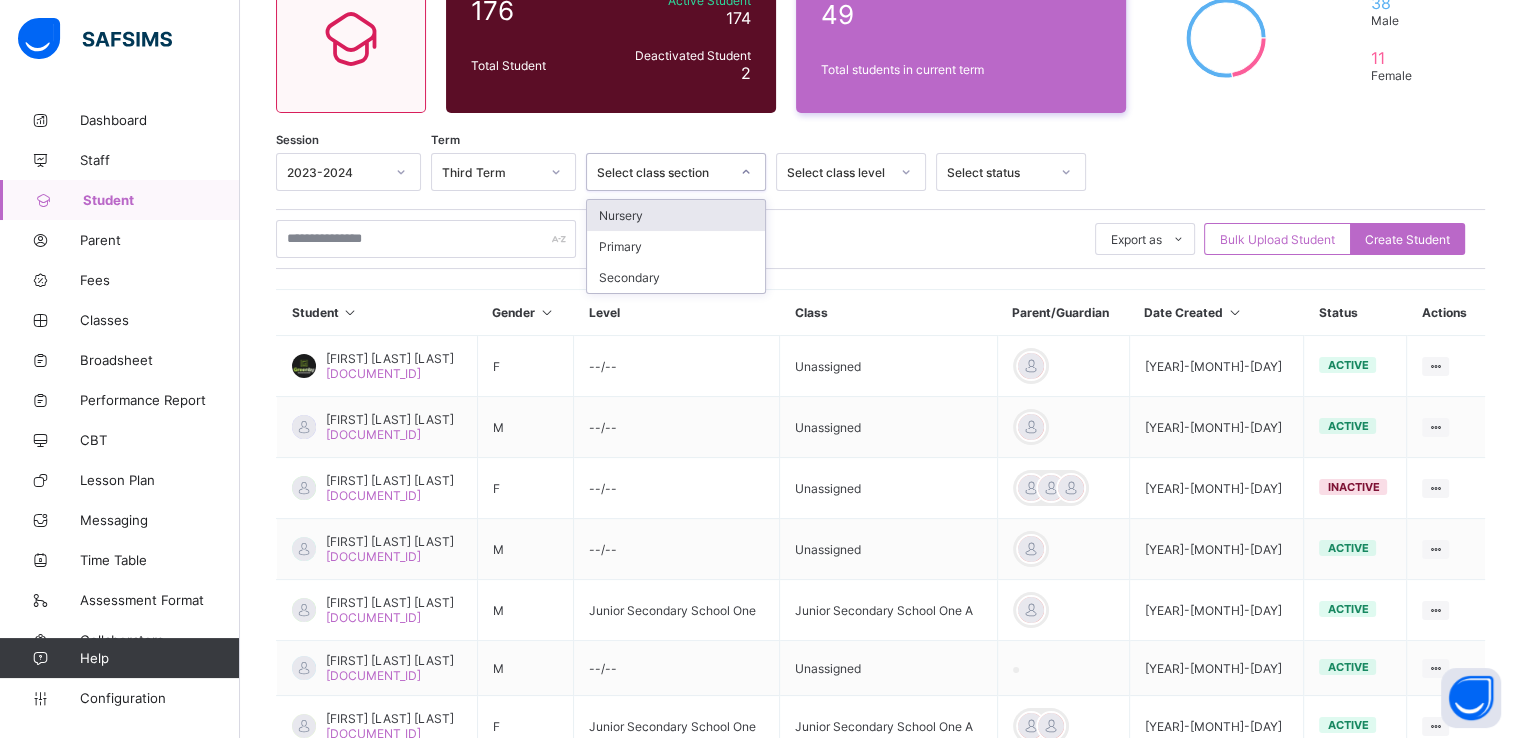 click on "Select class section" at bounding box center [663, 172] 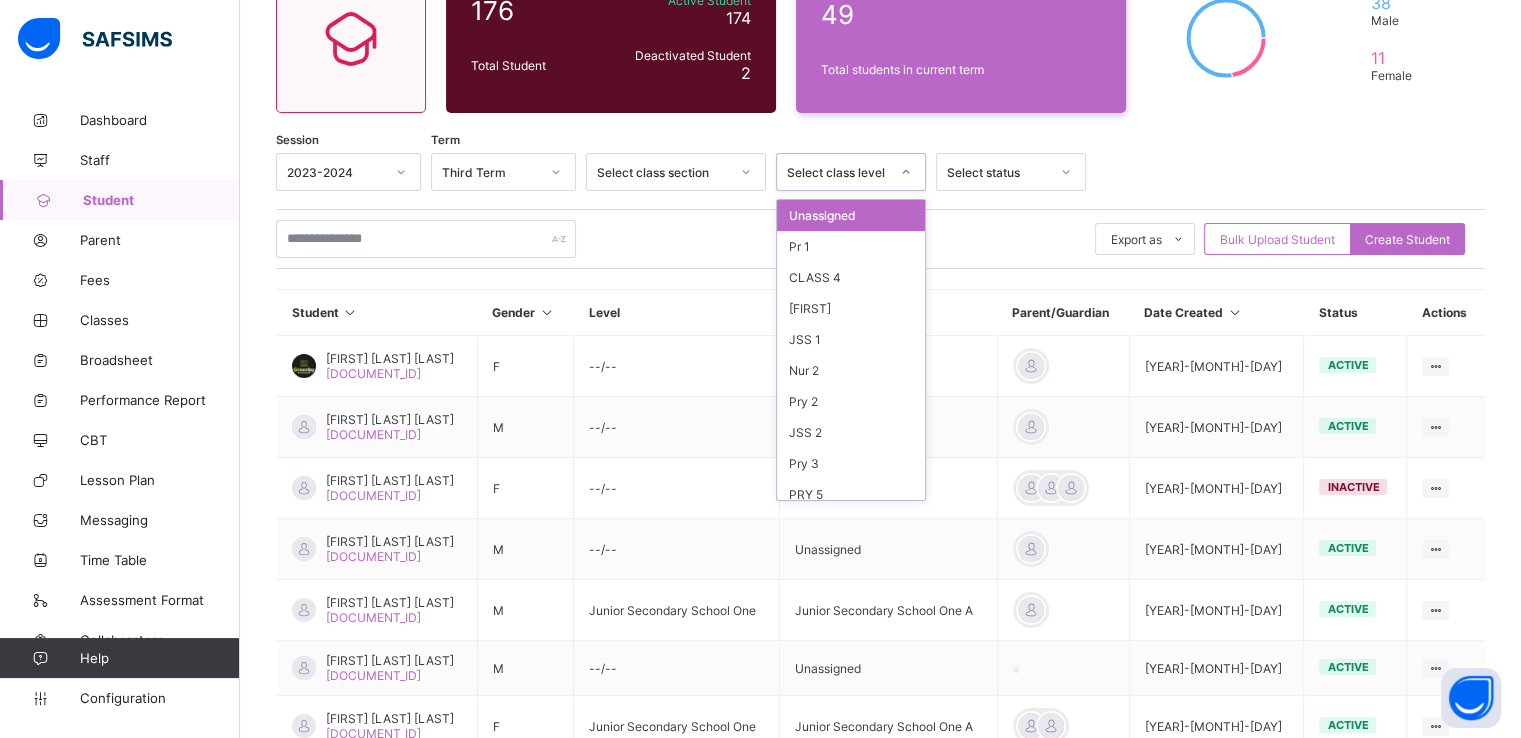 click on "Select class level" at bounding box center [838, 172] 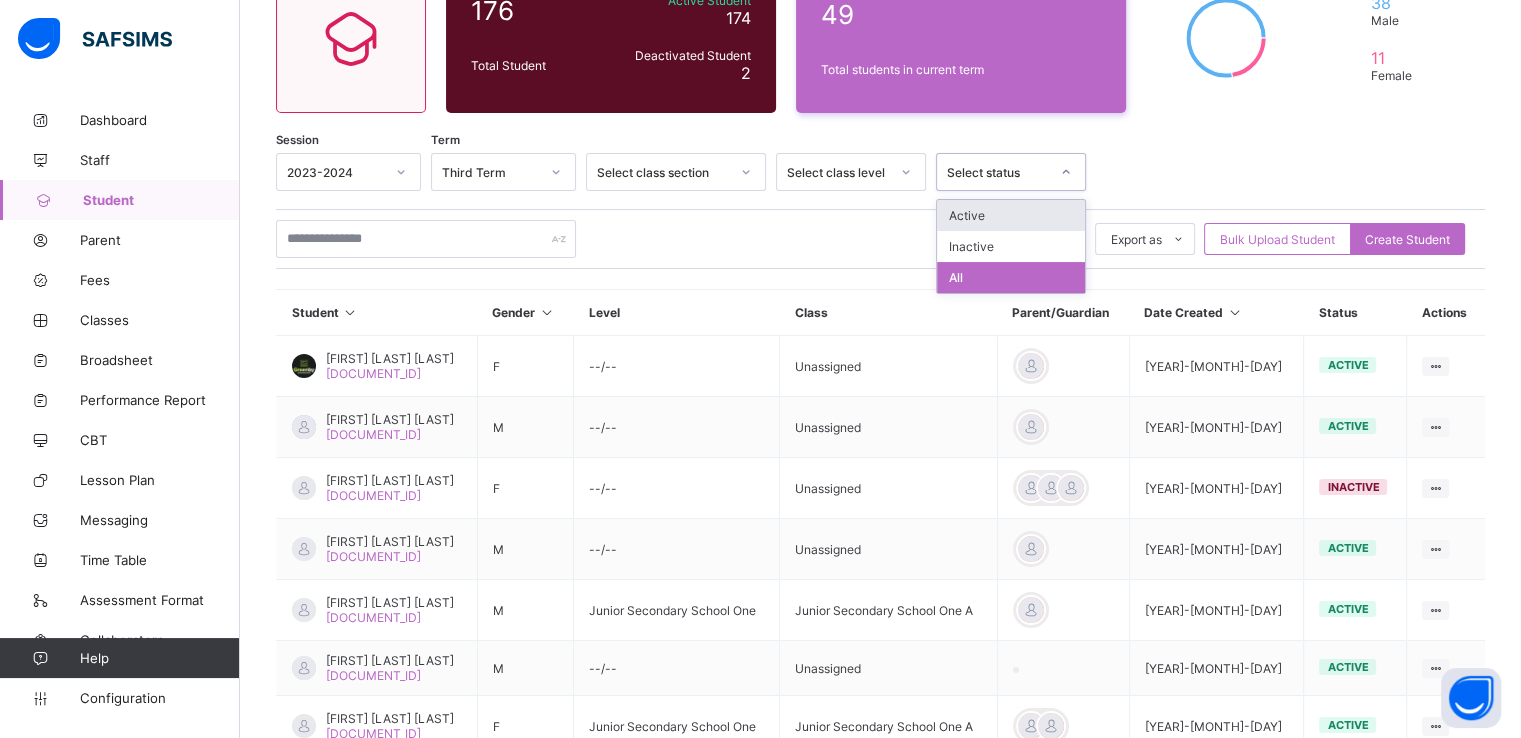 click on "Select status" at bounding box center [998, 172] 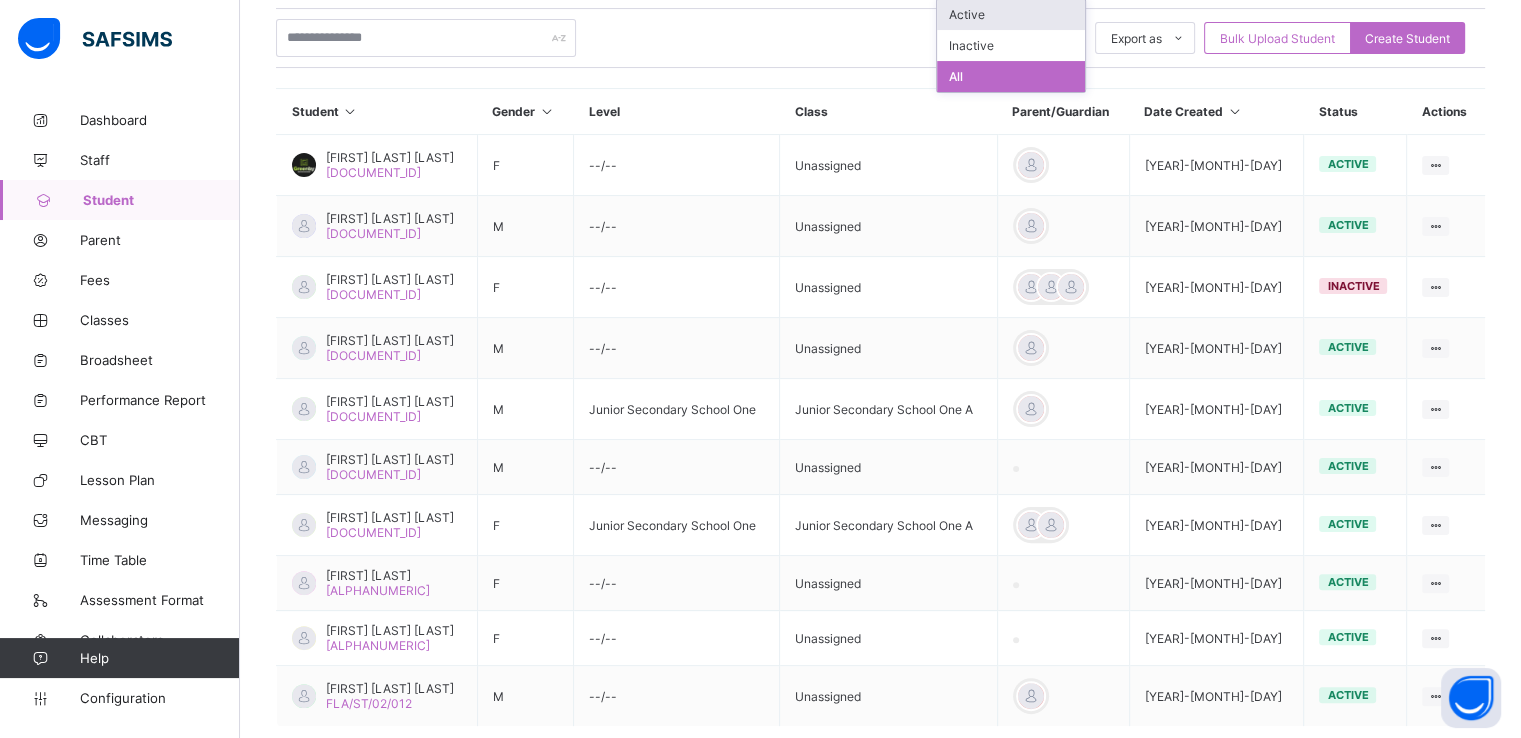 scroll, scrollTop: 422, scrollLeft: 0, axis: vertical 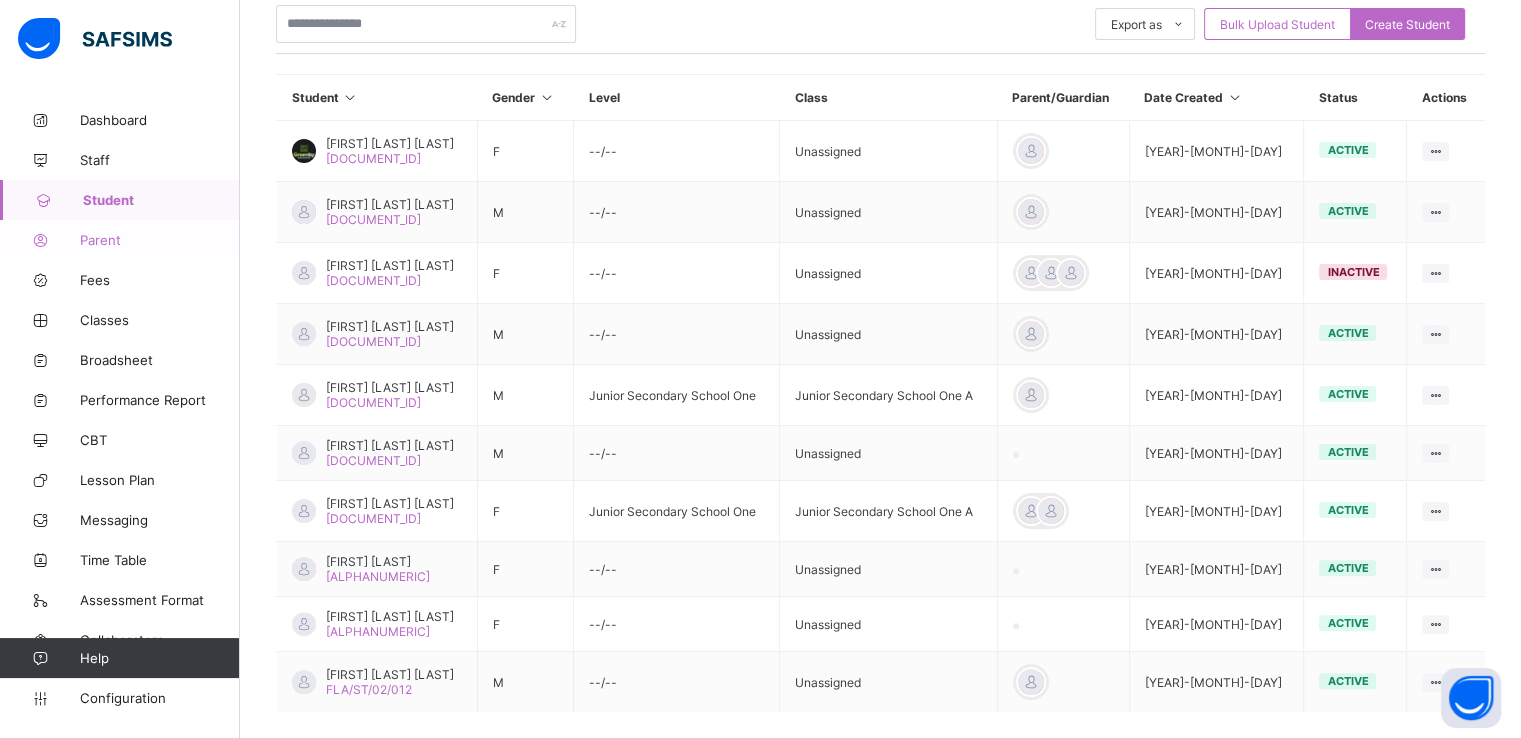 click on "Parent" at bounding box center [160, 240] 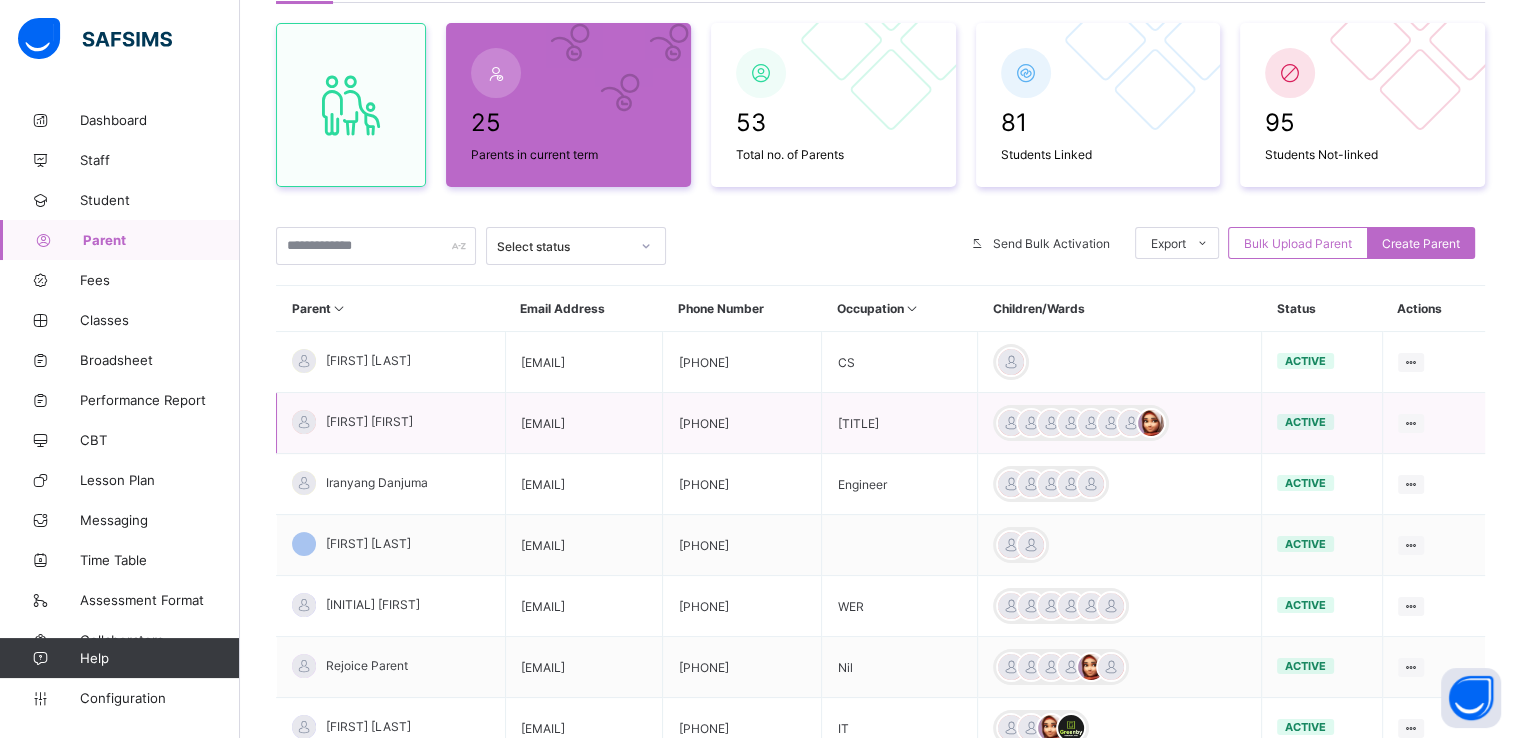 scroll, scrollTop: 0, scrollLeft: 0, axis: both 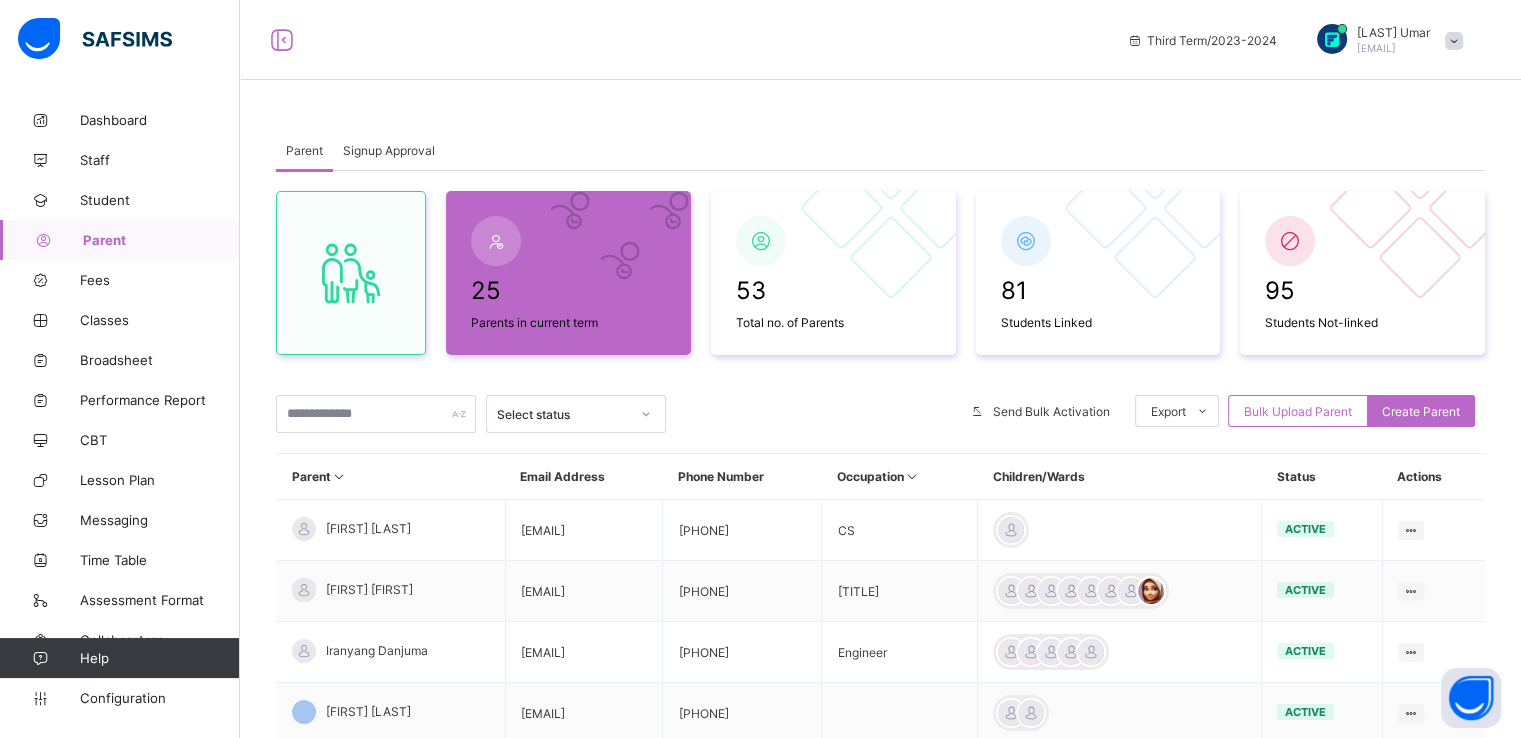 click on "Signup Approval" at bounding box center [389, 150] 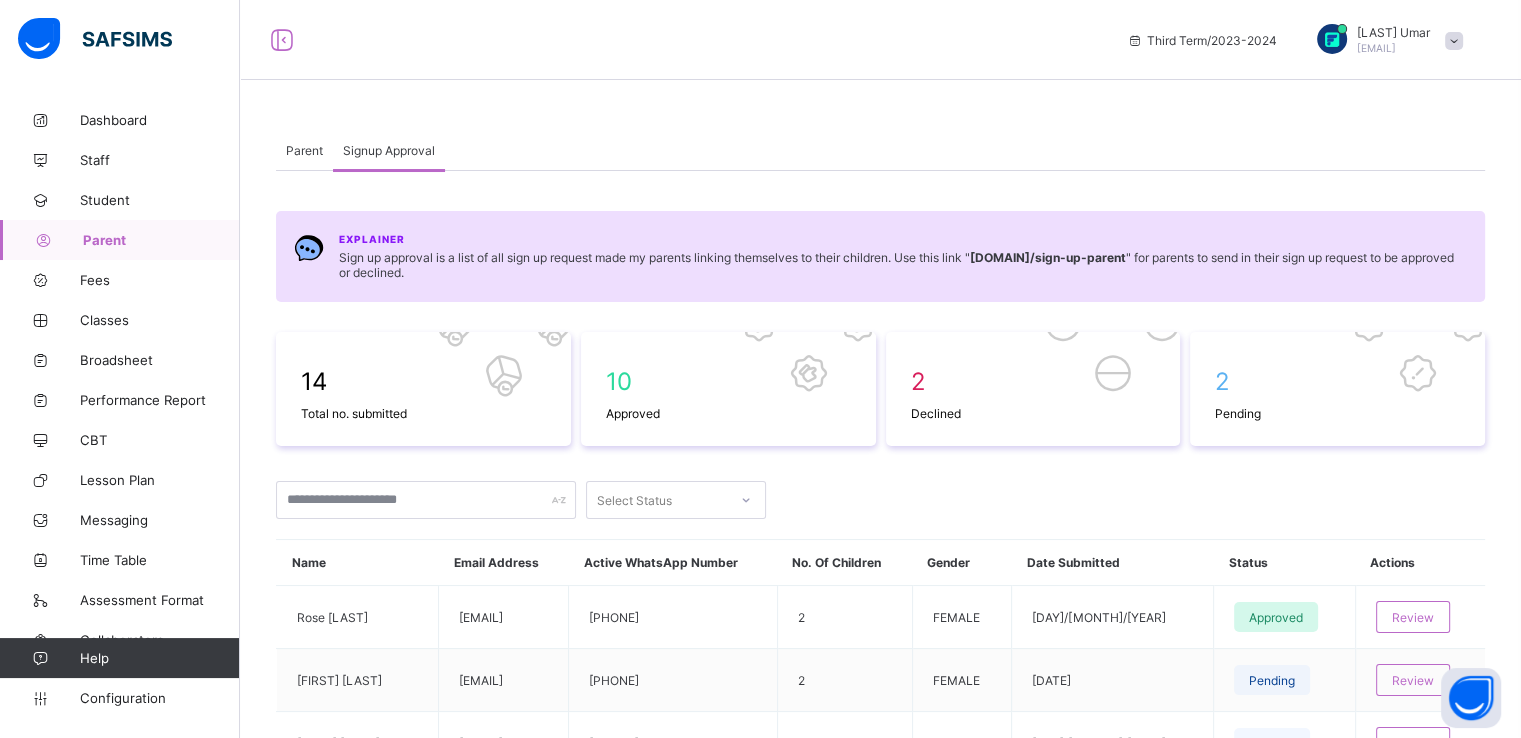 click on "[DOMAIN] / [PATH]" at bounding box center (1048, 257) 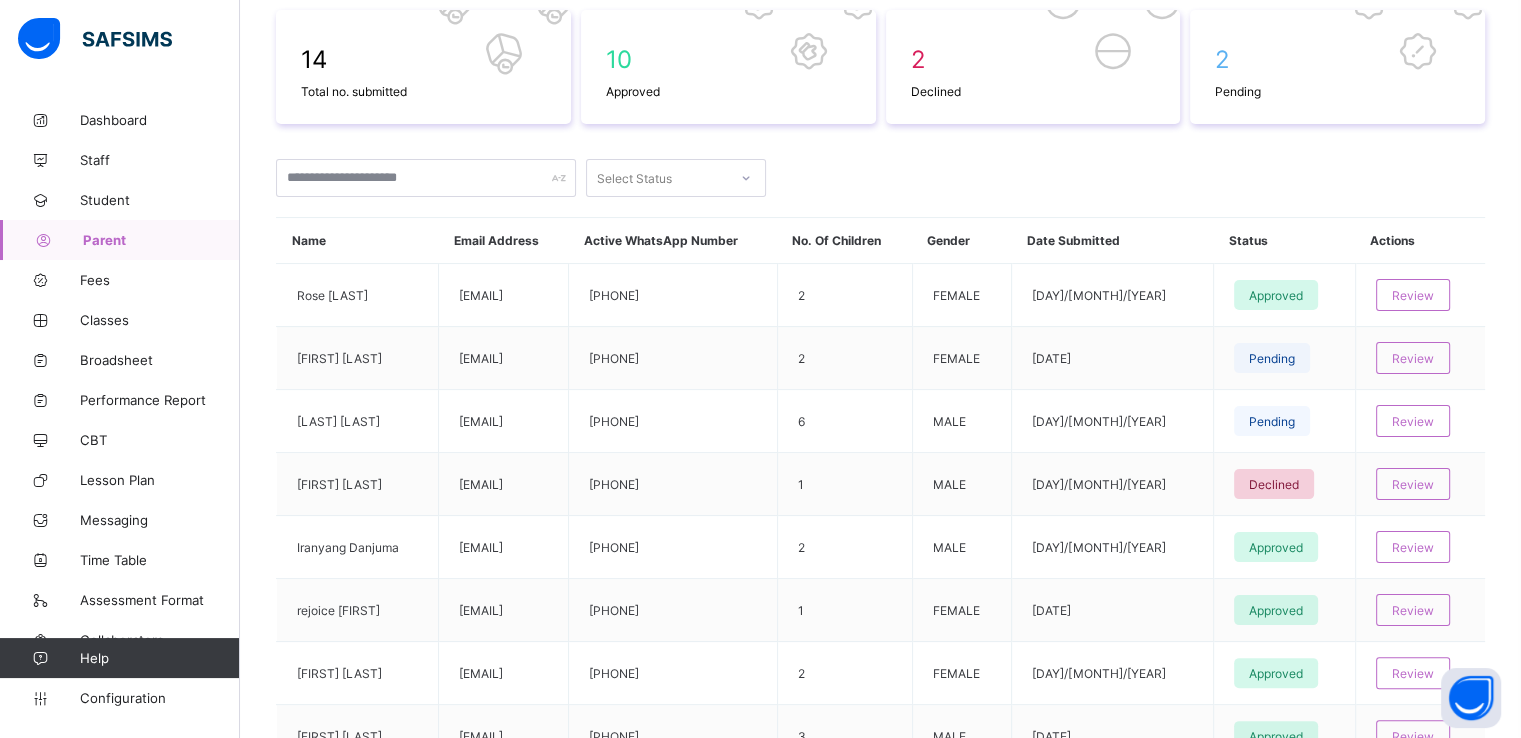 scroll, scrollTop: 323, scrollLeft: 0, axis: vertical 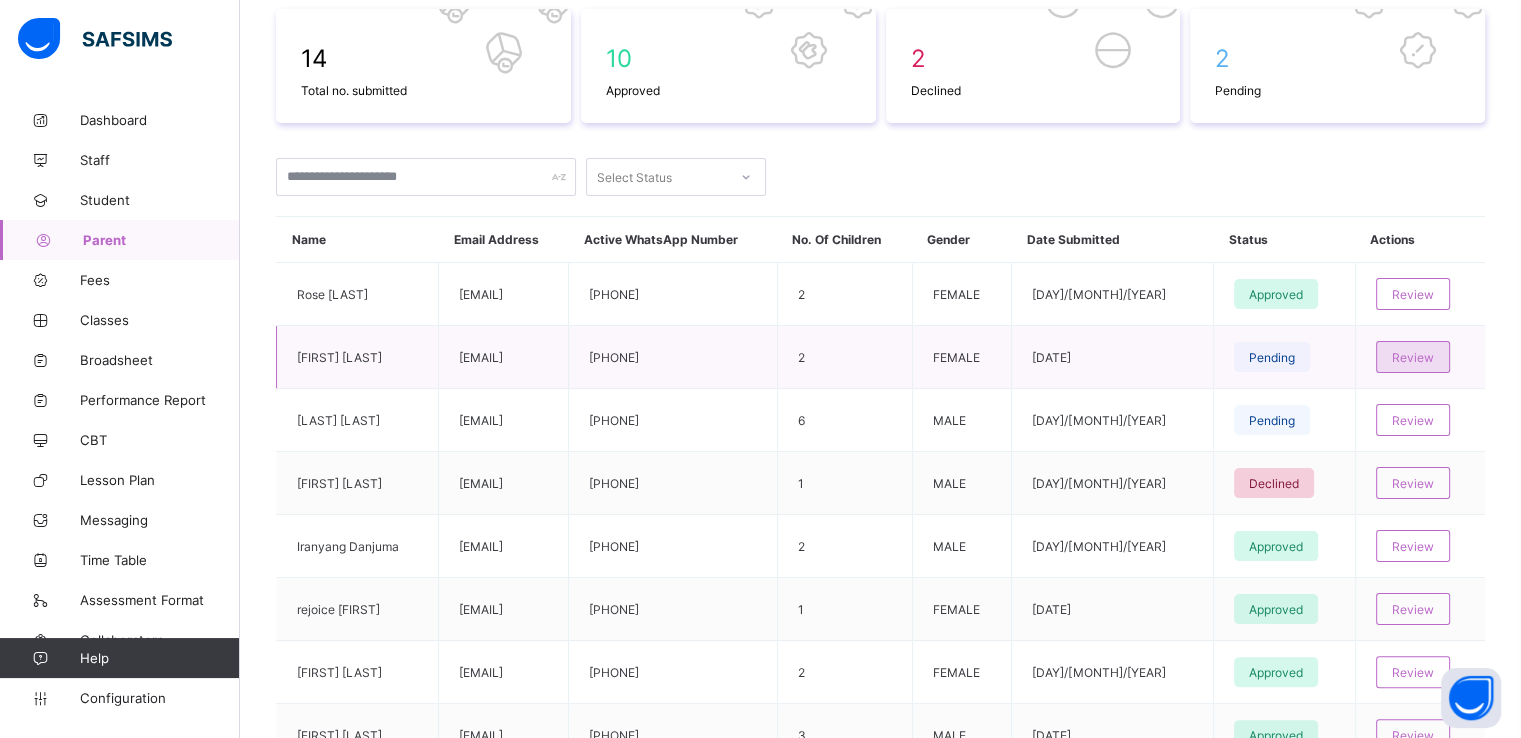 click on "Review" at bounding box center [1413, 357] 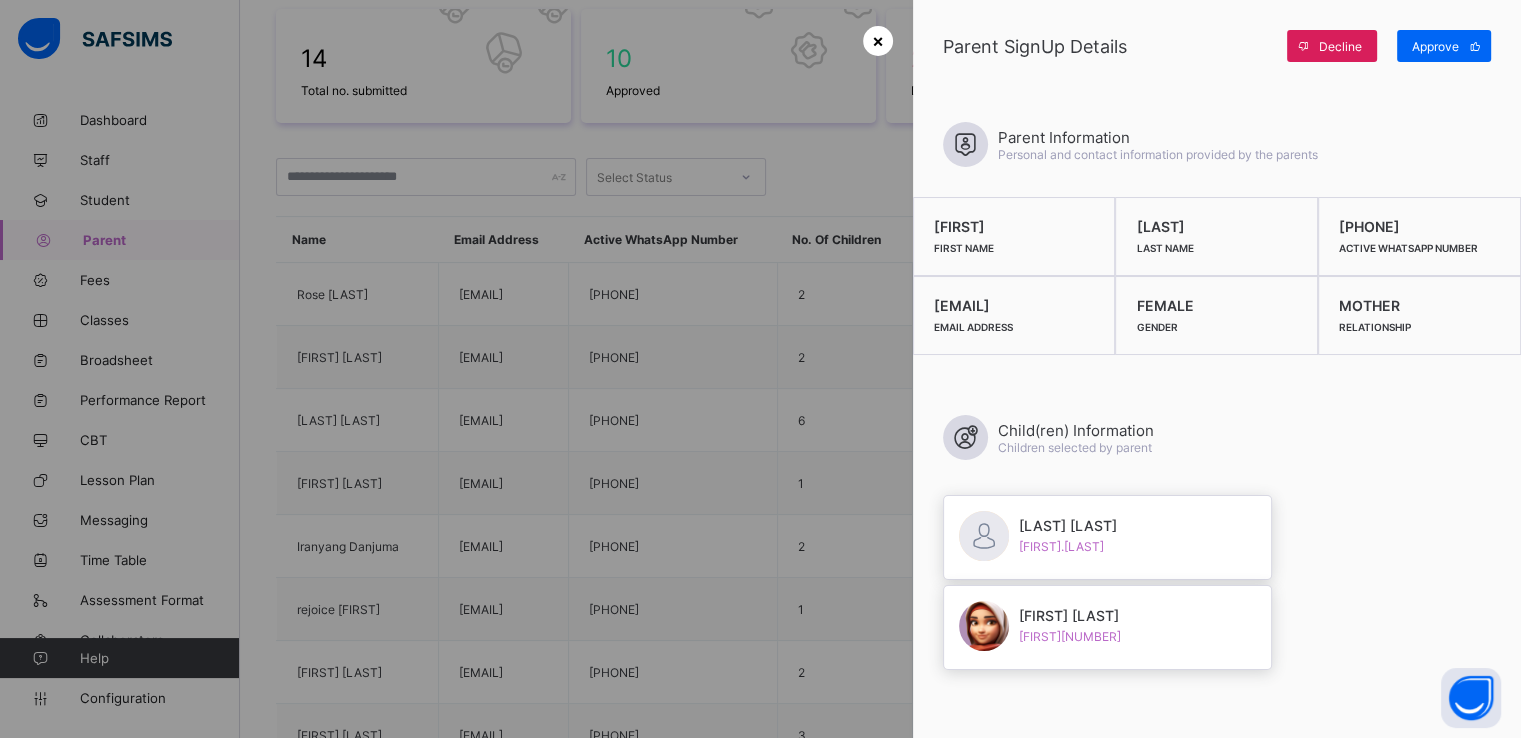 click on "×" at bounding box center (878, 40) 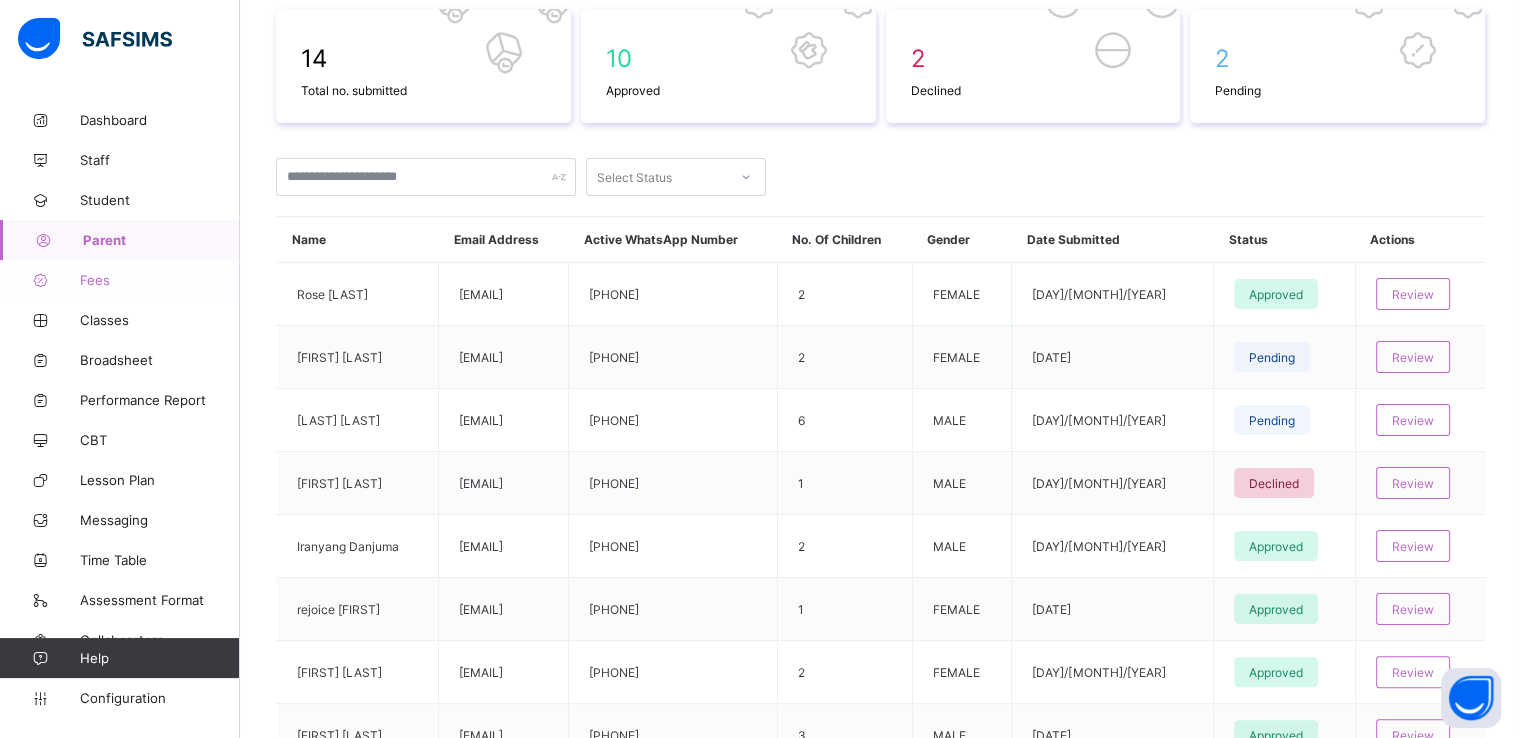 scroll, scrollTop: 0, scrollLeft: 0, axis: both 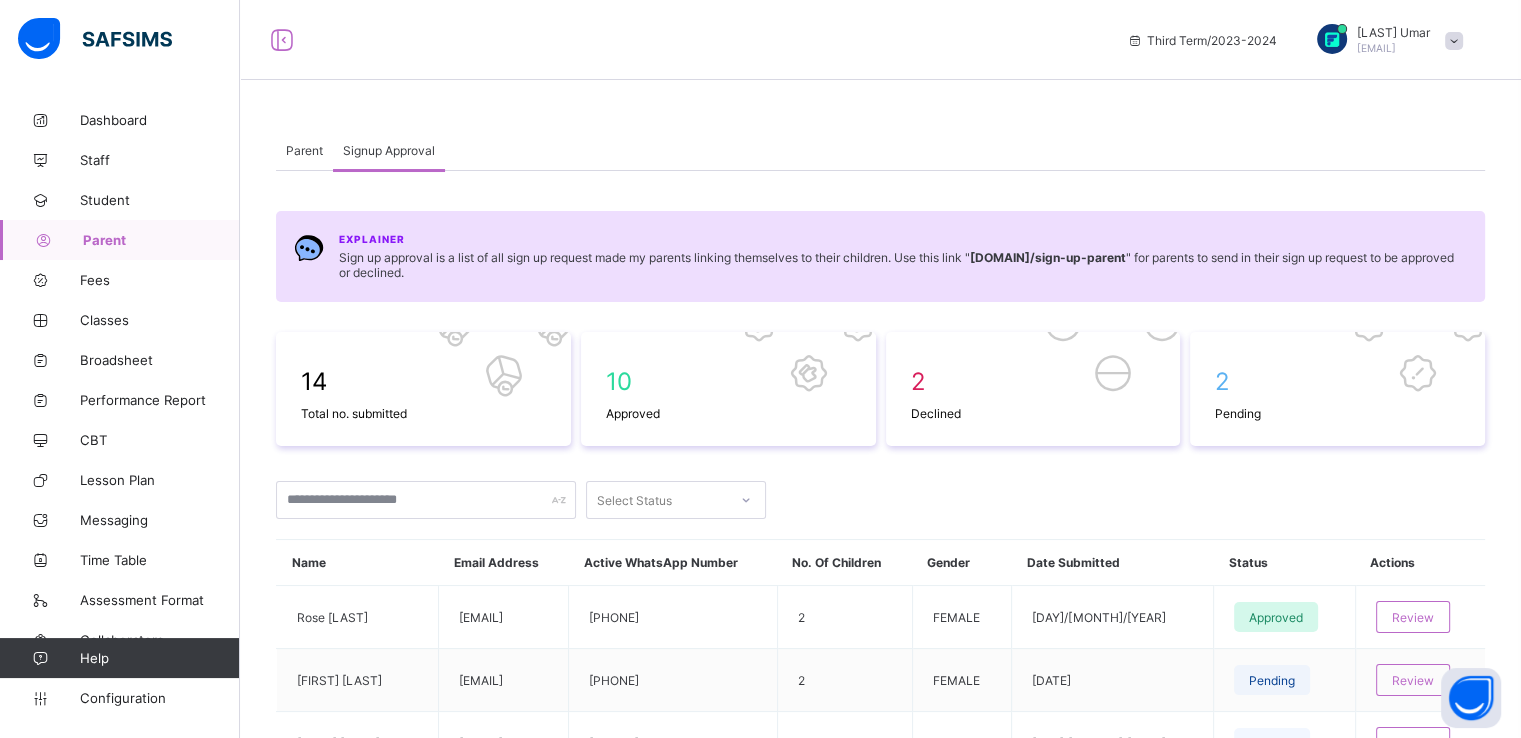 click on "Parent" at bounding box center (304, 150) 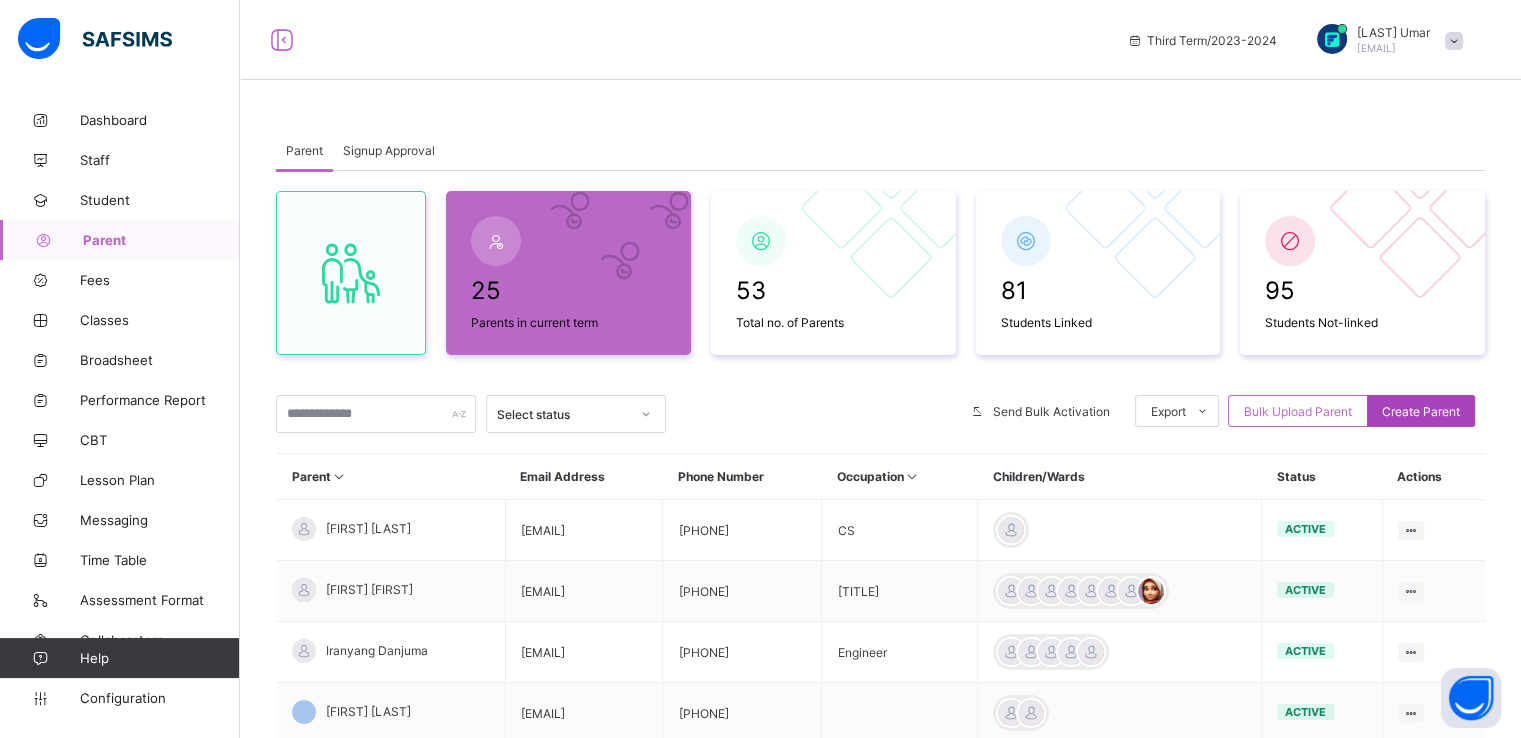 click on "Create Parent" at bounding box center (1421, 411) 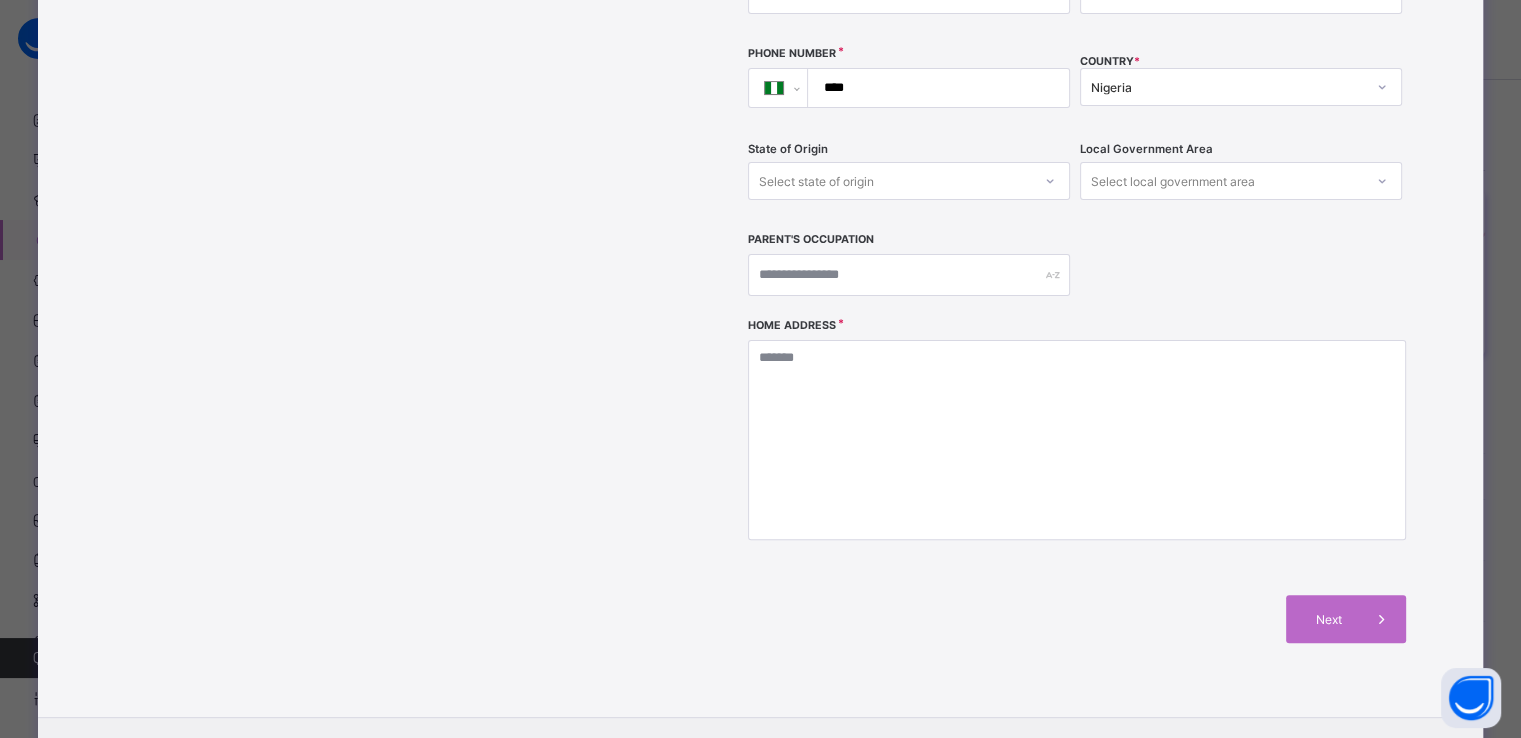 scroll, scrollTop: 0, scrollLeft: 0, axis: both 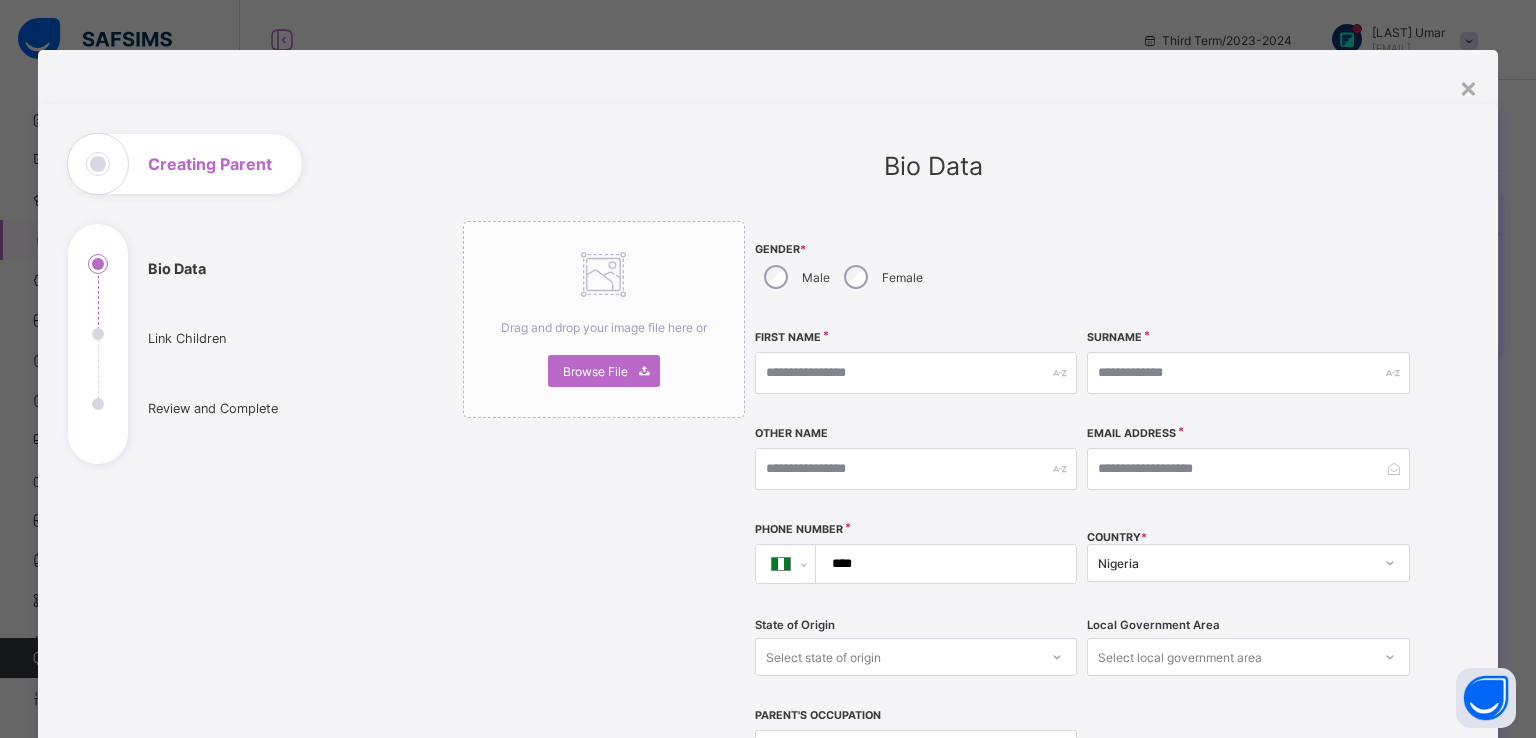 click on "**********" at bounding box center [767, 668] 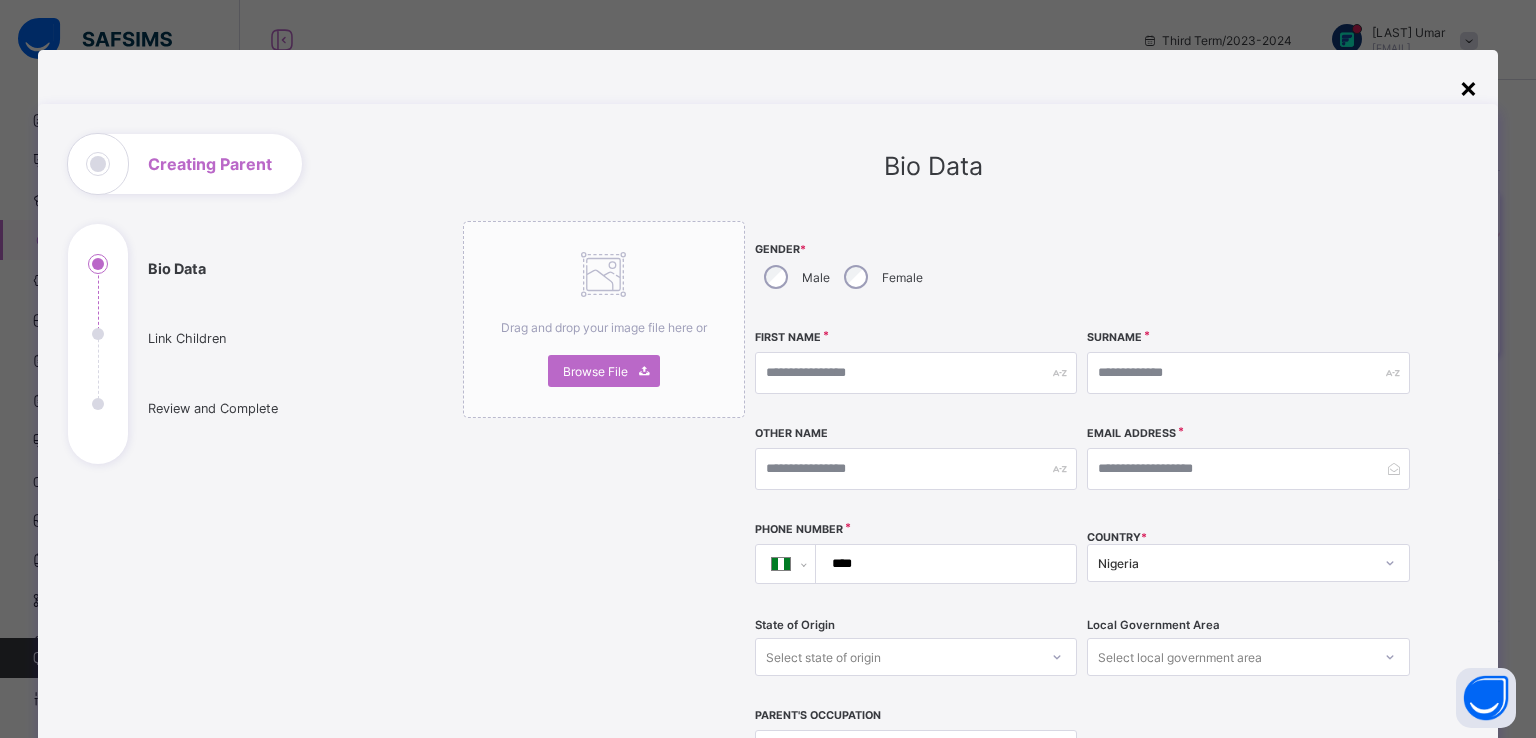 click on "×" at bounding box center (1468, 87) 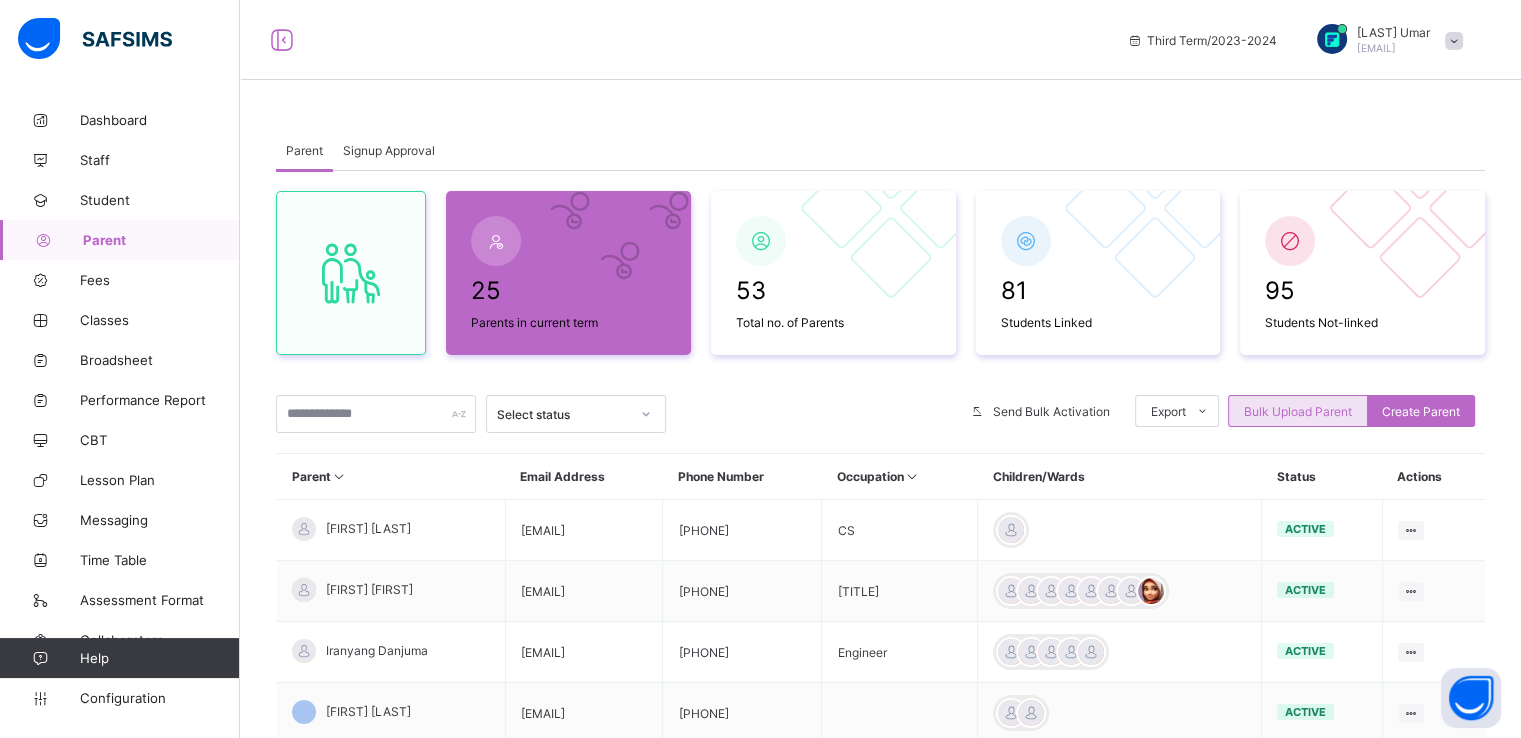 click on "Bulk Upload Parent" at bounding box center [1298, 411] 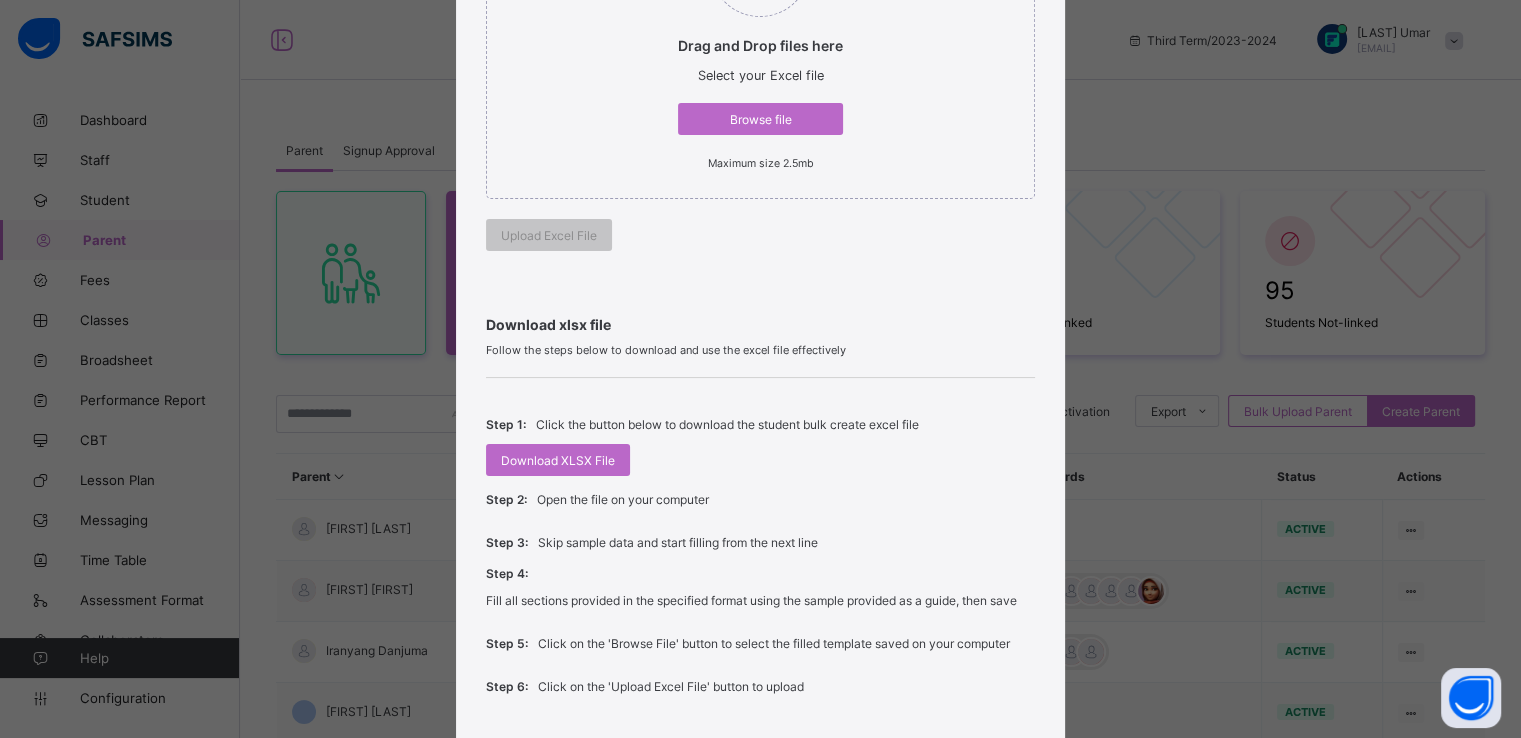 scroll, scrollTop: 496, scrollLeft: 0, axis: vertical 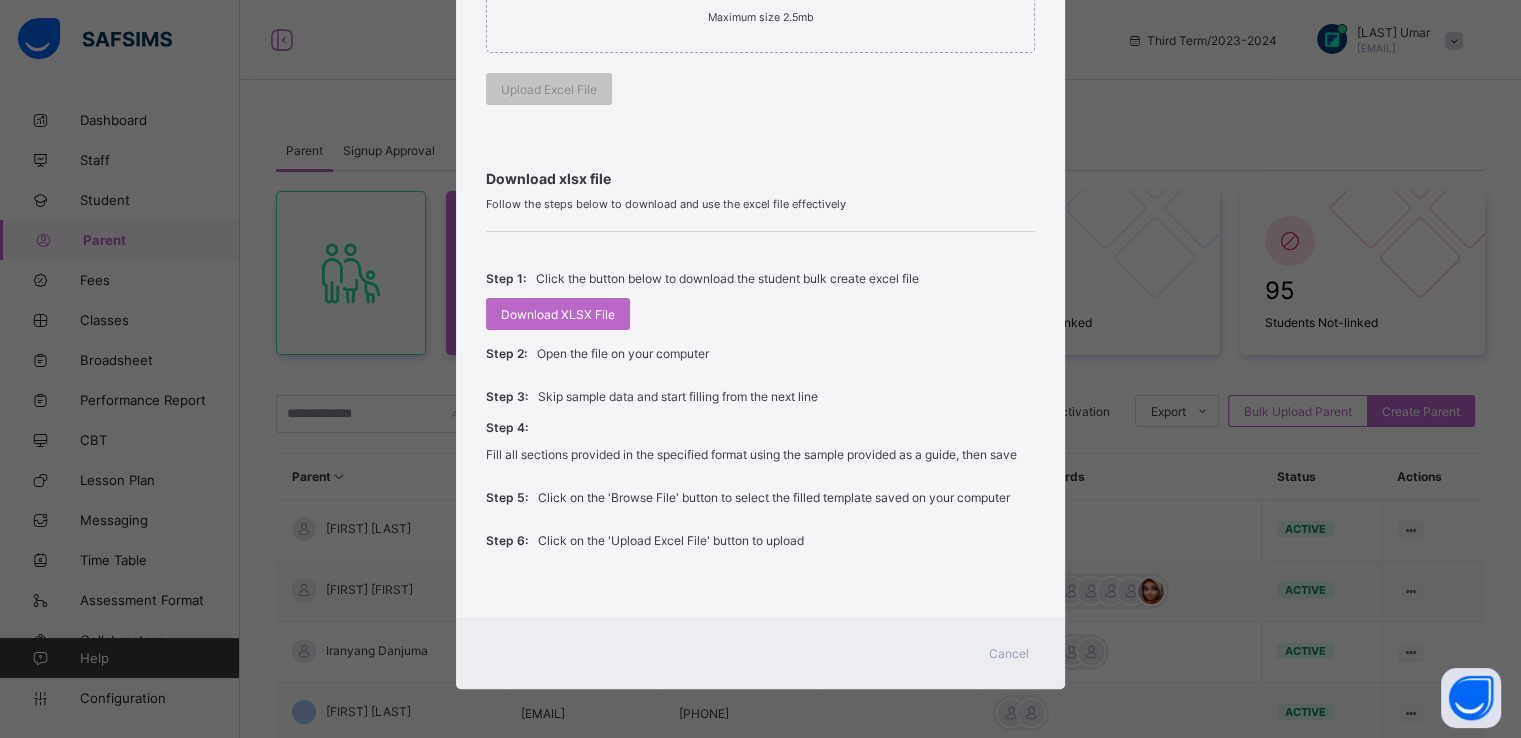 click on "Cancel" at bounding box center (1009, 653) 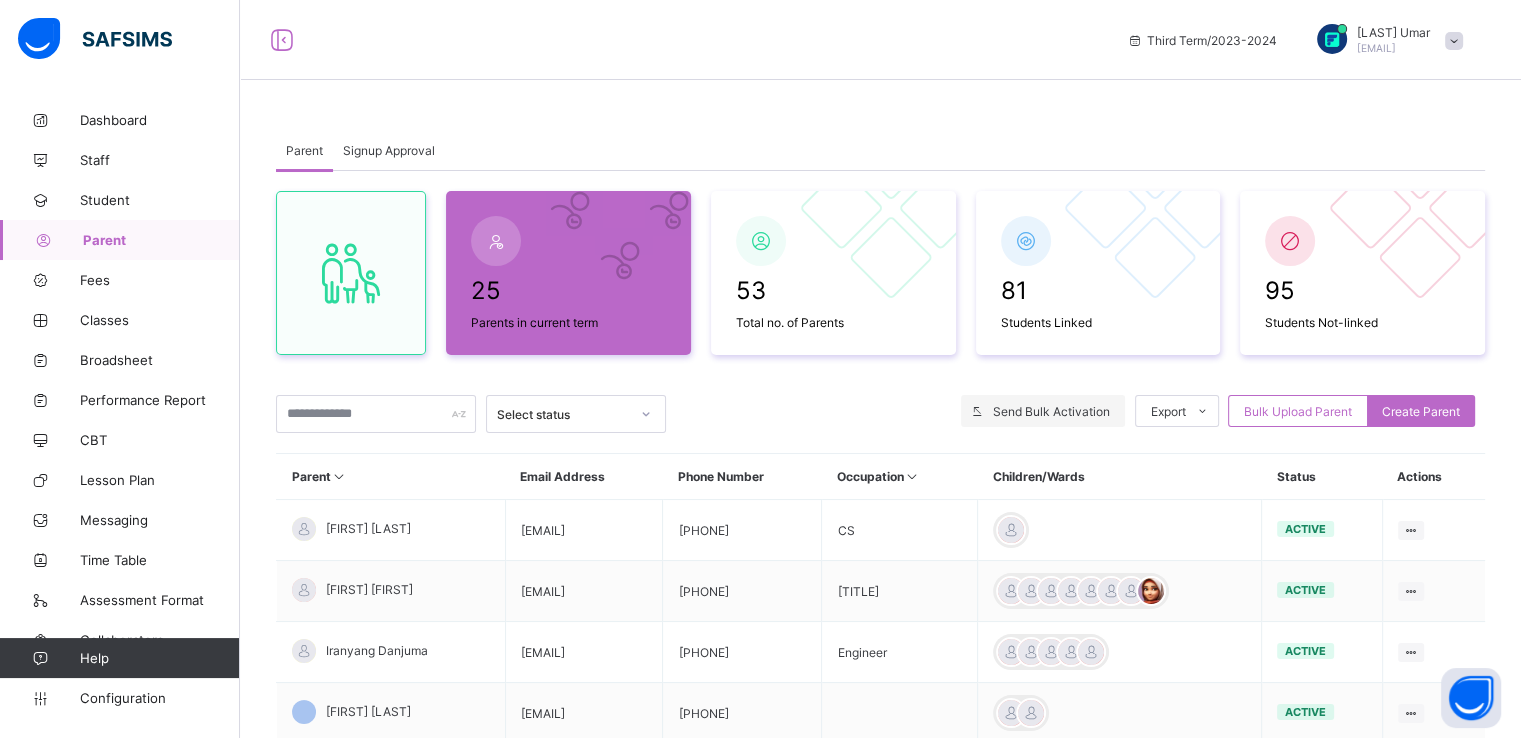 click at bounding box center [977, 411] 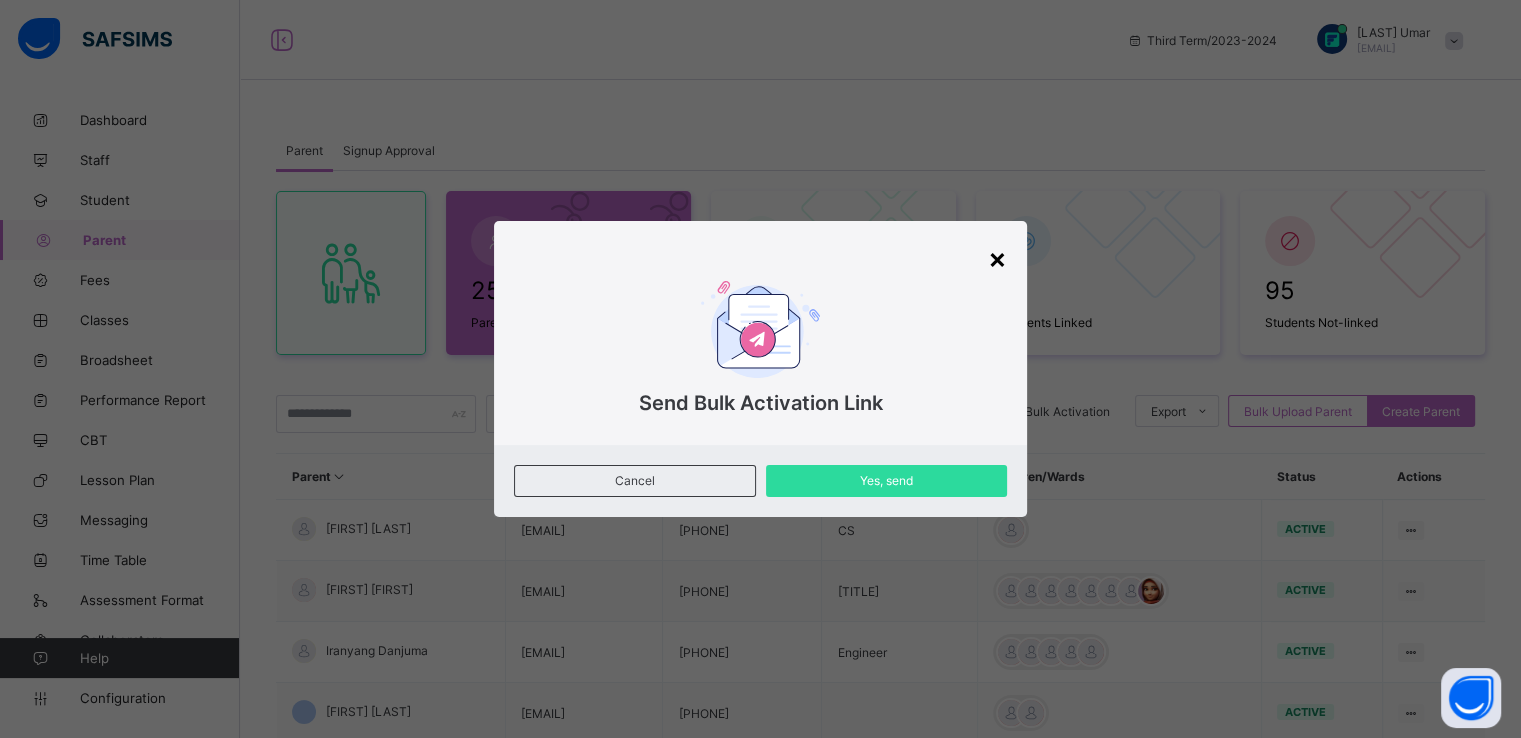 click on "×" at bounding box center (997, 258) 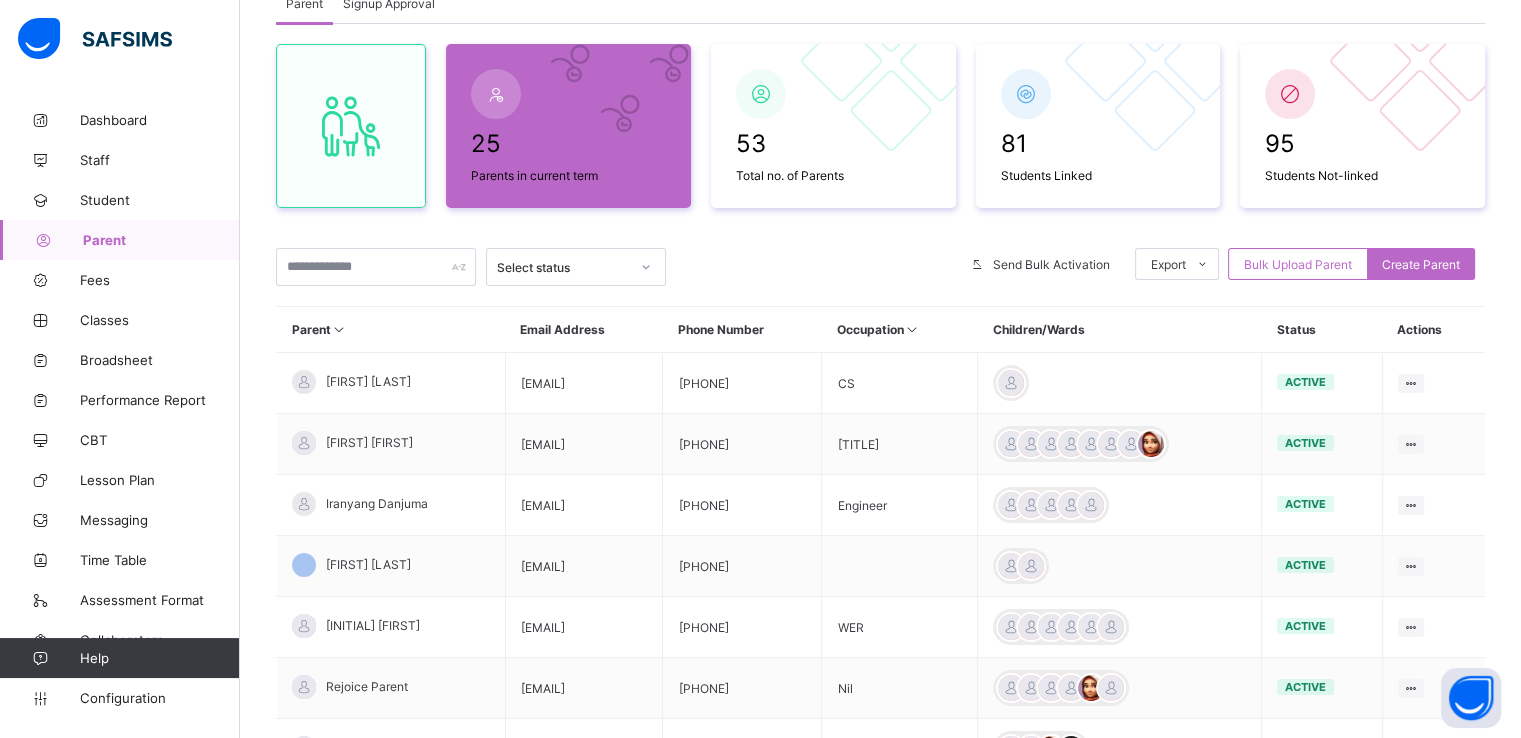 scroll, scrollTop: 152, scrollLeft: 0, axis: vertical 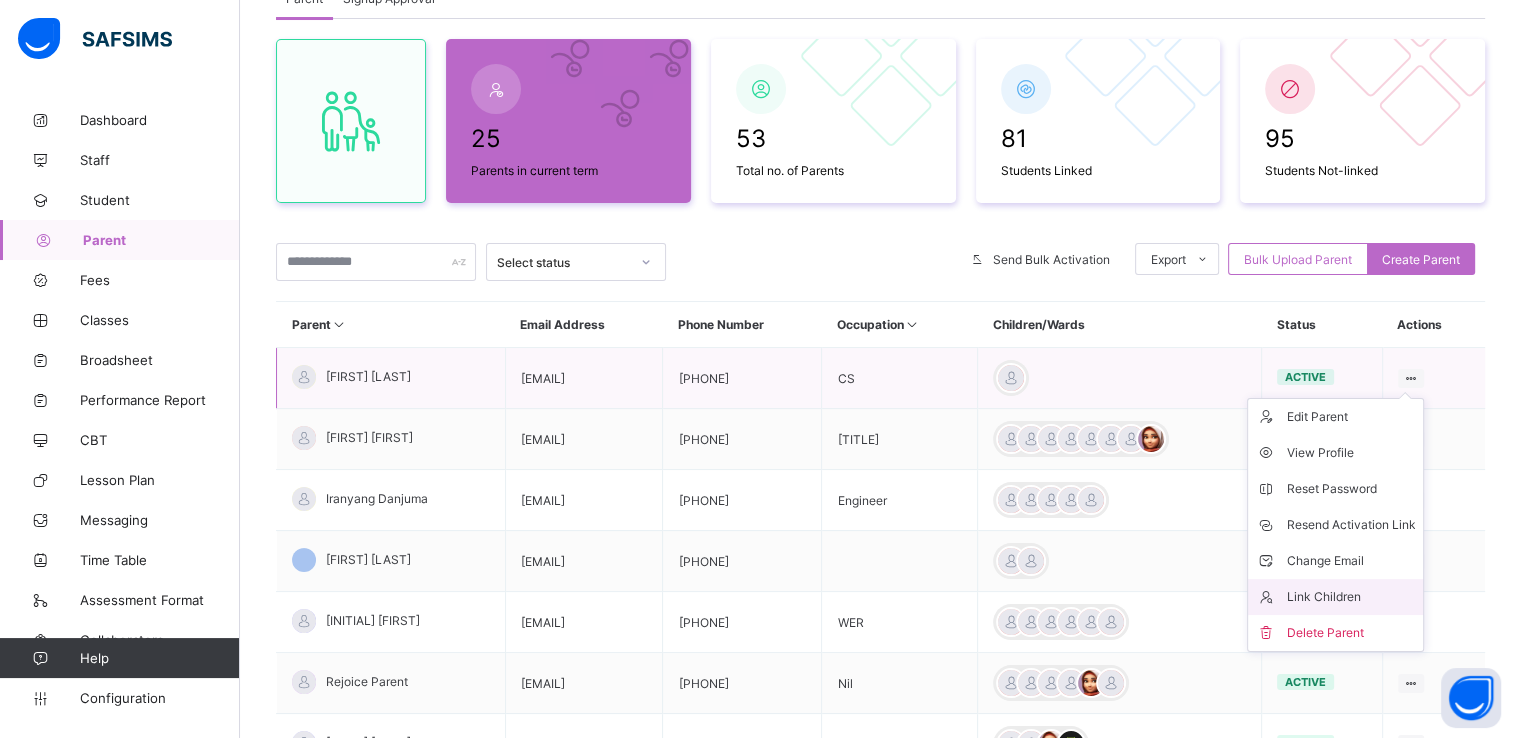 click on "Link Children" at bounding box center (1350, 597) 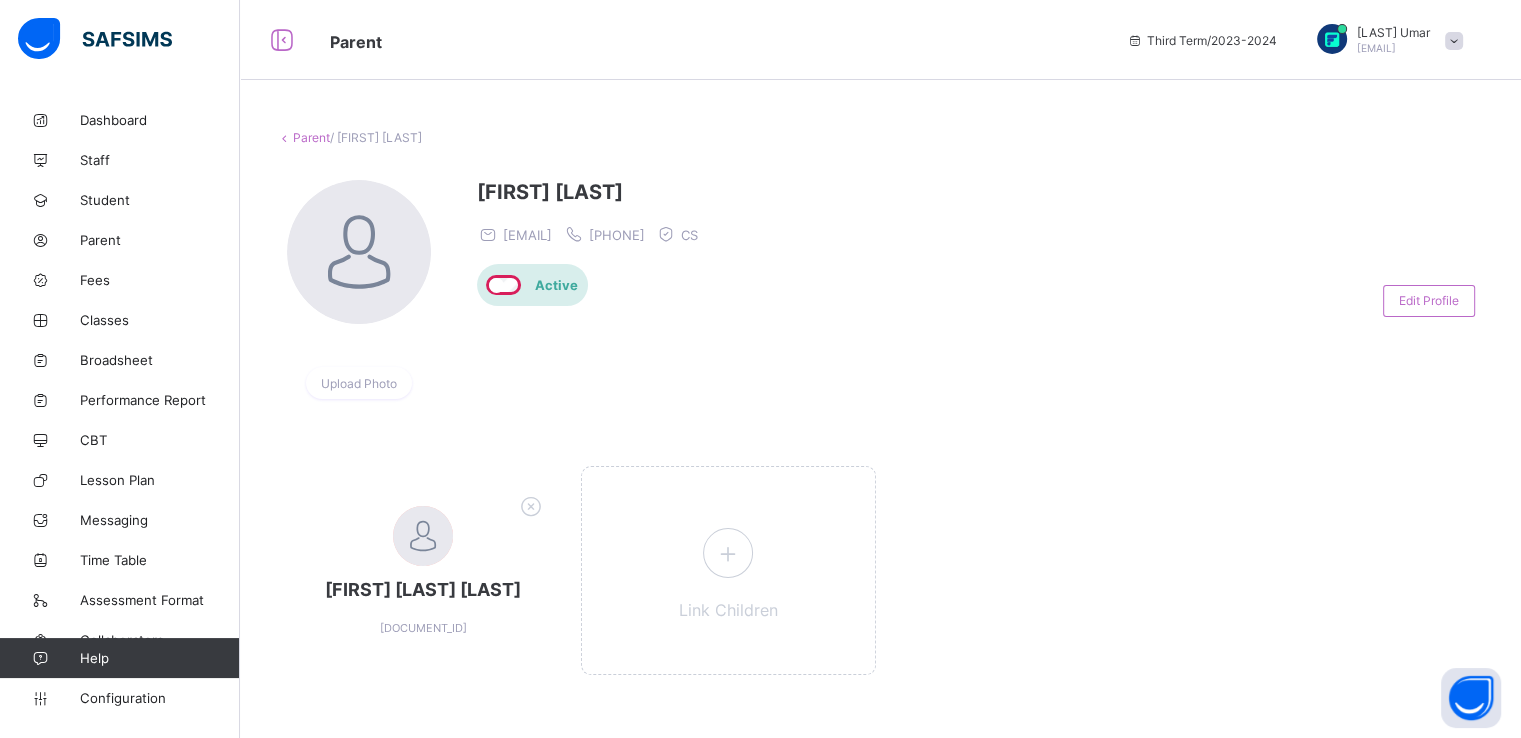 scroll, scrollTop: 19, scrollLeft: 0, axis: vertical 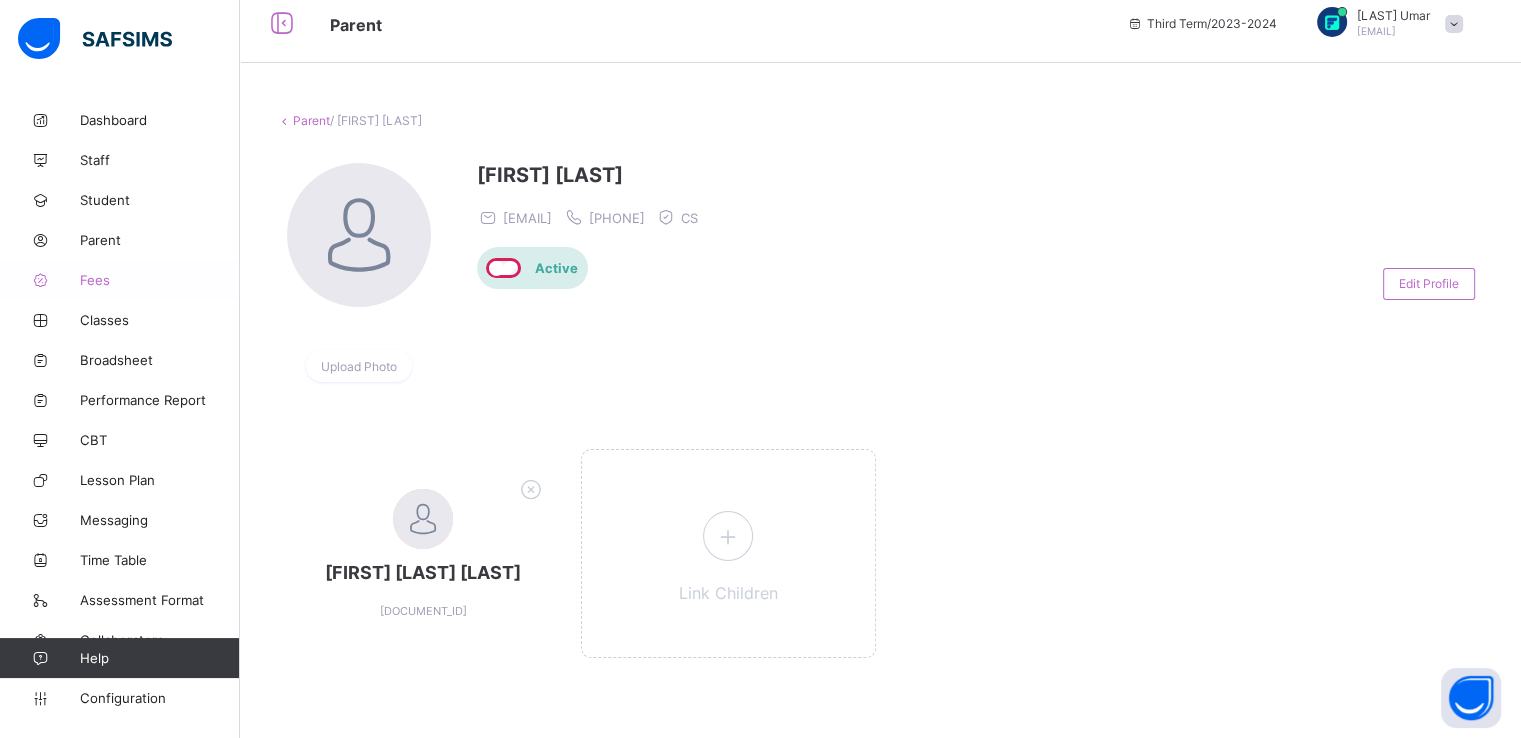 click on "Fees" at bounding box center (160, 280) 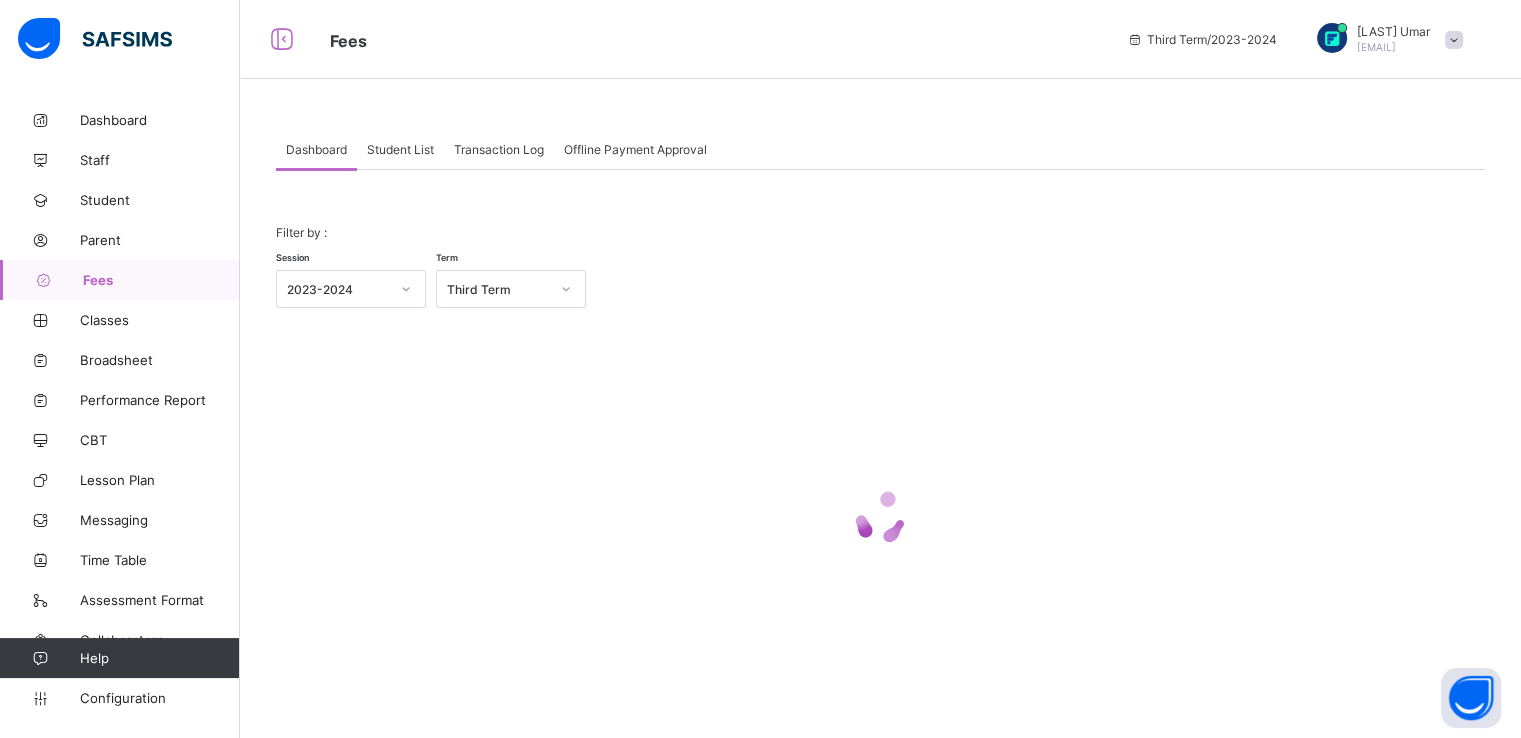 scroll, scrollTop: 0, scrollLeft: 0, axis: both 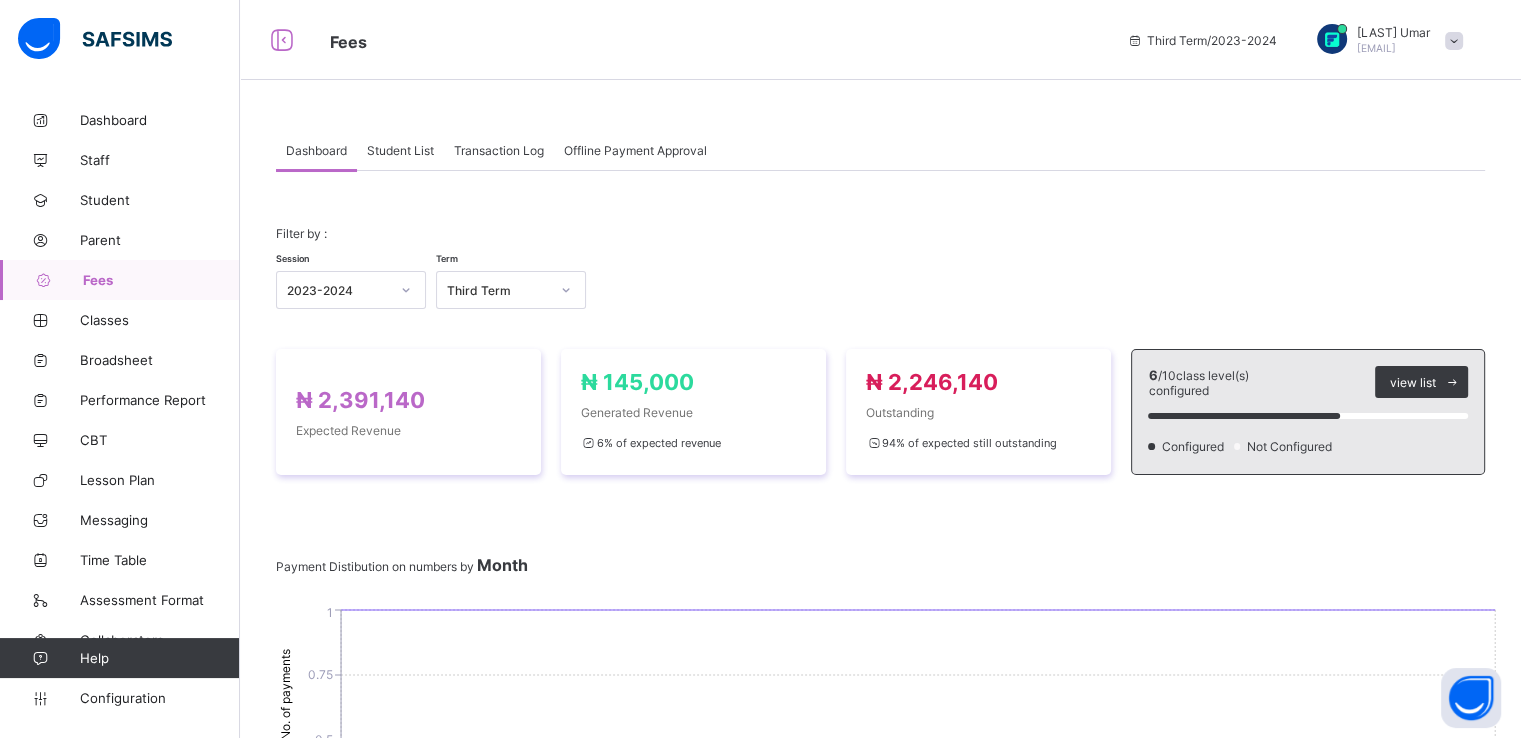 click on "Transaction Log" at bounding box center (499, 150) 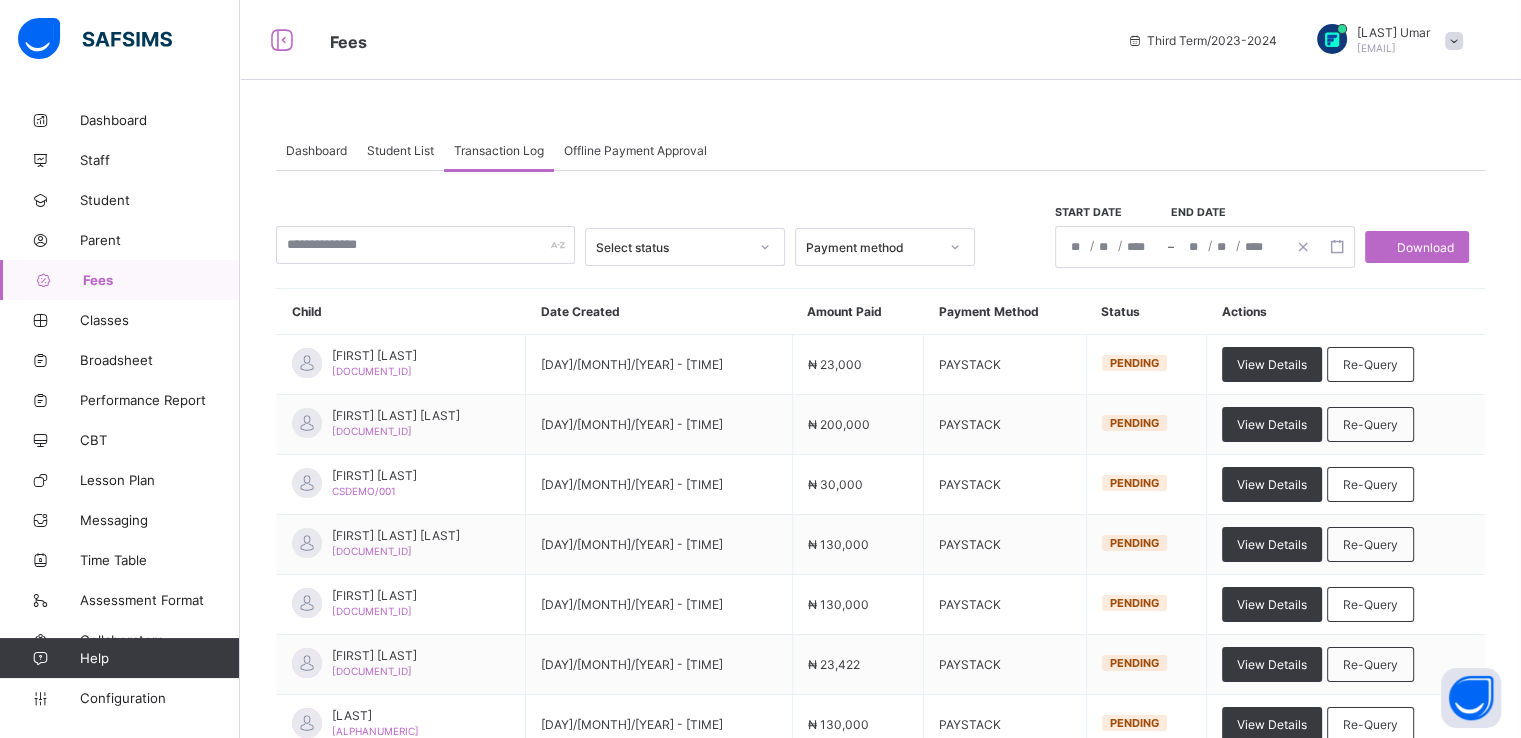 click on "Offline Payment Approval" at bounding box center (635, 150) 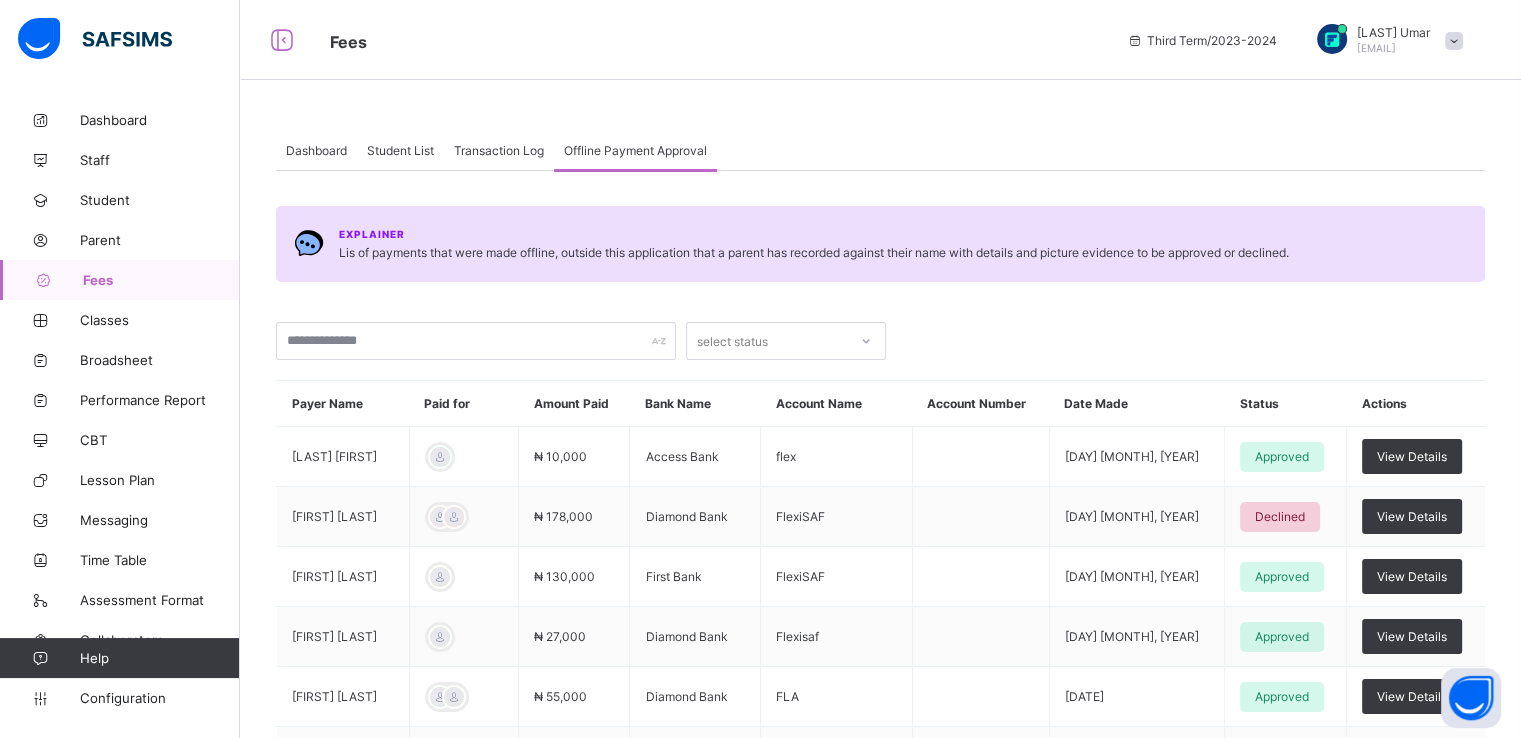 click on "Student List" at bounding box center [400, 150] 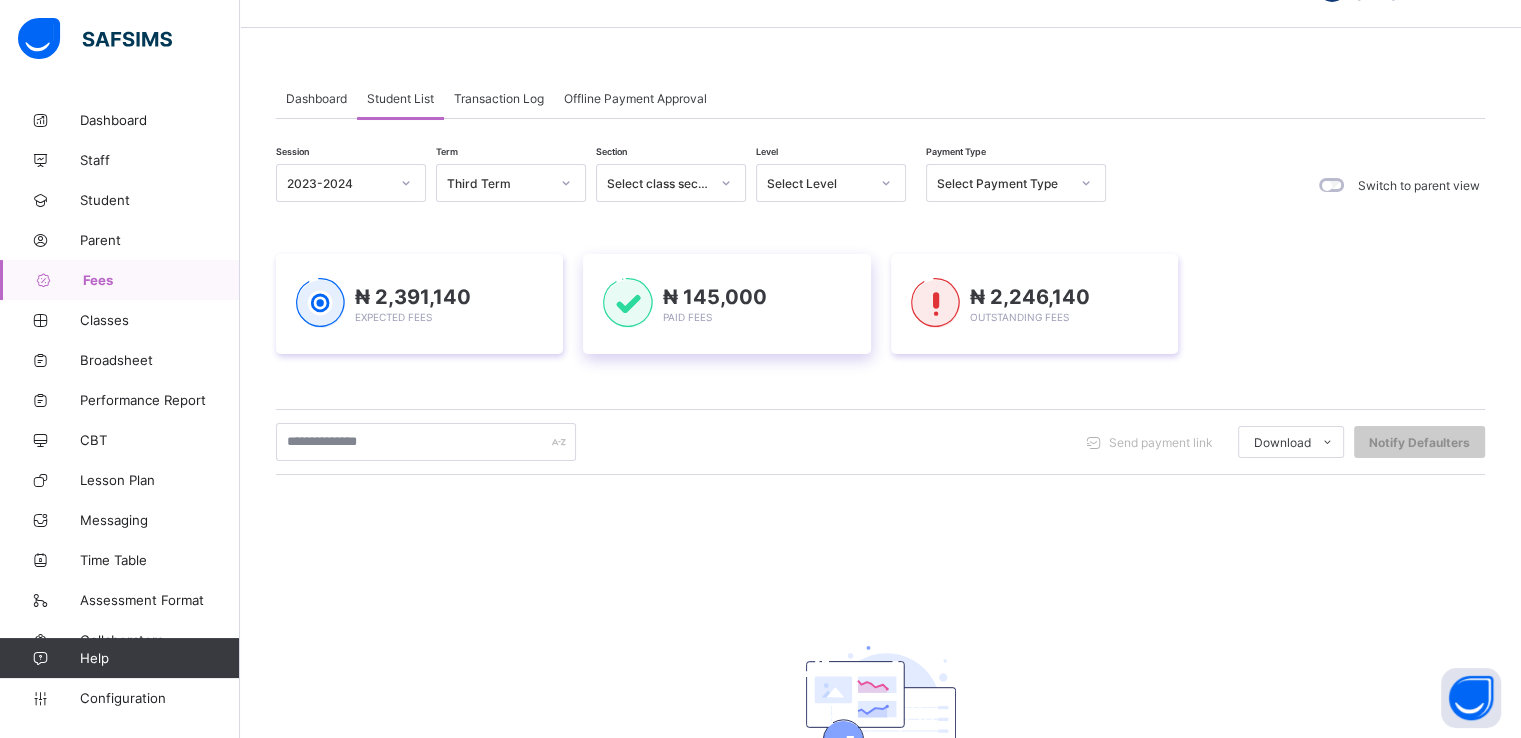 scroll, scrollTop: 74, scrollLeft: 0, axis: vertical 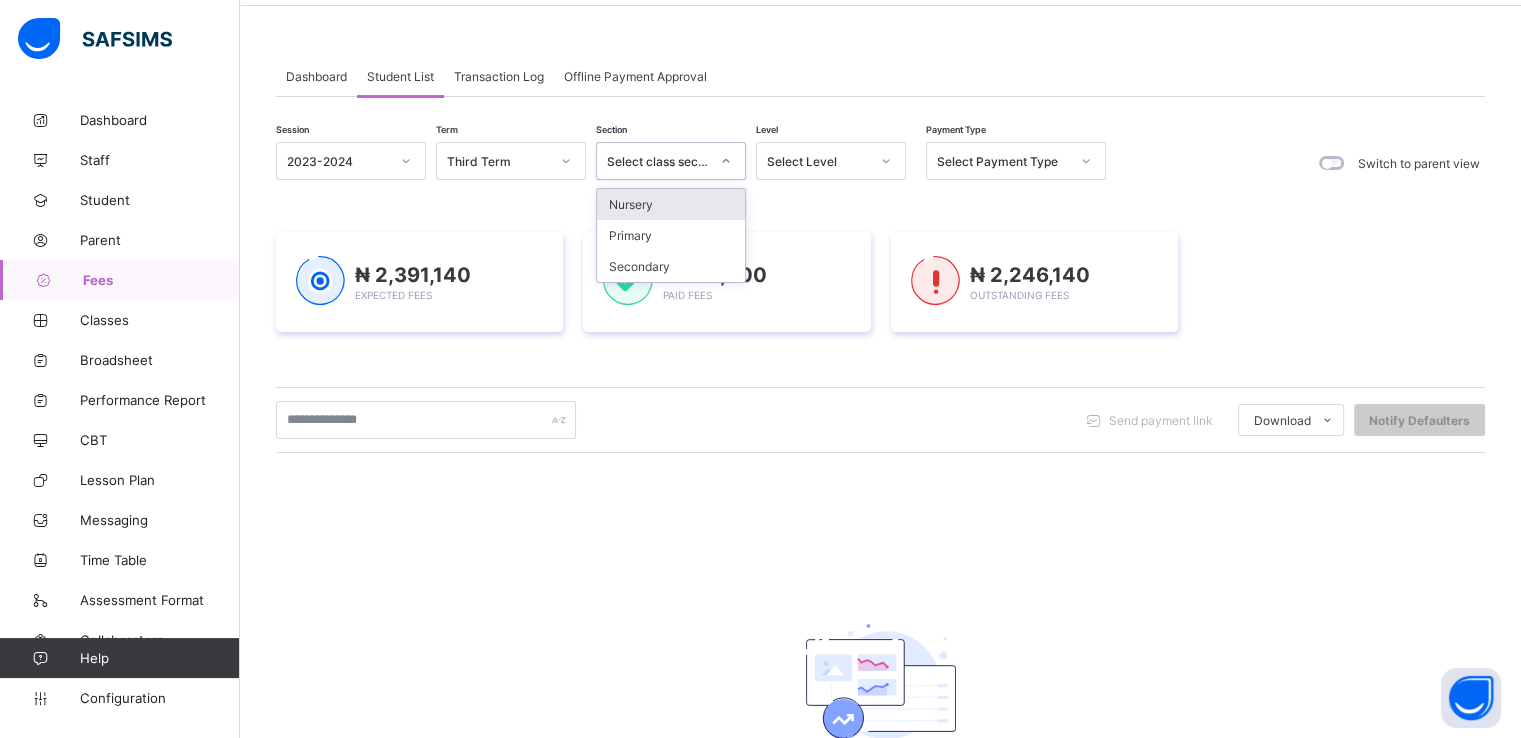 click 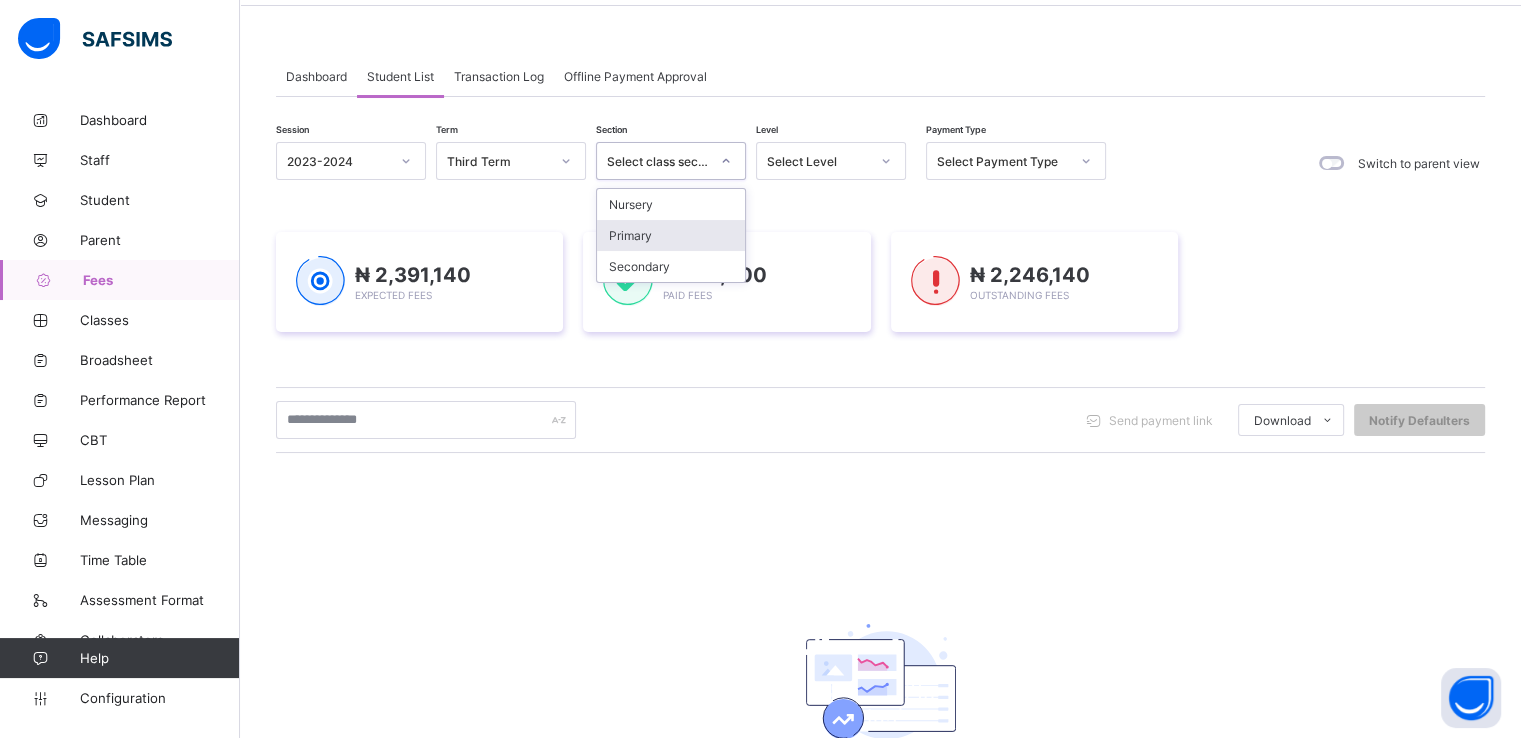 click on "Primary" at bounding box center (671, 235) 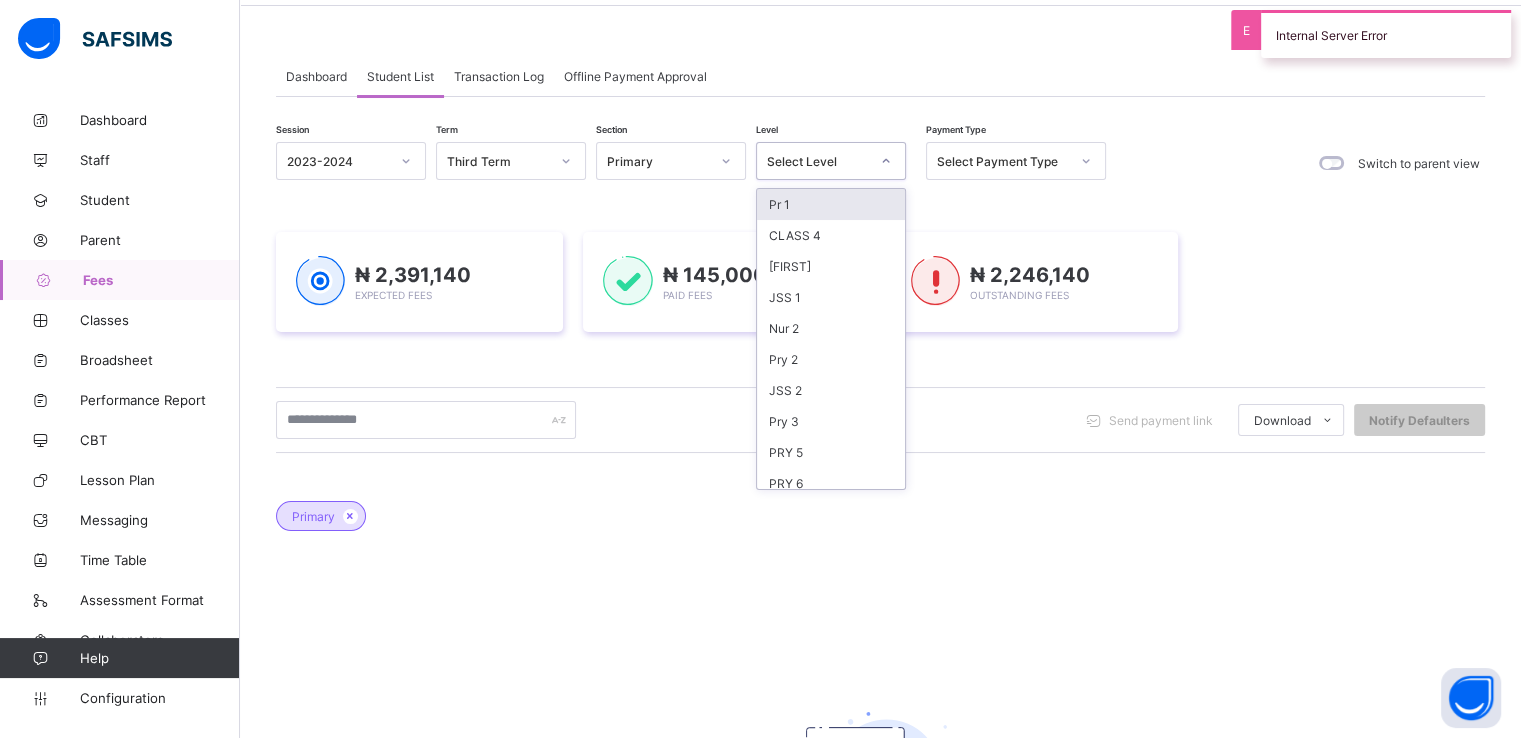 click 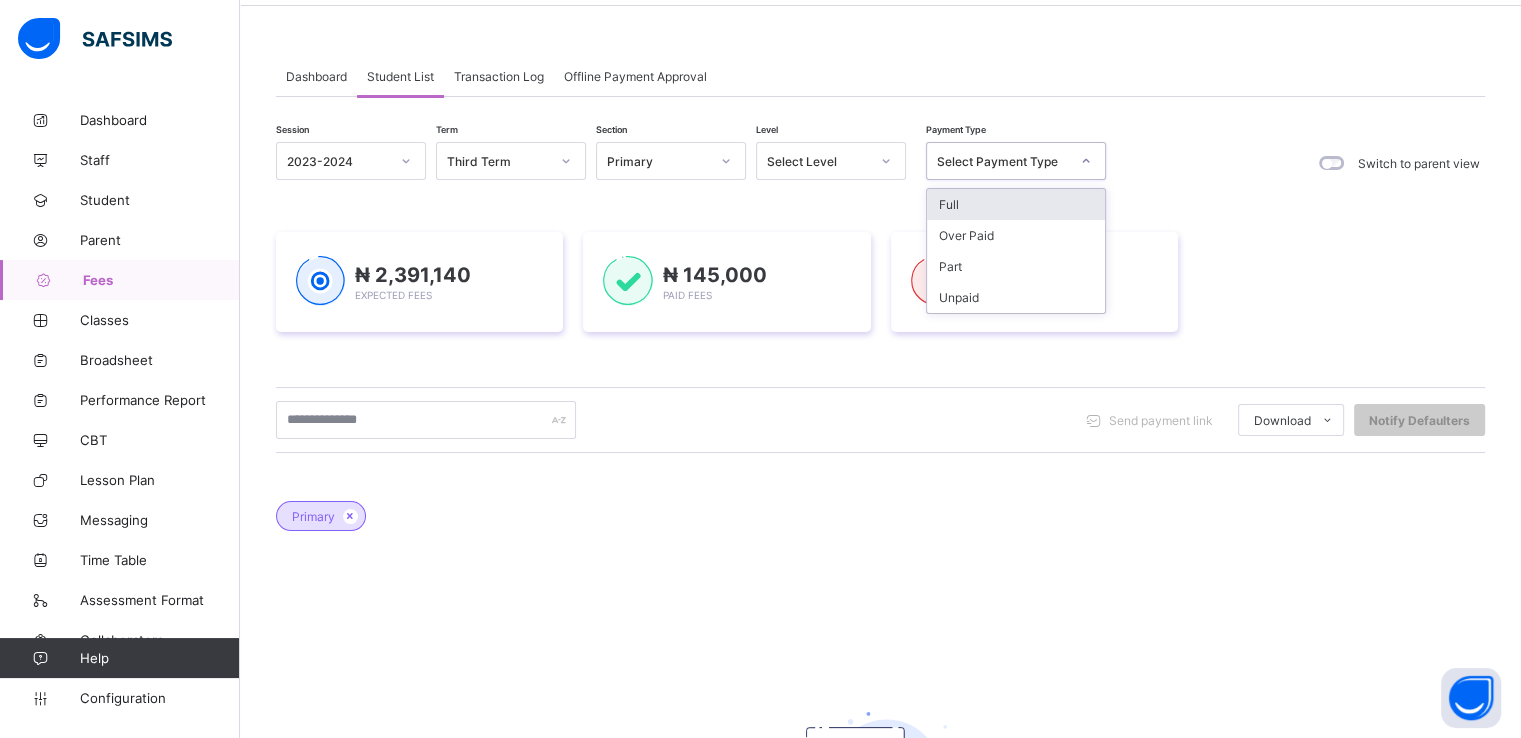 click 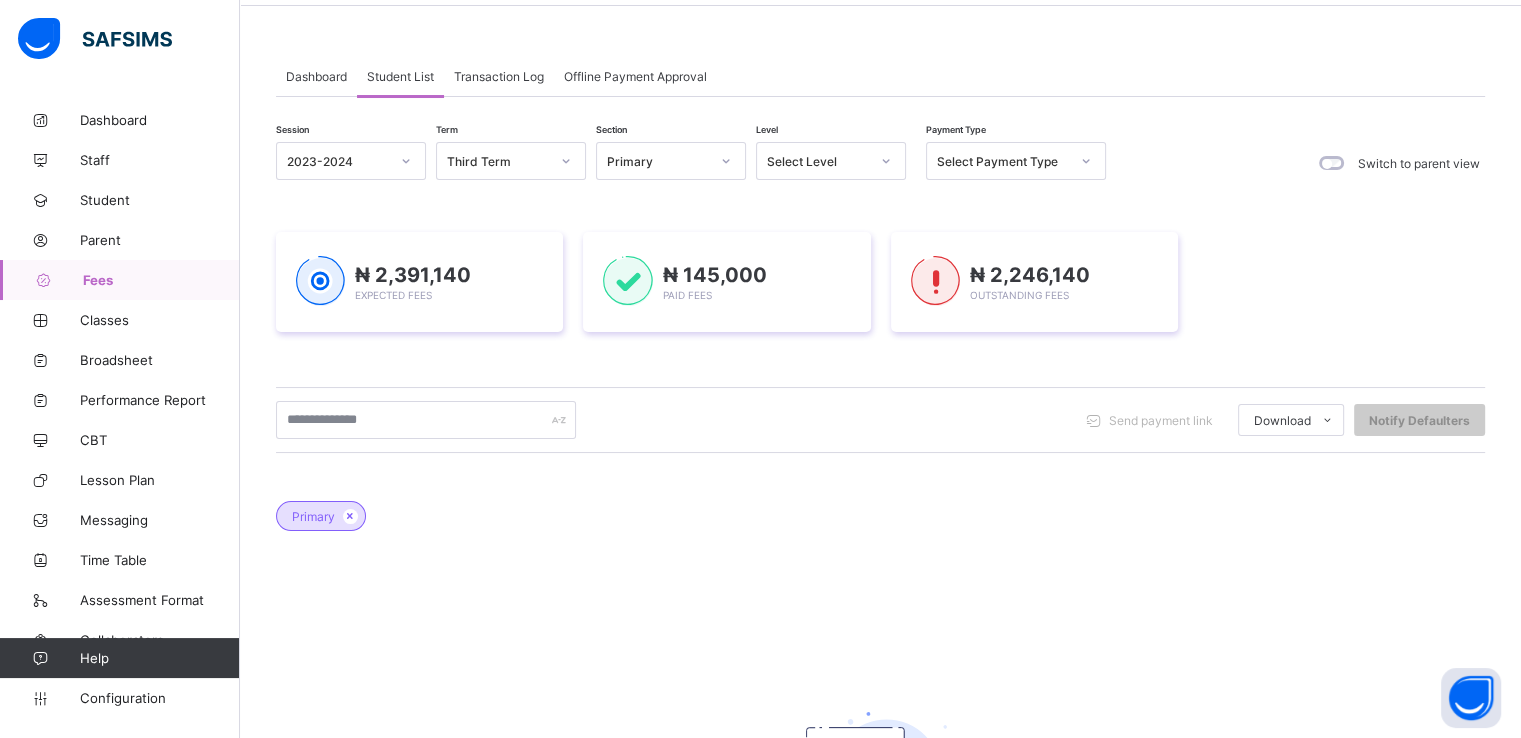 click on "Session [YEAR]-[YEAR] Term Third Term Section Primary Level Select Level Payment Type Select Payment Type Switch to parent view" at bounding box center [880, 163] 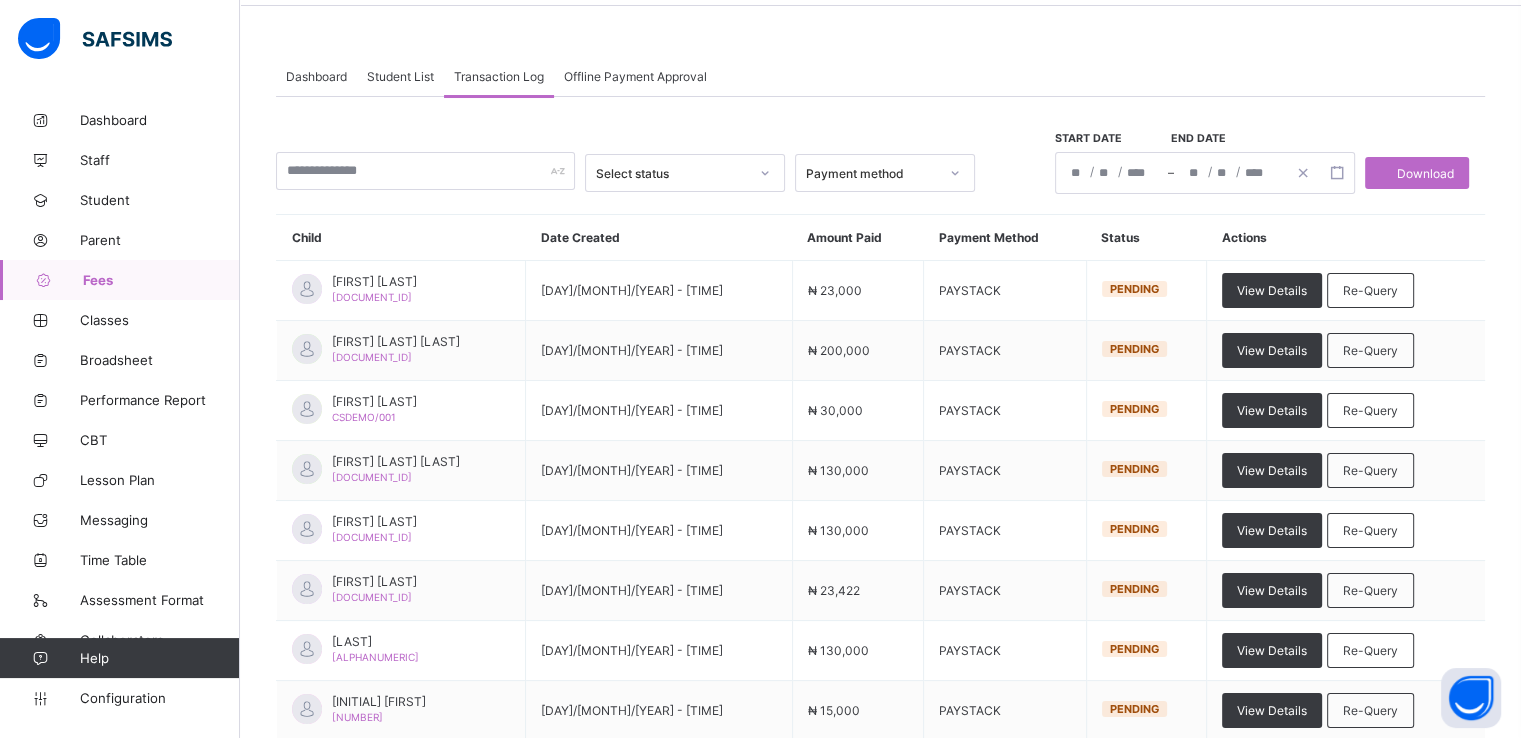 click on "Offline Payment Approval" at bounding box center [635, 76] 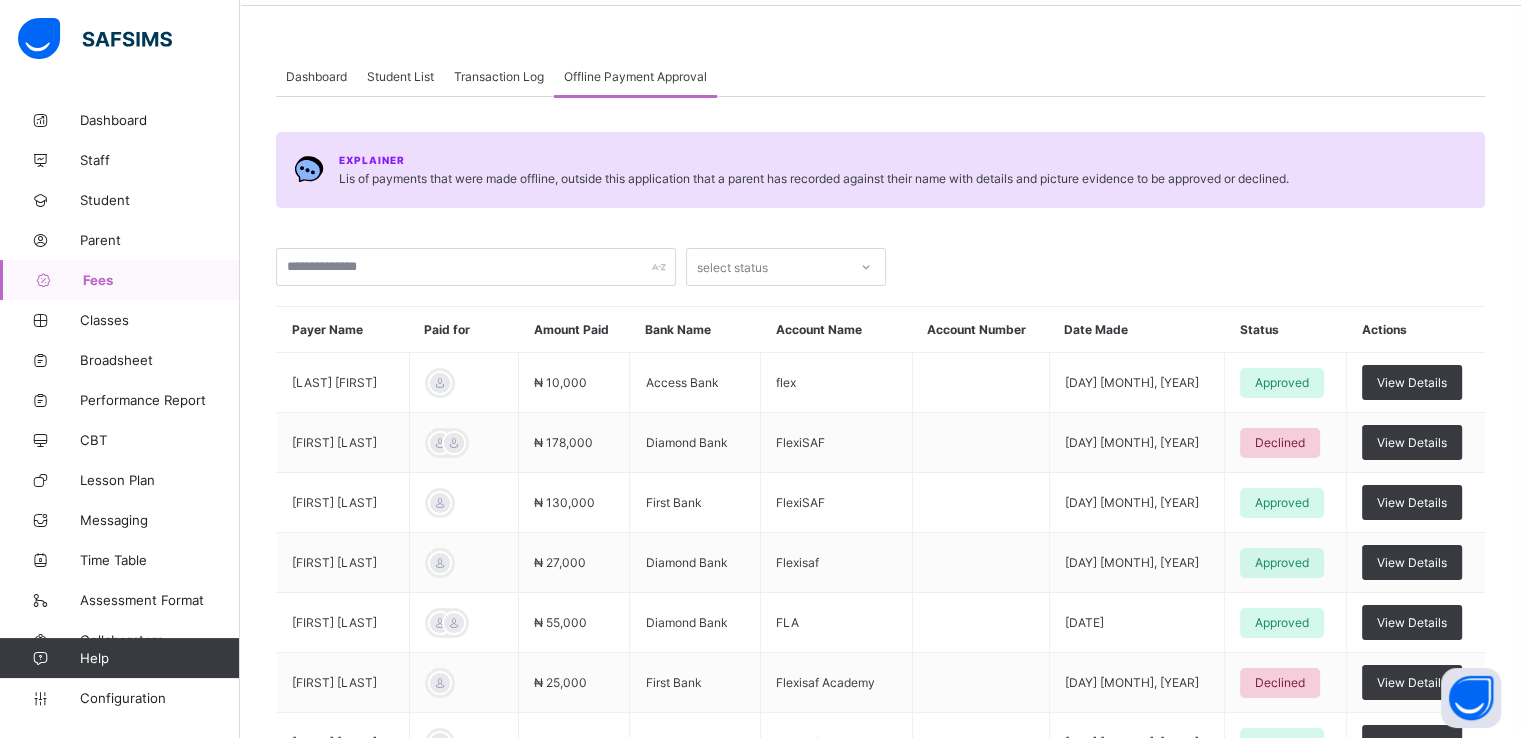 click on "Transaction Log" at bounding box center [499, 76] 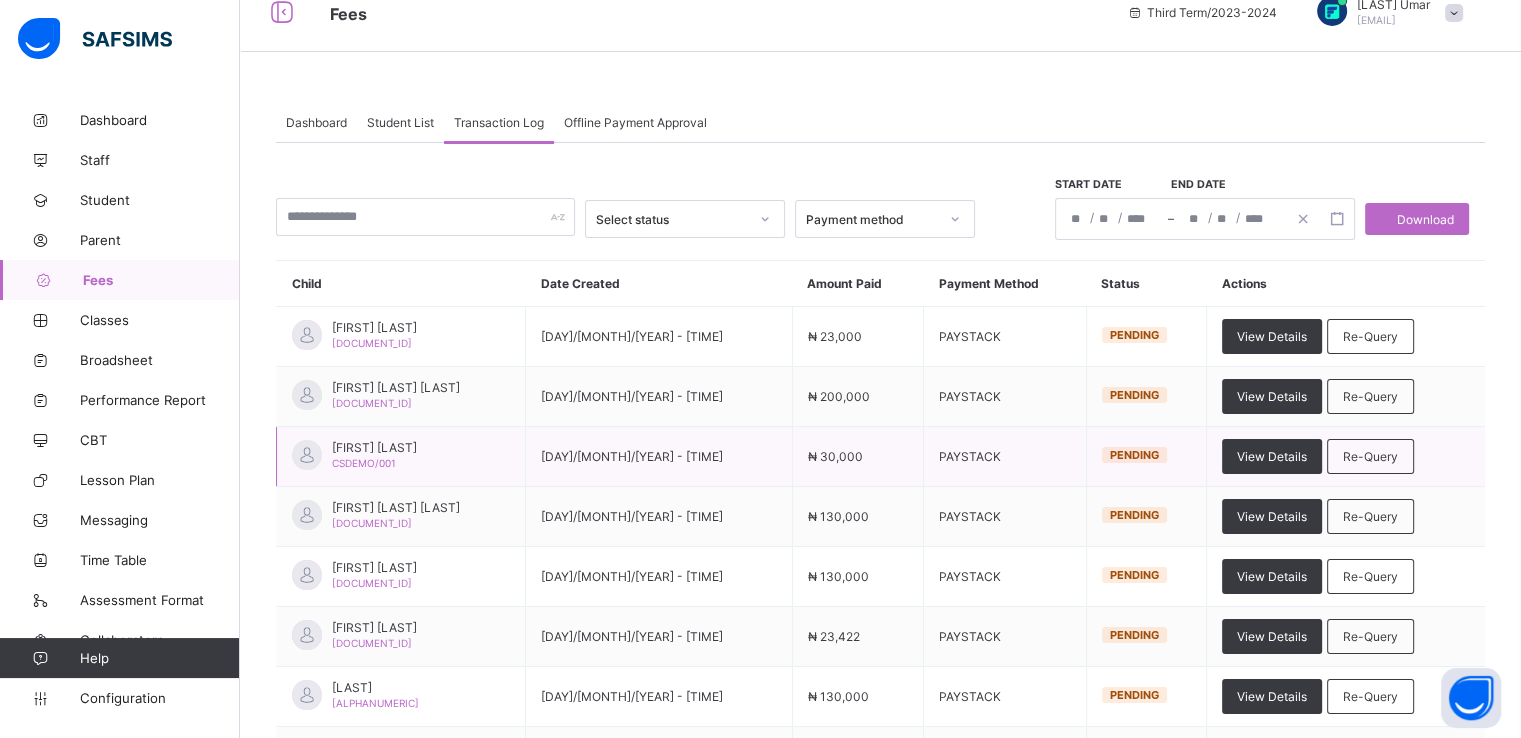 scroll, scrollTop: 28, scrollLeft: 0, axis: vertical 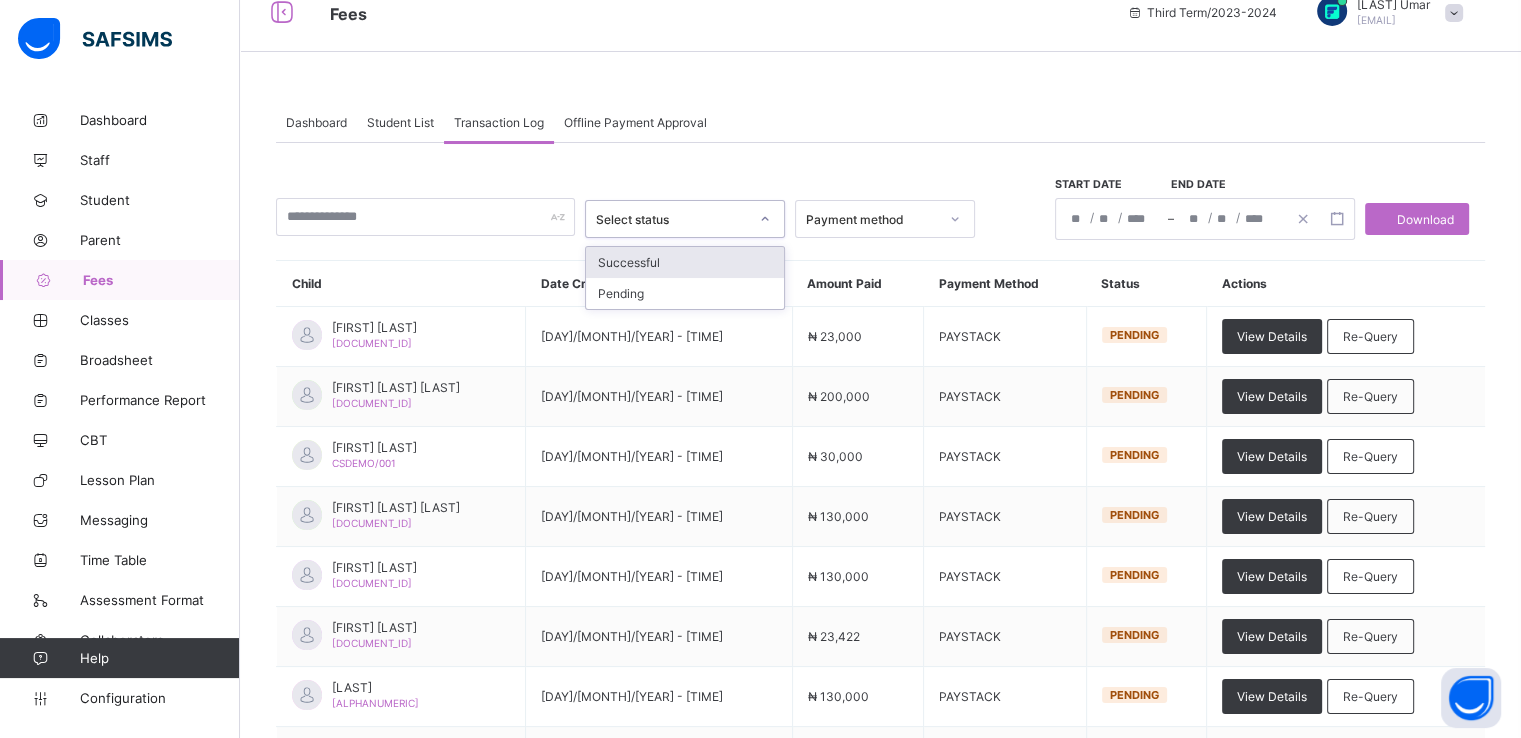 click at bounding box center [765, 219] 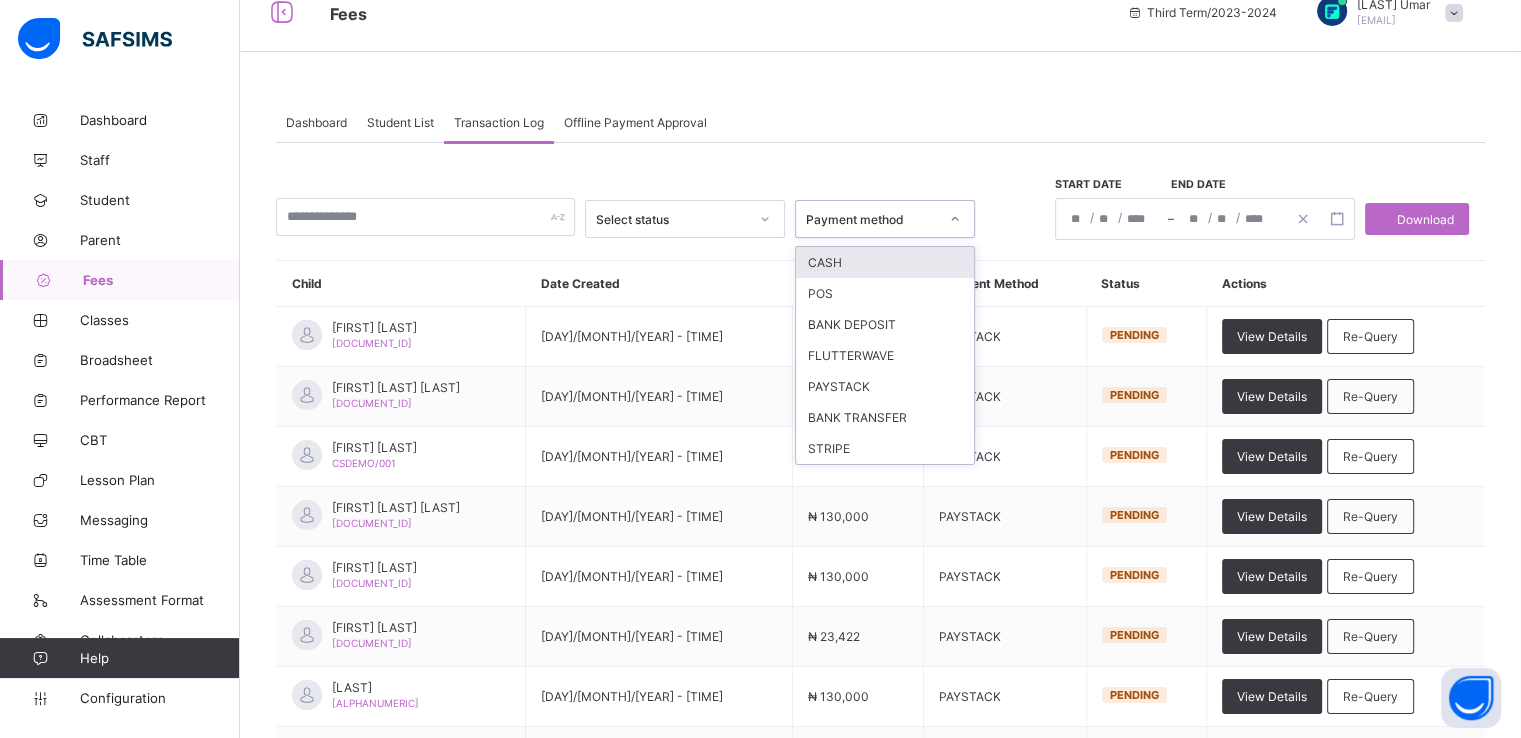 click on "Payment method" at bounding box center (866, 219) 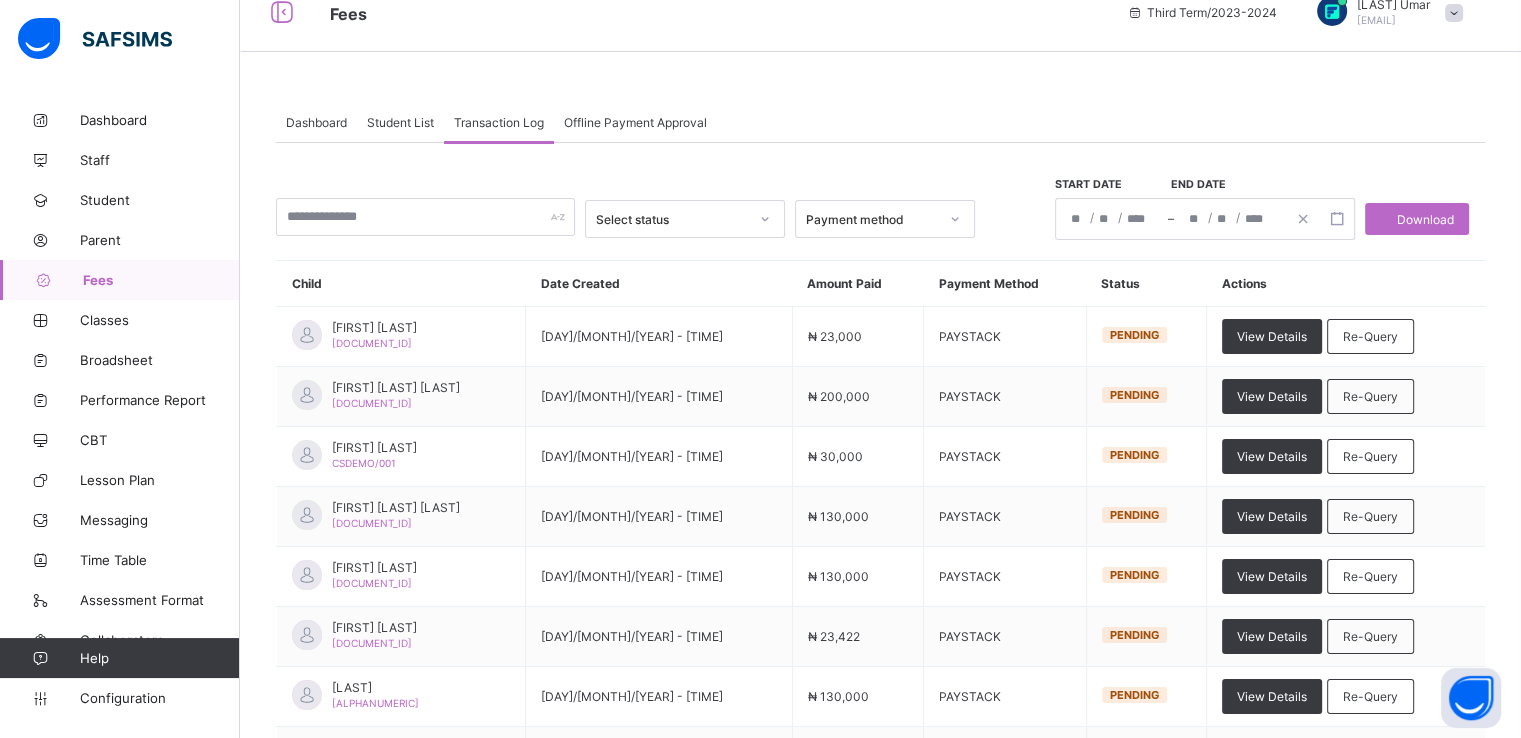 click on "/" 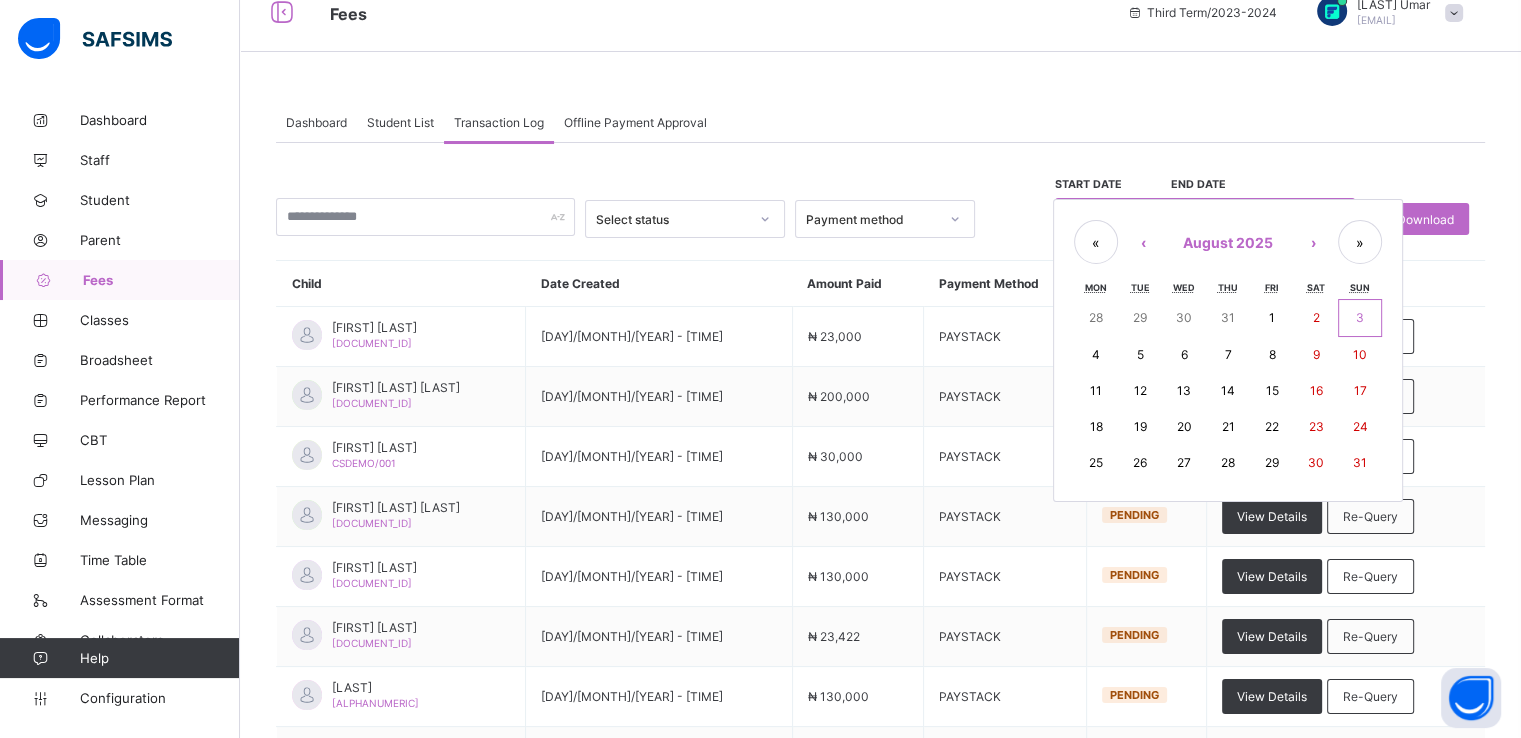 click on "4" at bounding box center [1096, 354] 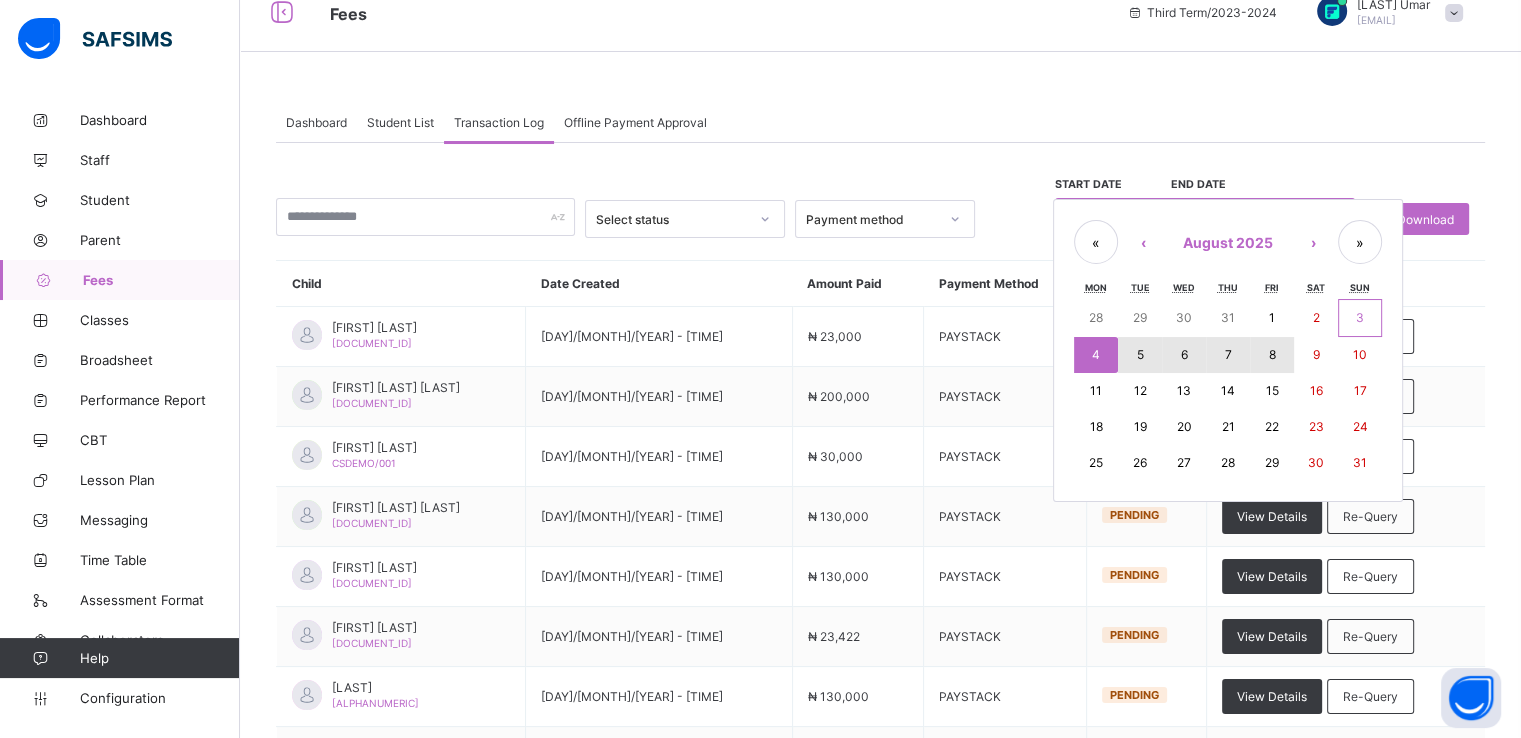 click on "8" at bounding box center [1272, 355] 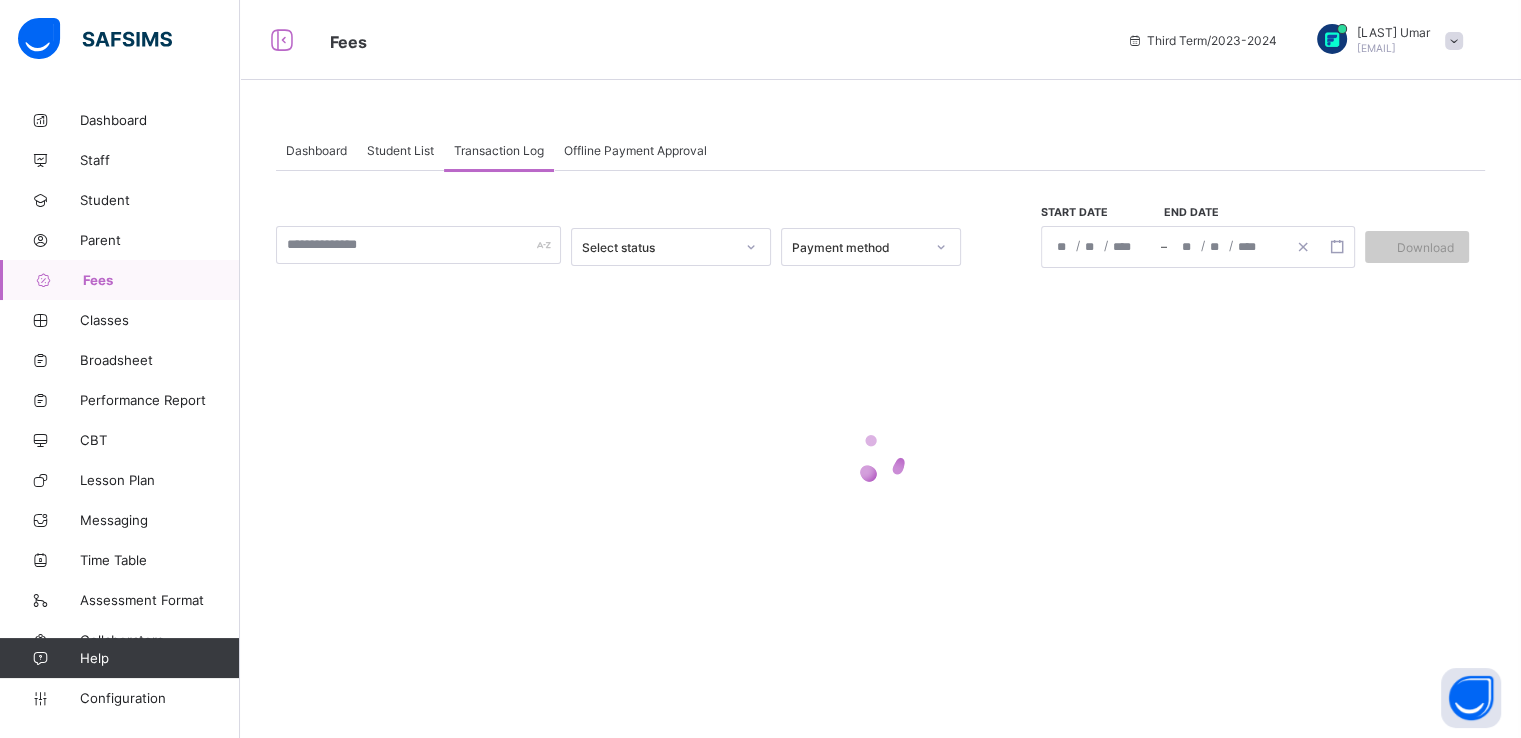 scroll, scrollTop: 0, scrollLeft: 0, axis: both 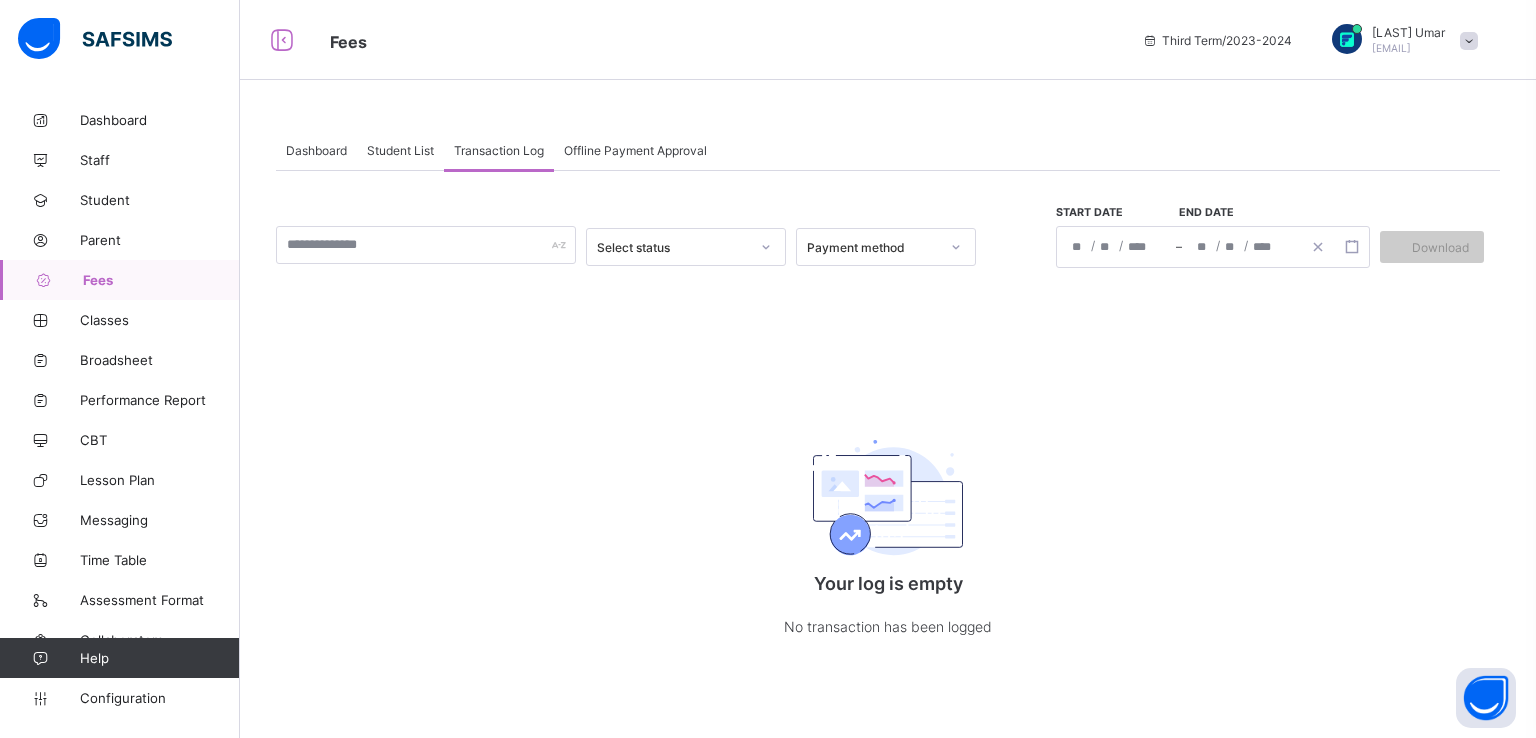 click on "**********" at bounding box center [1116, 247] 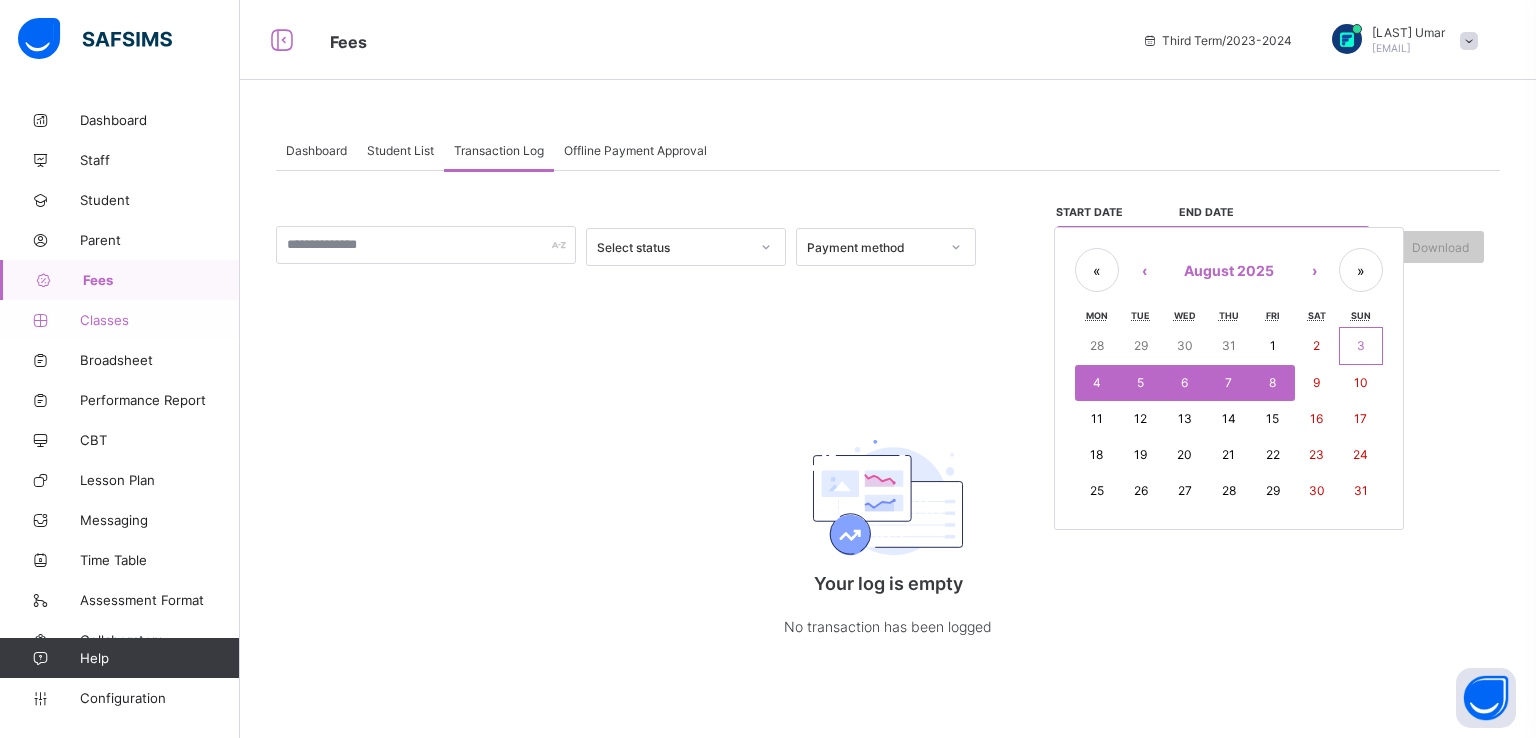 click on "Classes" at bounding box center [160, 320] 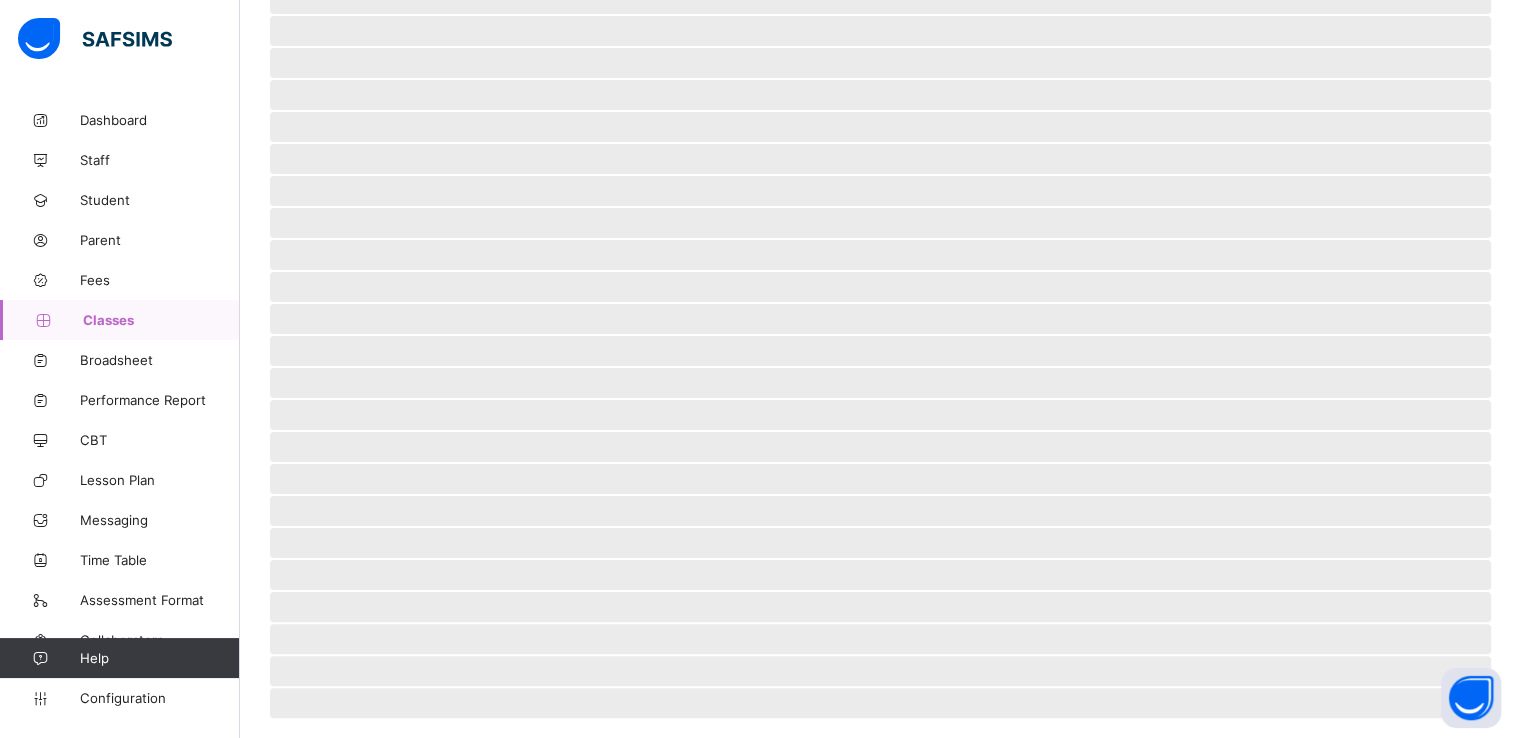 scroll, scrollTop: 0, scrollLeft: 0, axis: both 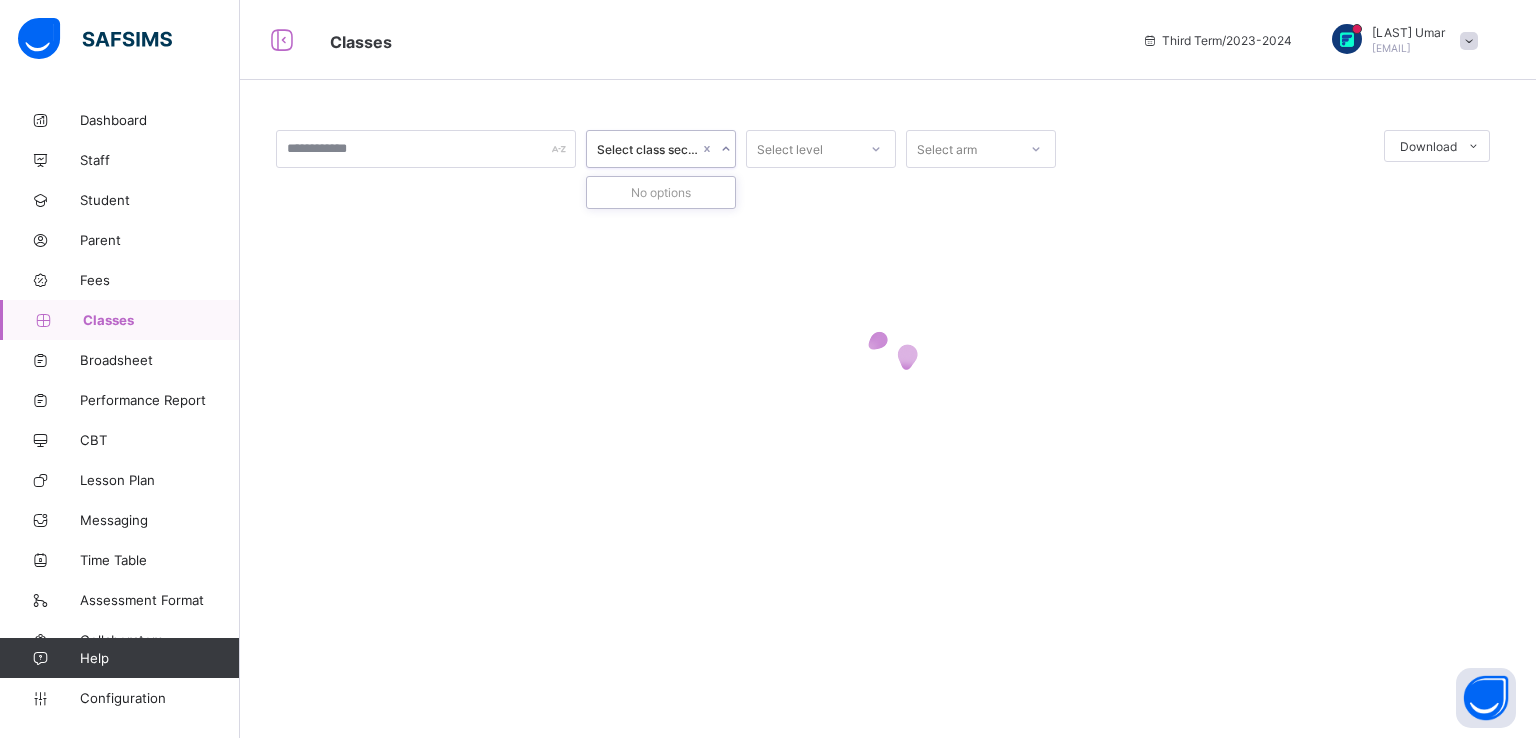 click 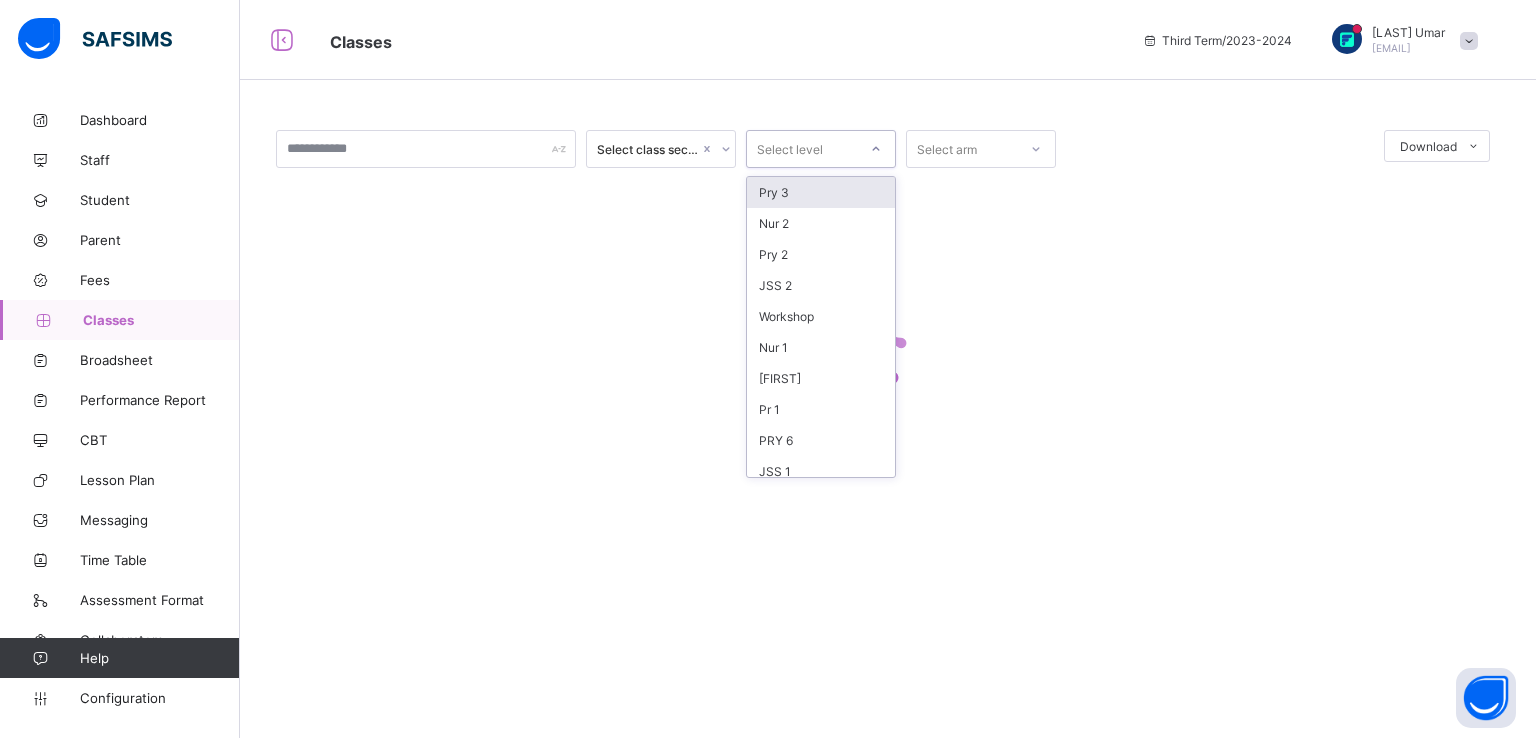 click at bounding box center (876, 149) 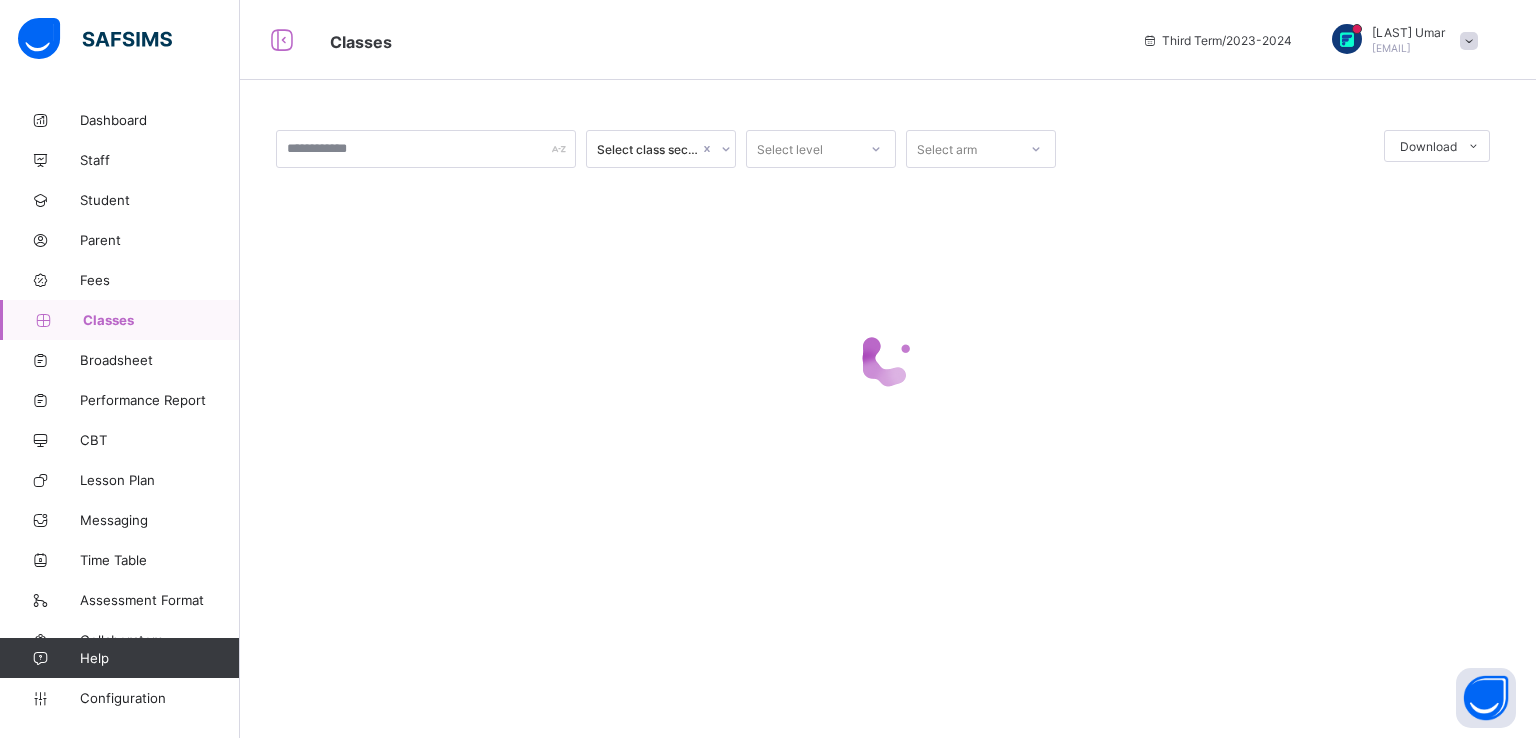 click at bounding box center [888, 358] 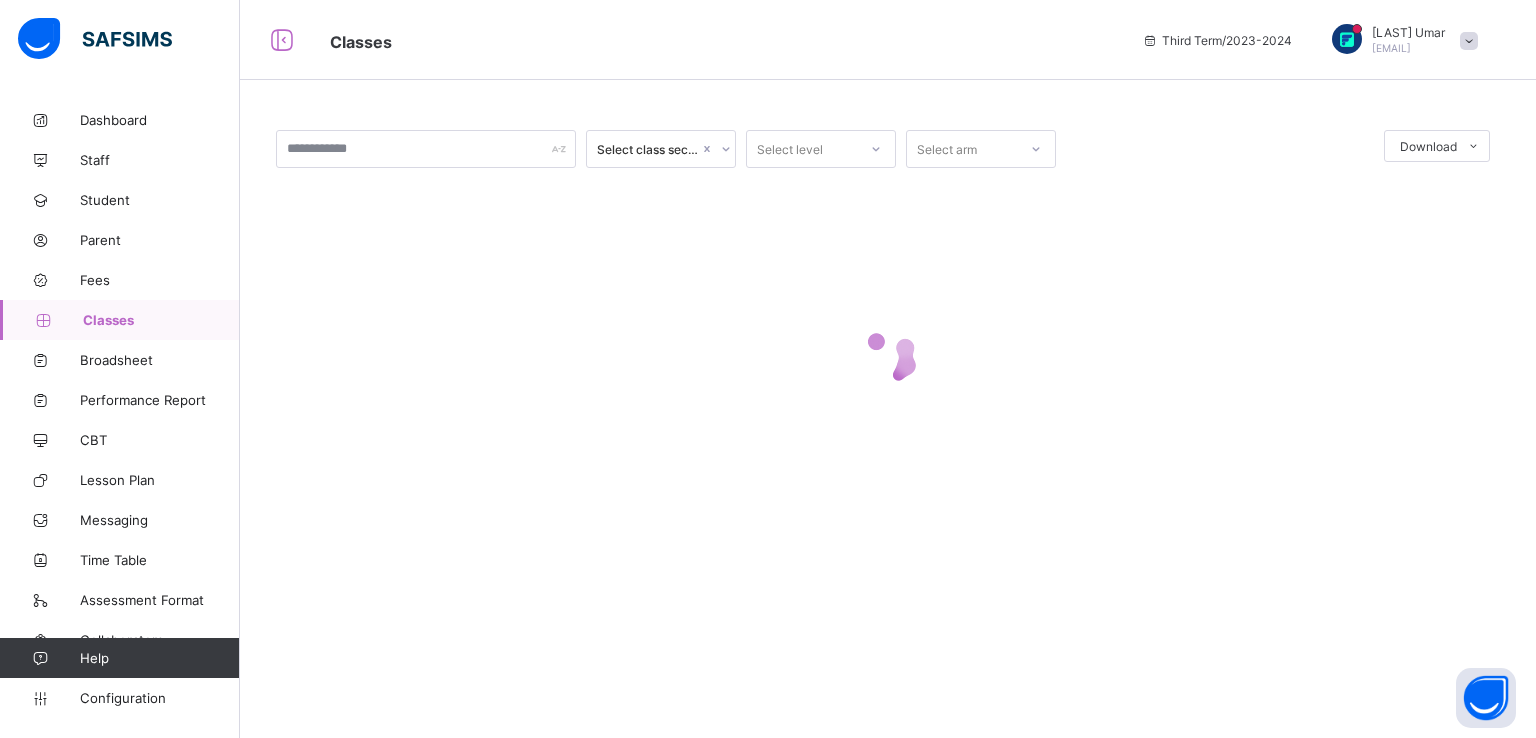 click on "Classes" at bounding box center (161, 320) 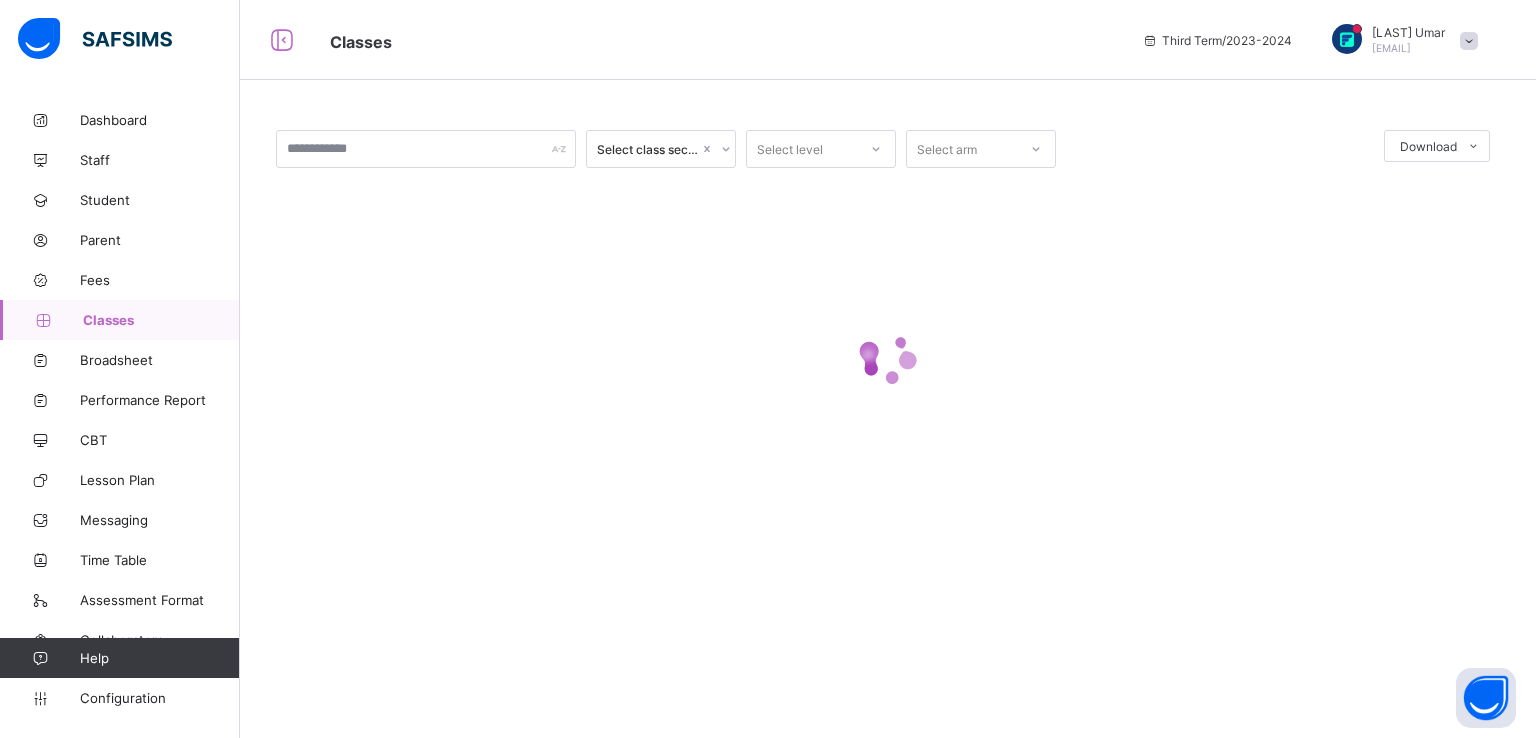 click on "Classes" at bounding box center (161, 320) 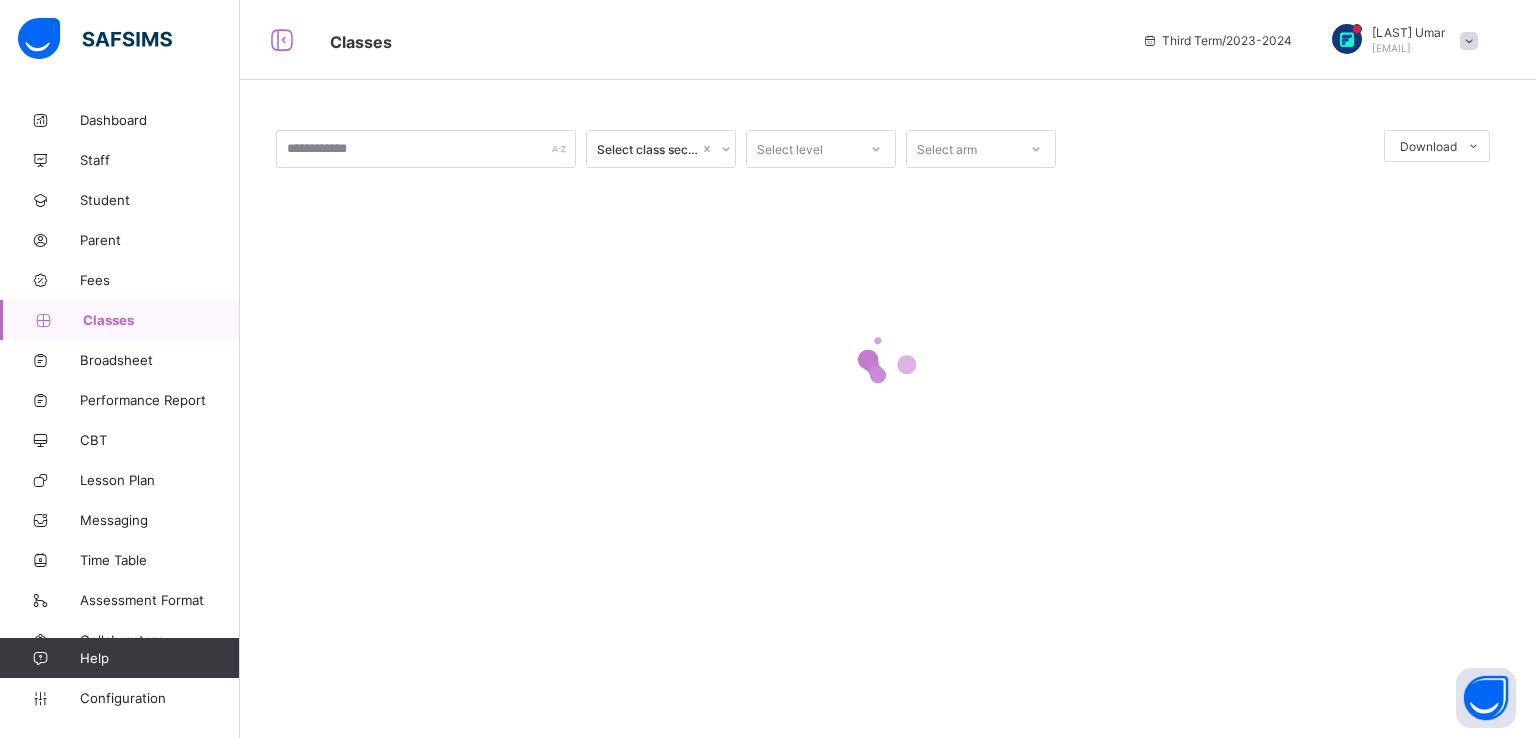 click at bounding box center [888, 358] 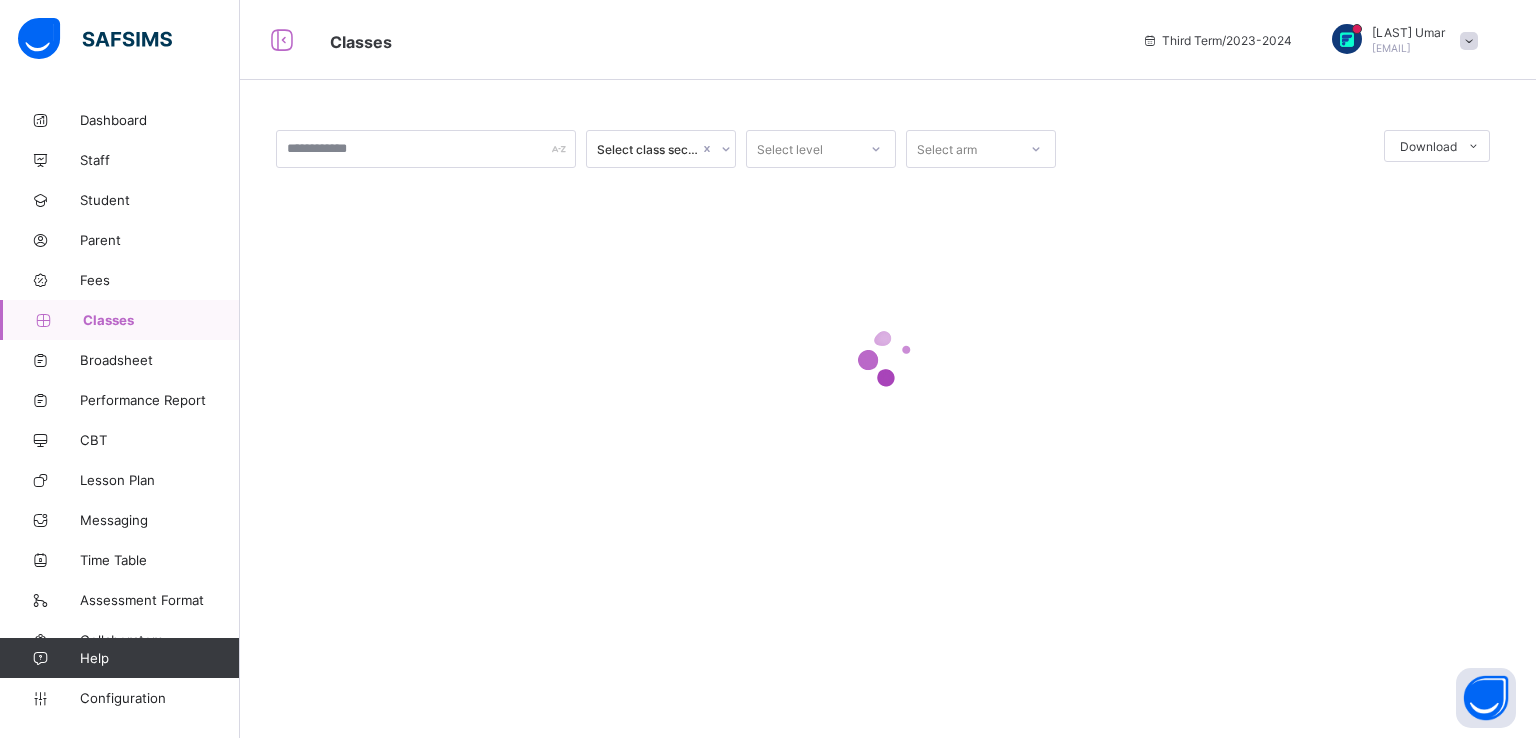 click at bounding box center (888, 358) 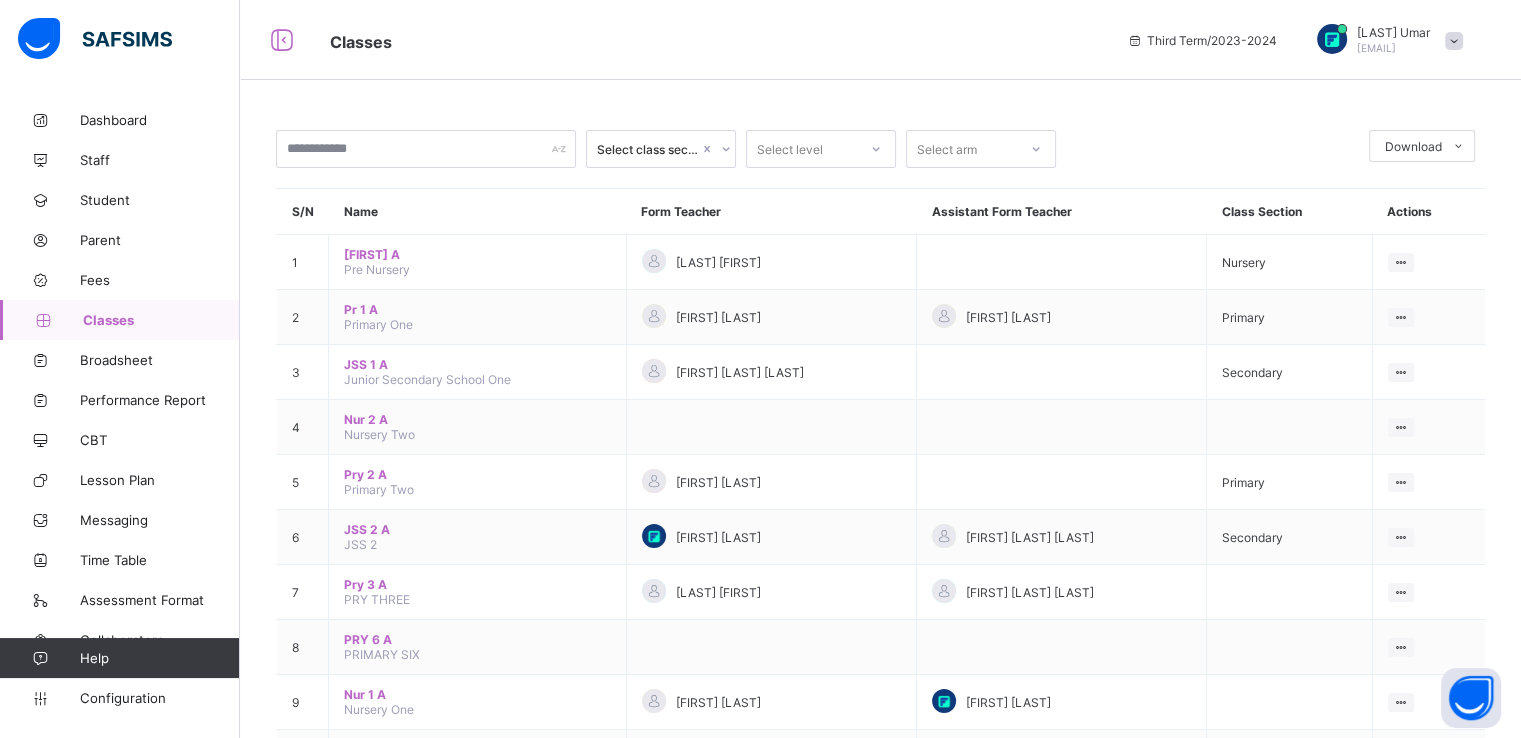 click on "Classes Third Term / 2023-2024 [LAST] [LAST] [EMAIL]" at bounding box center [760, 40] 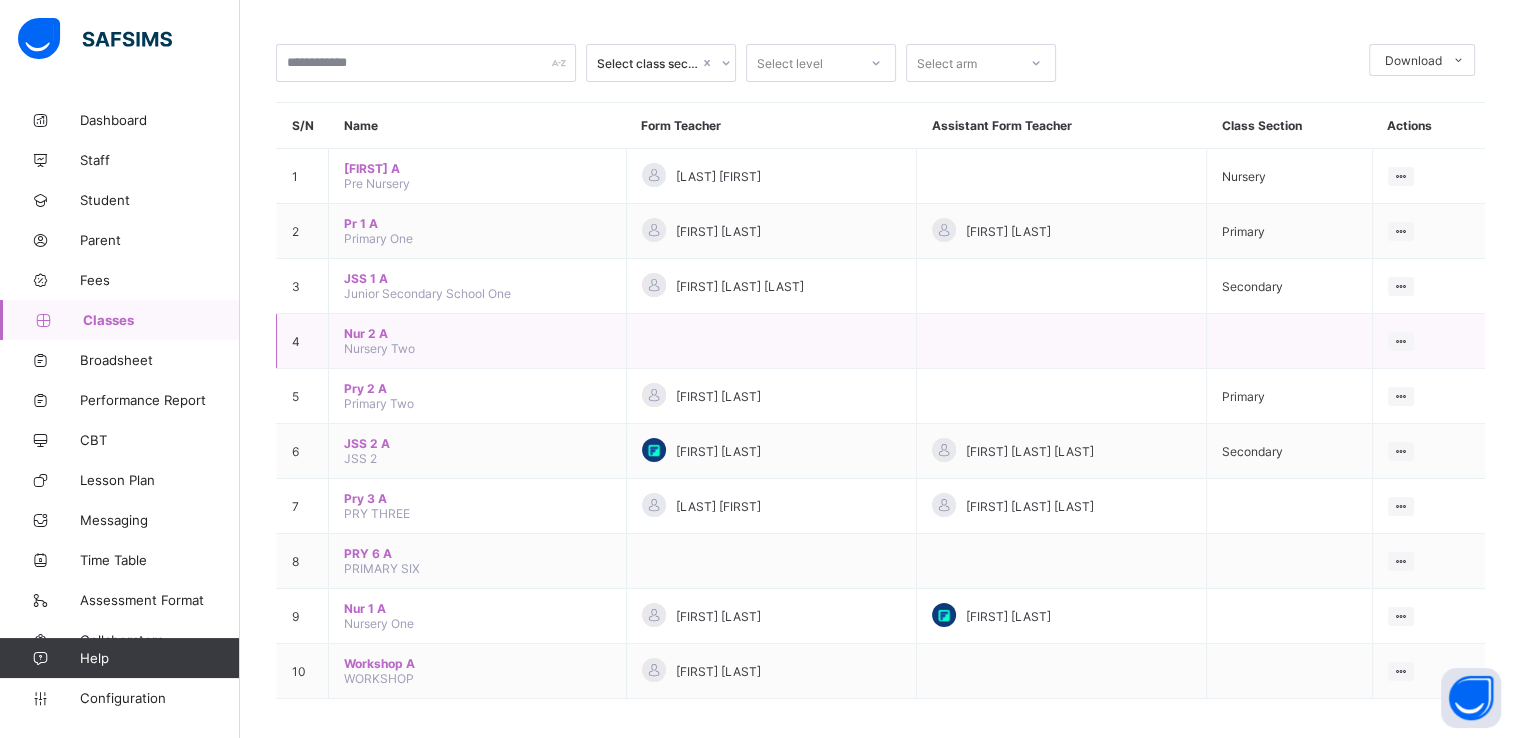 scroll, scrollTop: 99, scrollLeft: 0, axis: vertical 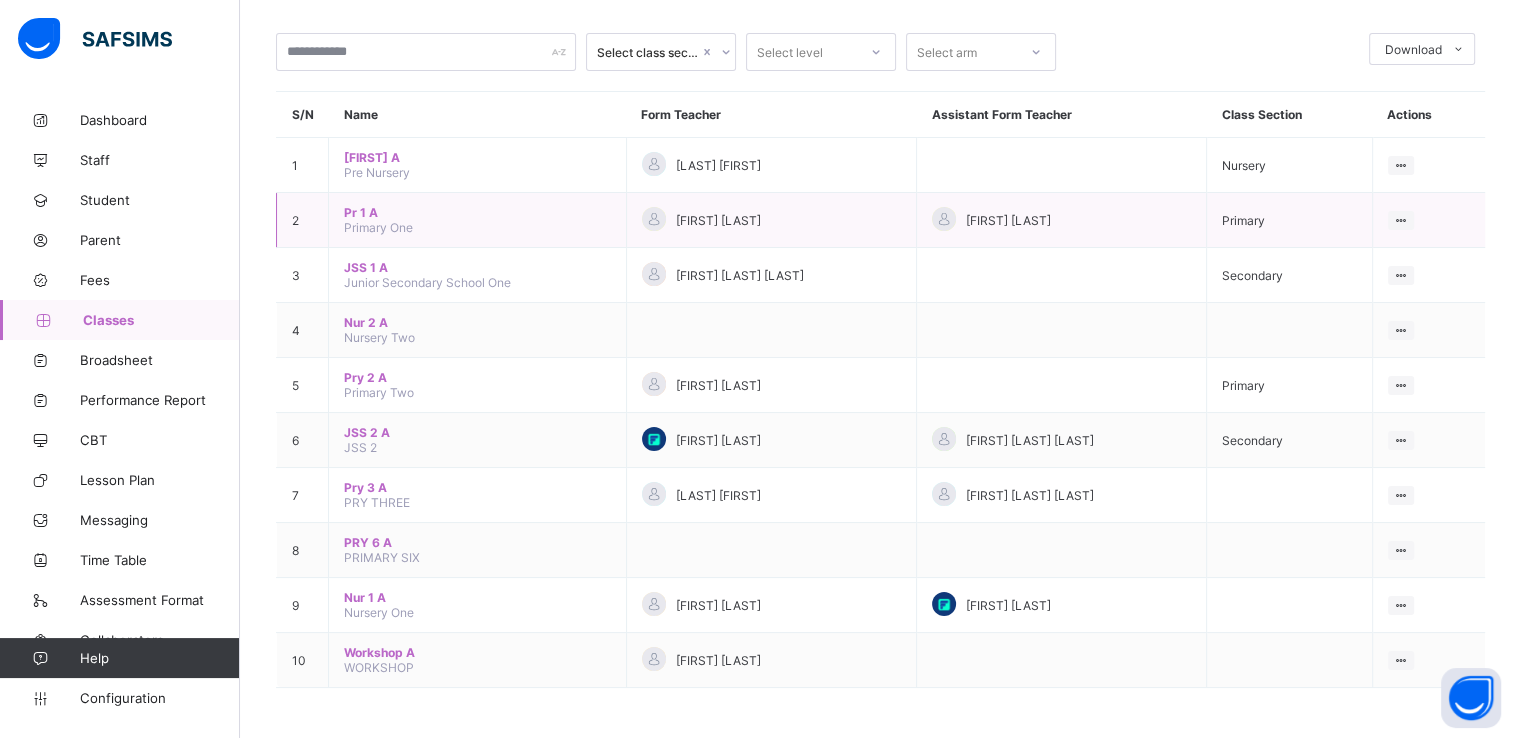 click on "Pr [NUMBER] [LETTER] [LETTER]" at bounding box center (477, 212) 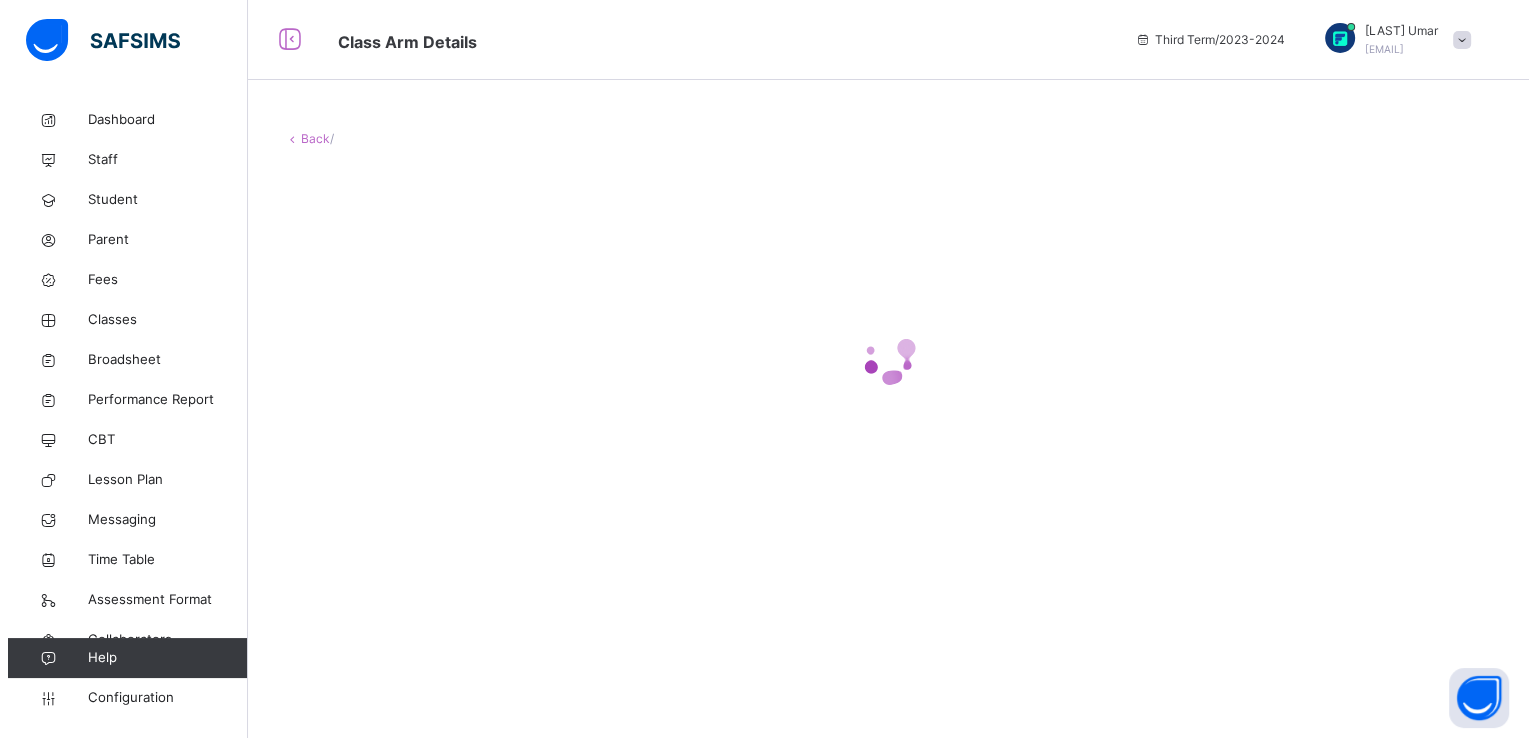 scroll, scrollTop: 0, scrollLeft: 0, axis: both 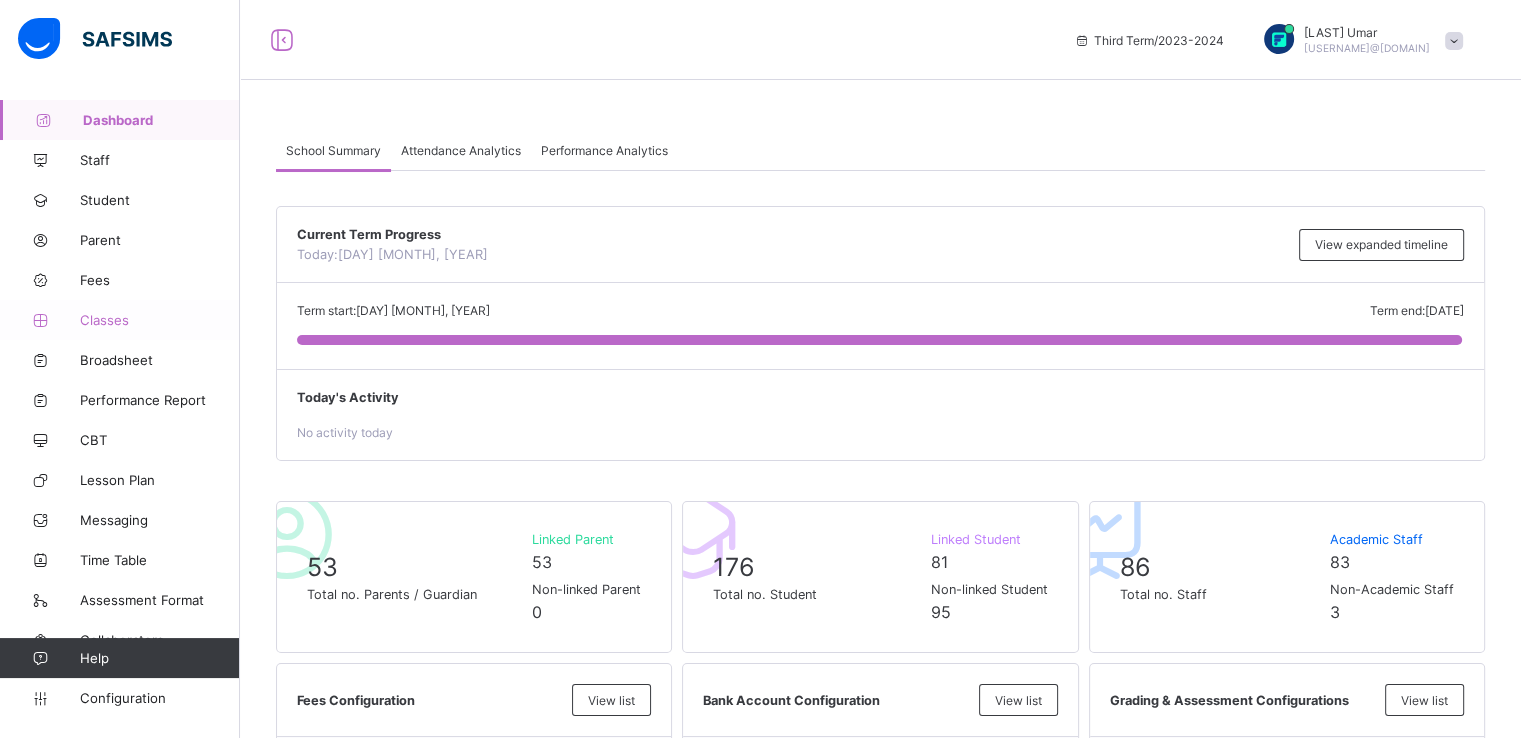 click on "Classes" at bounding box center [160, 320] 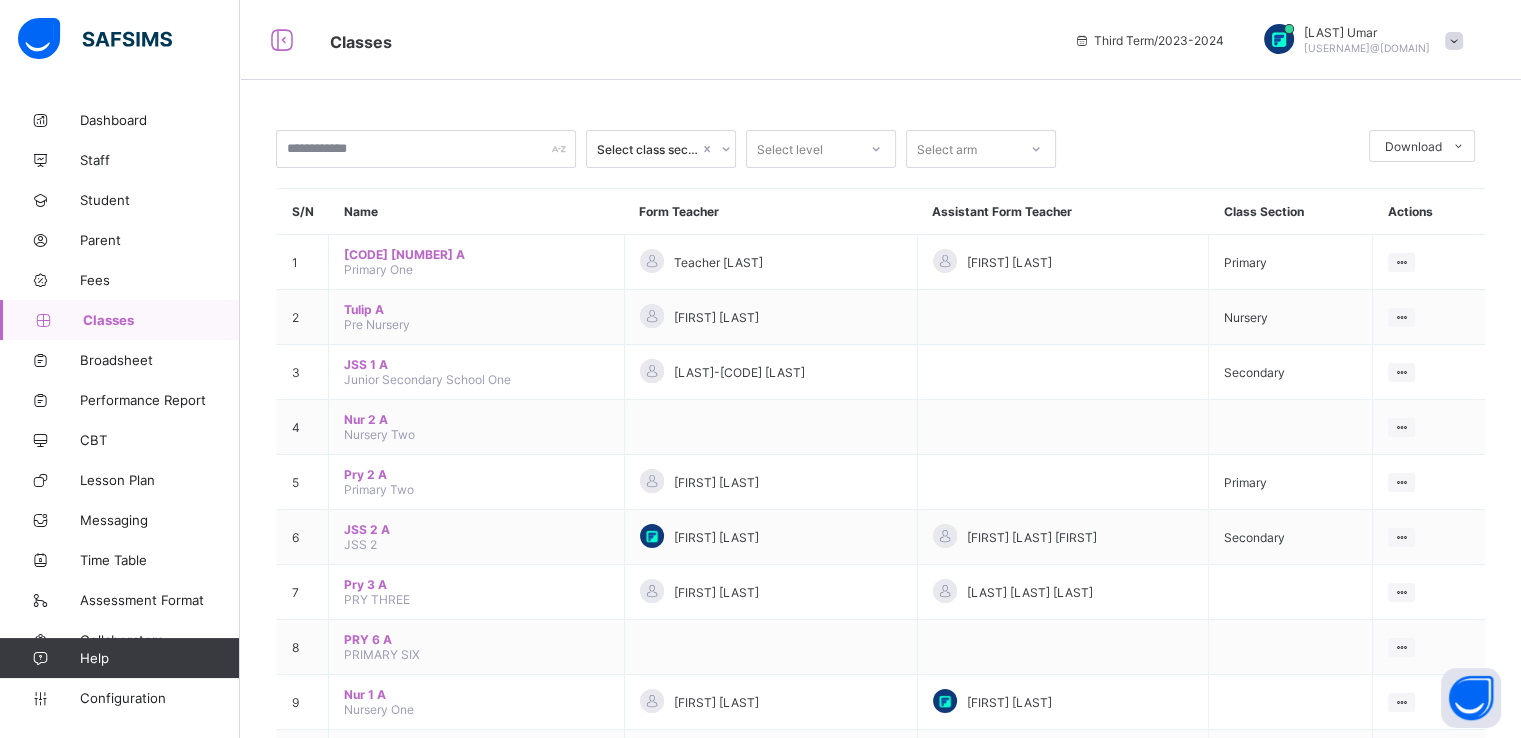scroll, scrollTop: 99, scrollLeft: 0, axis: vertical 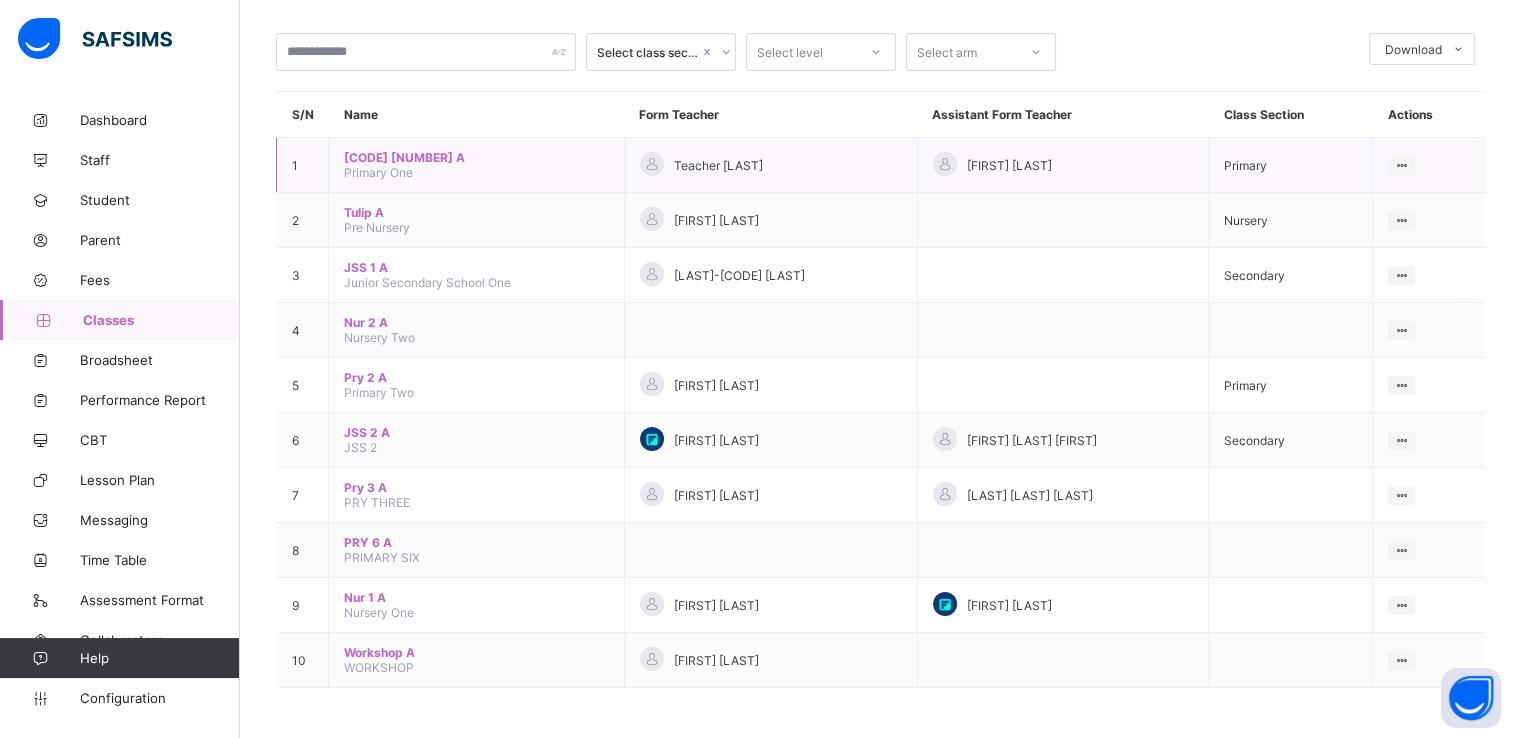 click on "Pr [NUMBER] [LETTER] [LETTER]" at bounding box center [476, 157] 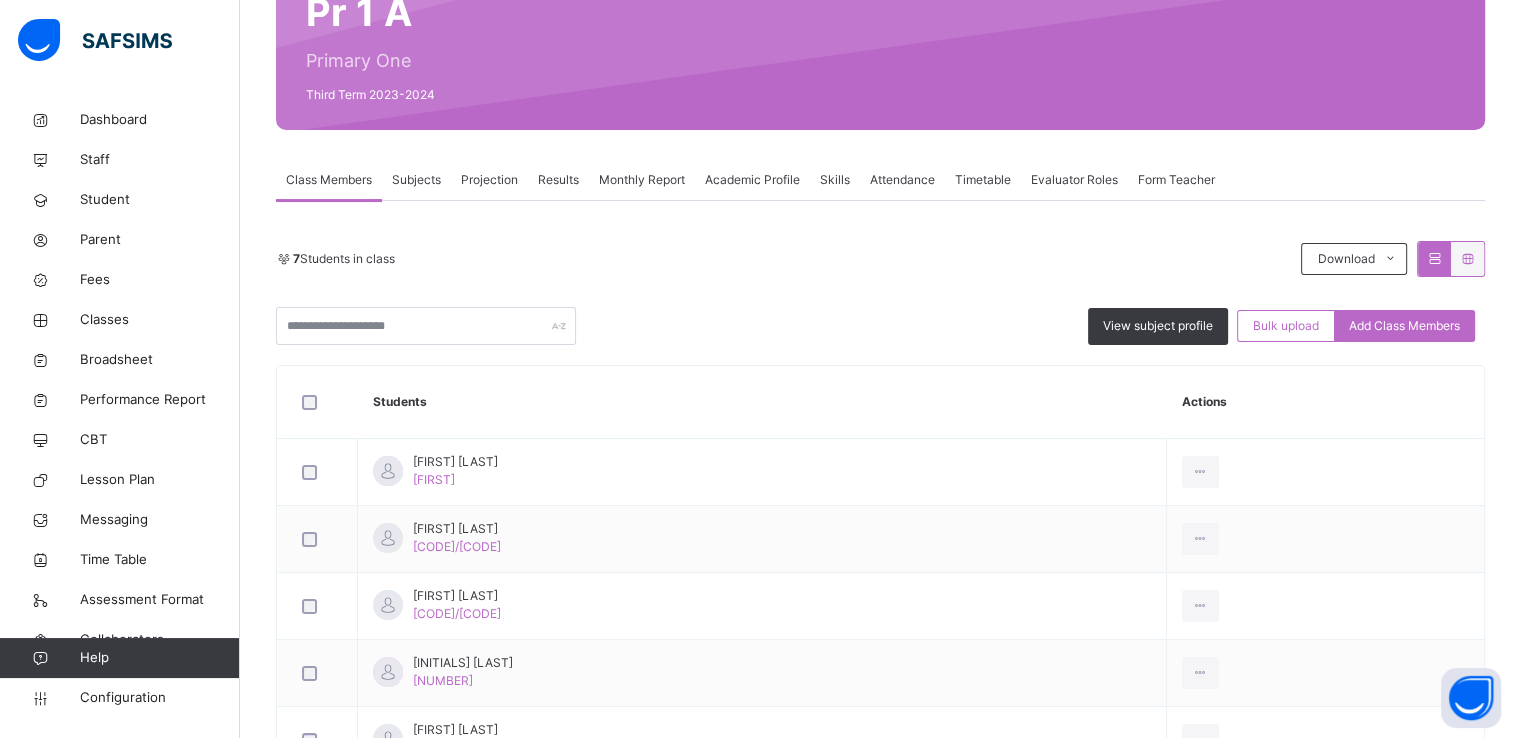 scroll, scrollTop: 214, scrollLeft: 0, axis: vertical 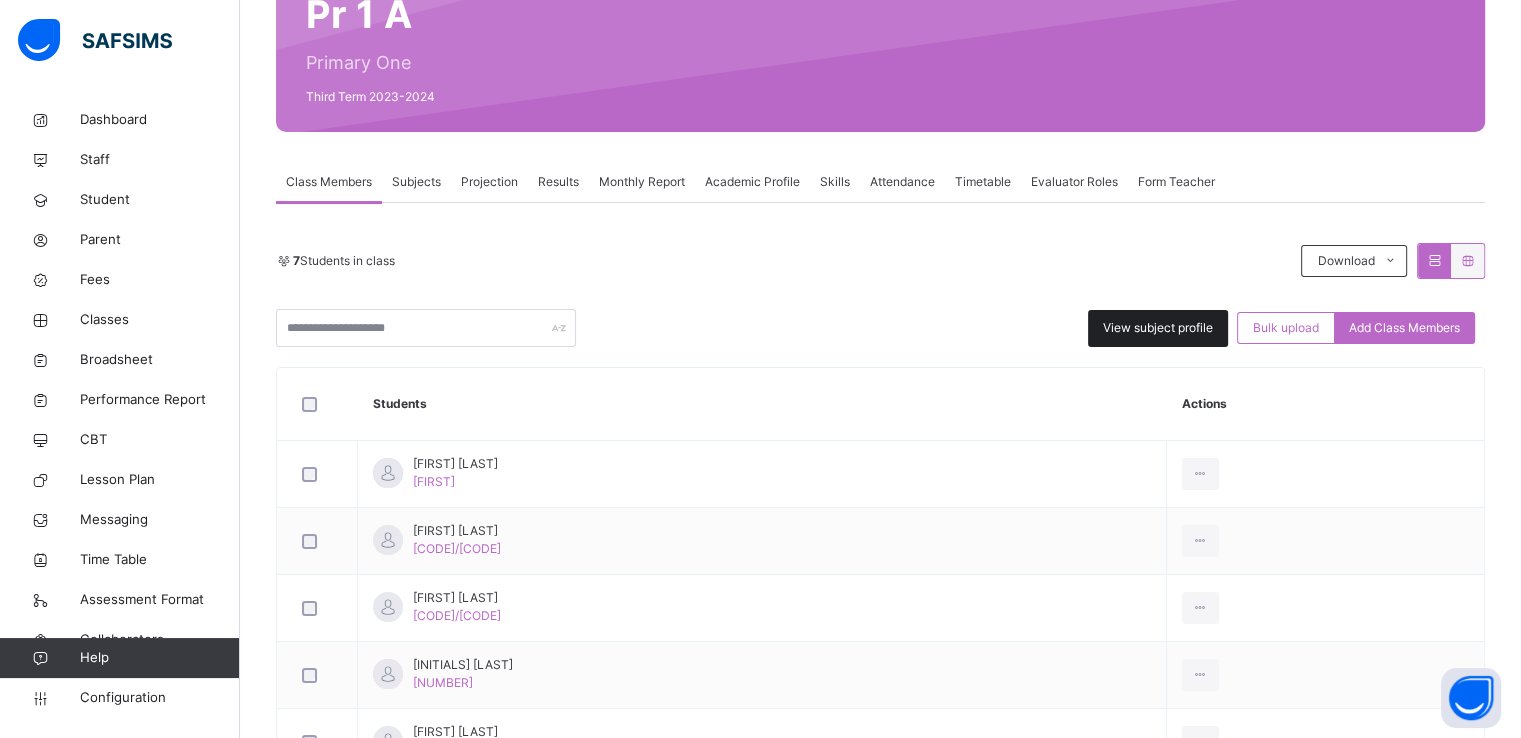 click on "View subject profile" at bounding box center (1158, 328) 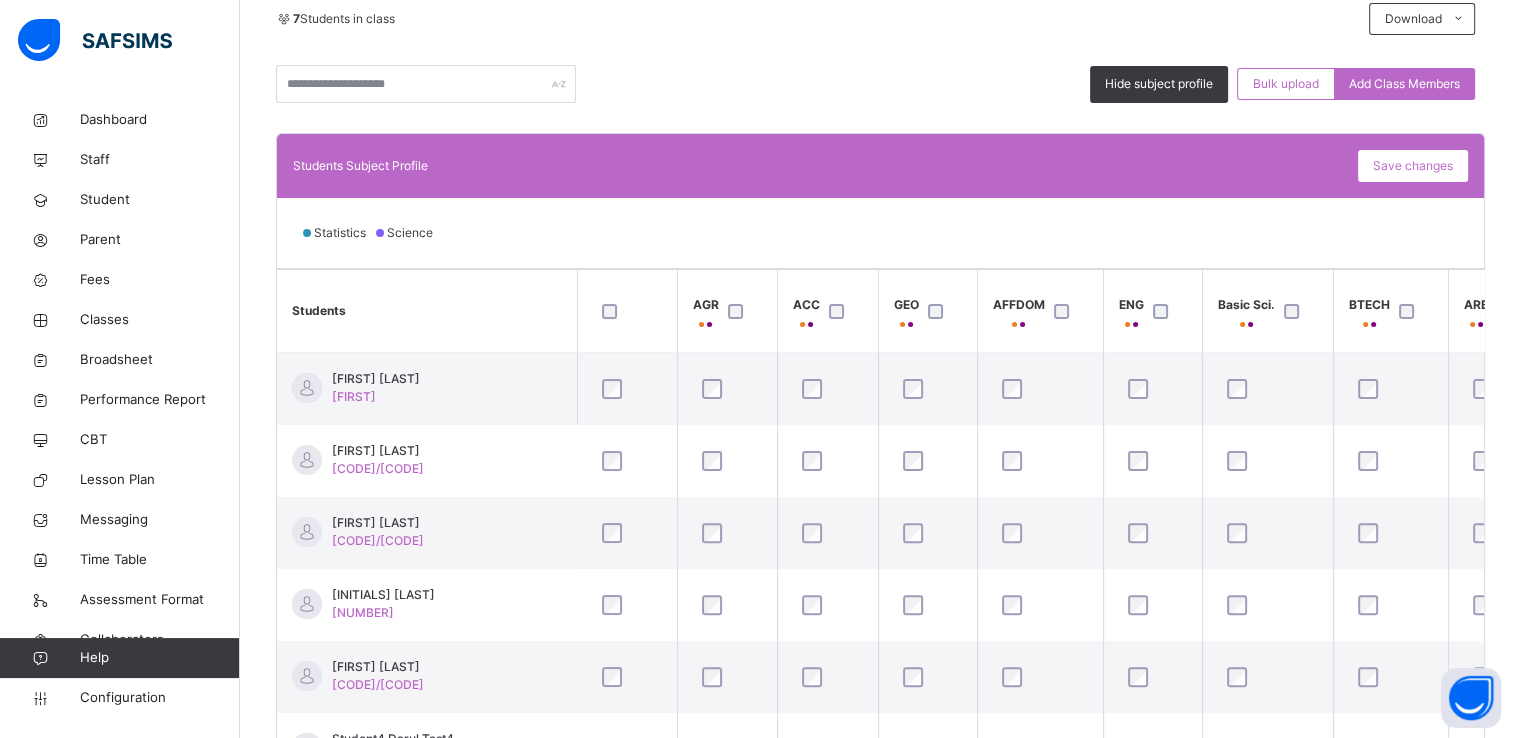 scroll, scrollTop: 544, scrollLeft: 0, axis: vertical 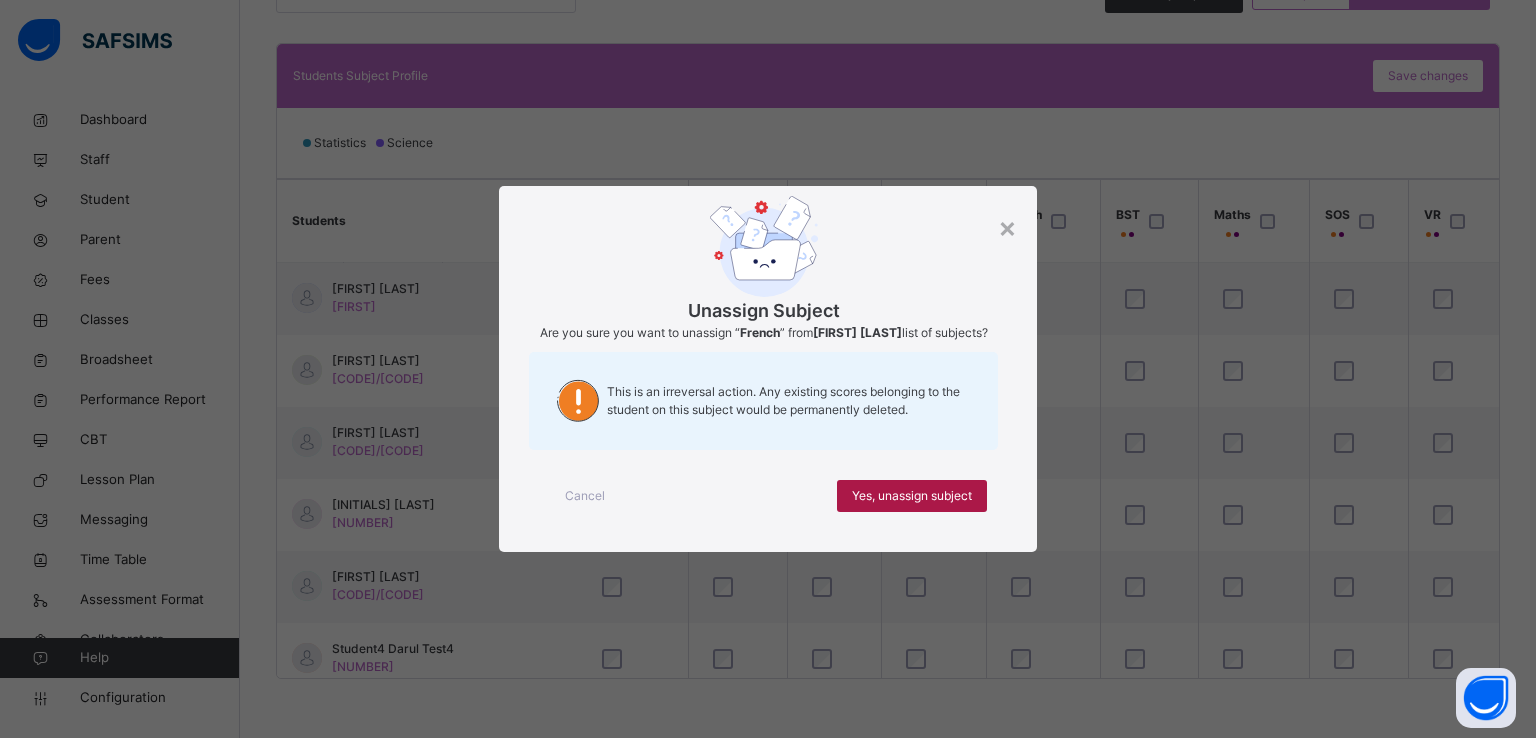 click on "Yes, unassign subject" at bounding box center (912, 496) 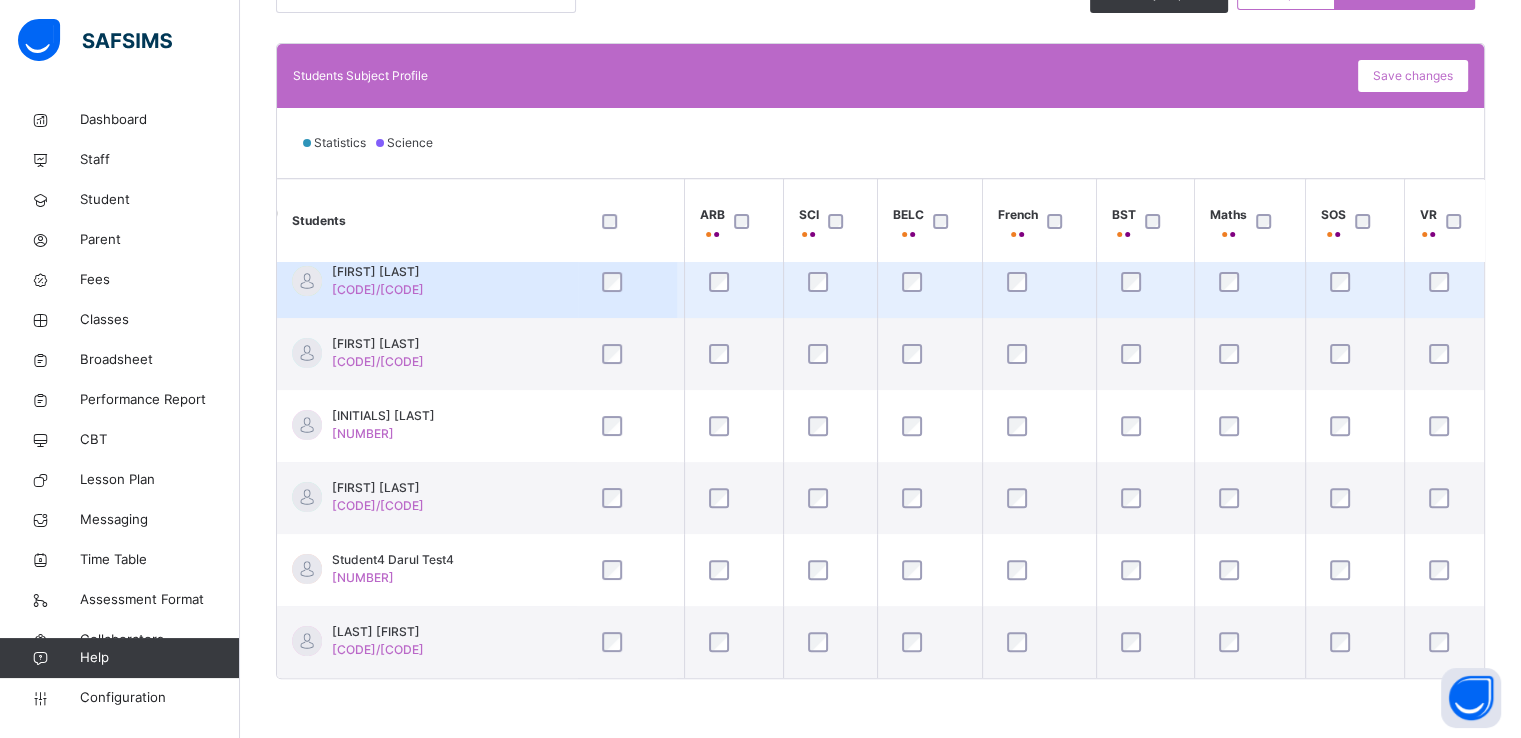 scroll, scrollTop: 0, scrollLeft: 764, axis: horizontal 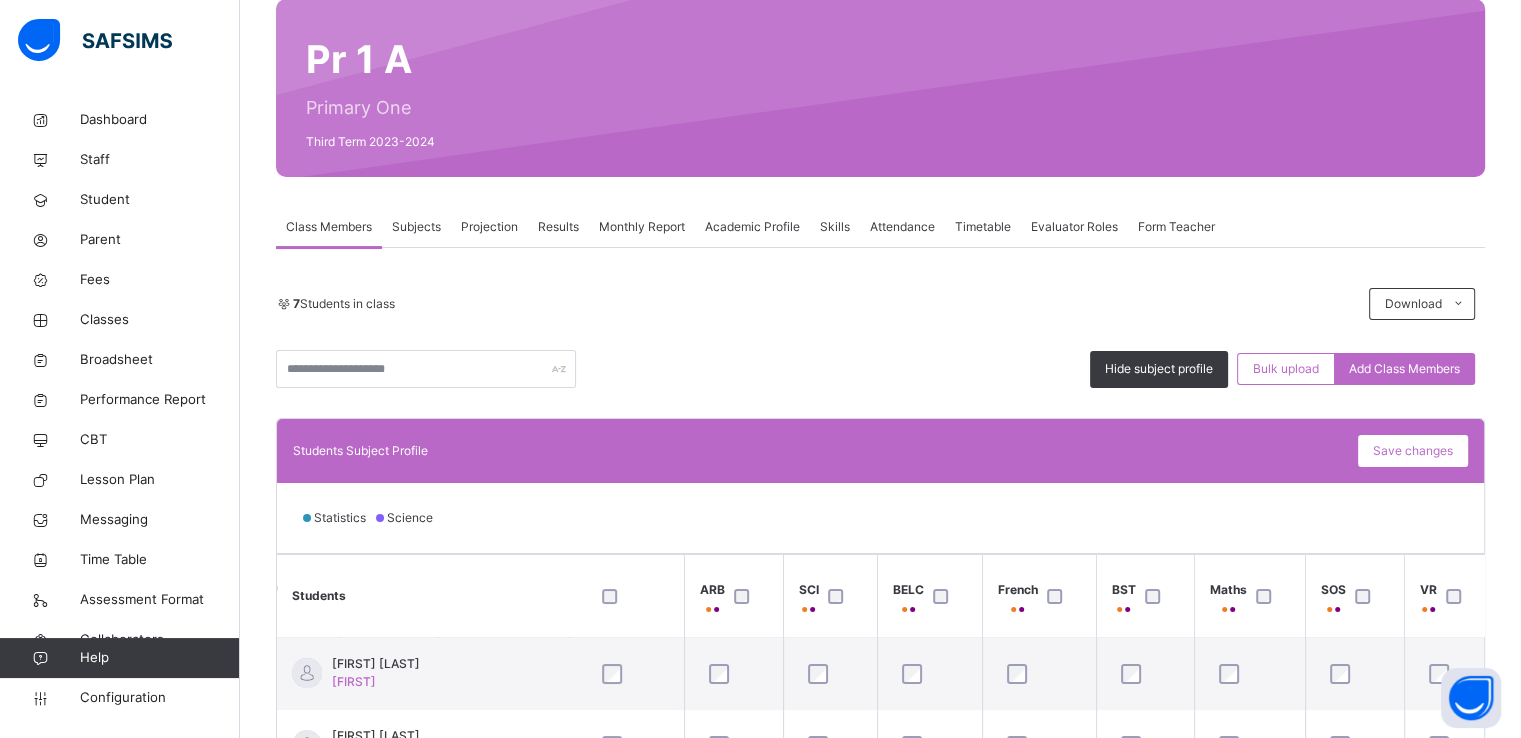 click on "Subjects" at bounding box center [416, 227] 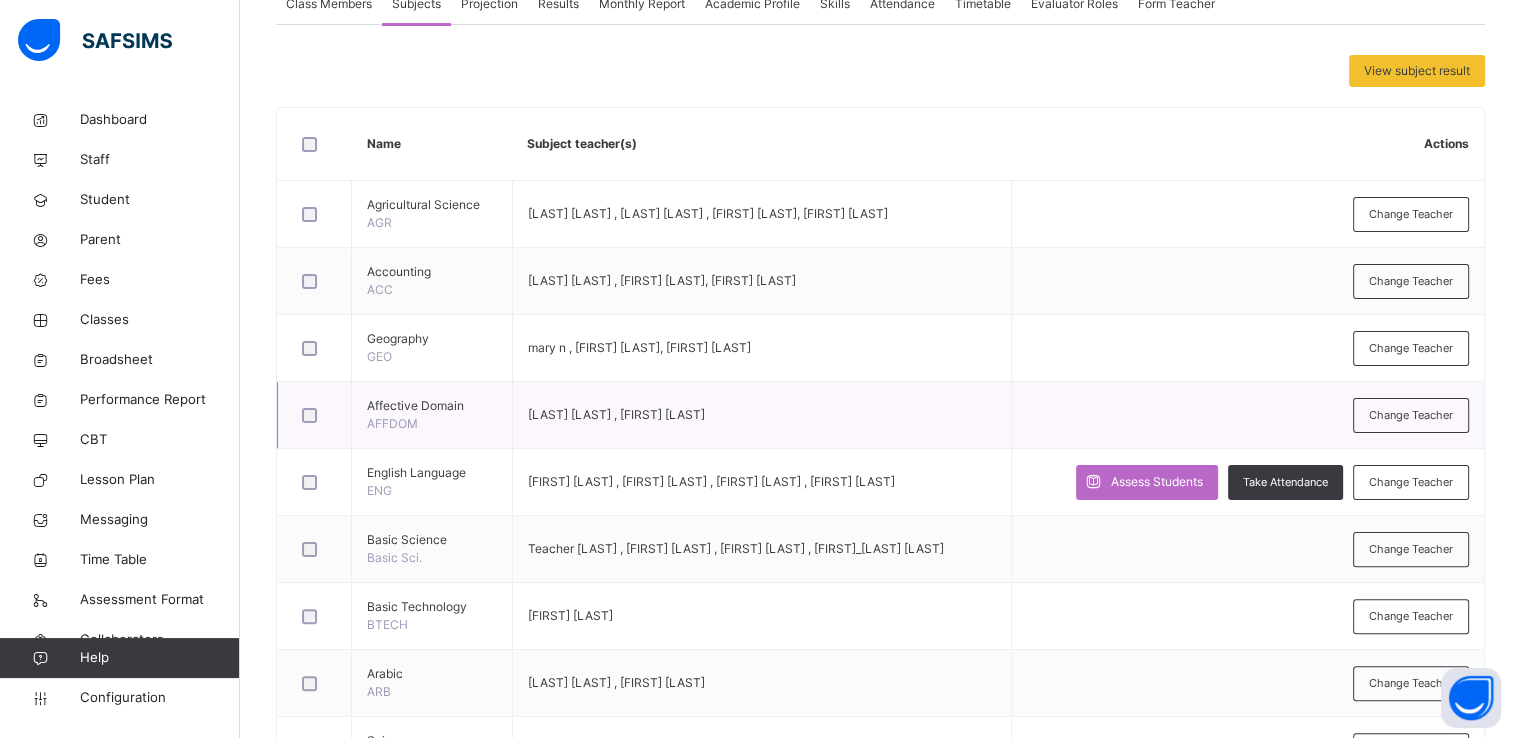 scroll, scrollTop: 396, scrollLeft: 0, axis: vertical 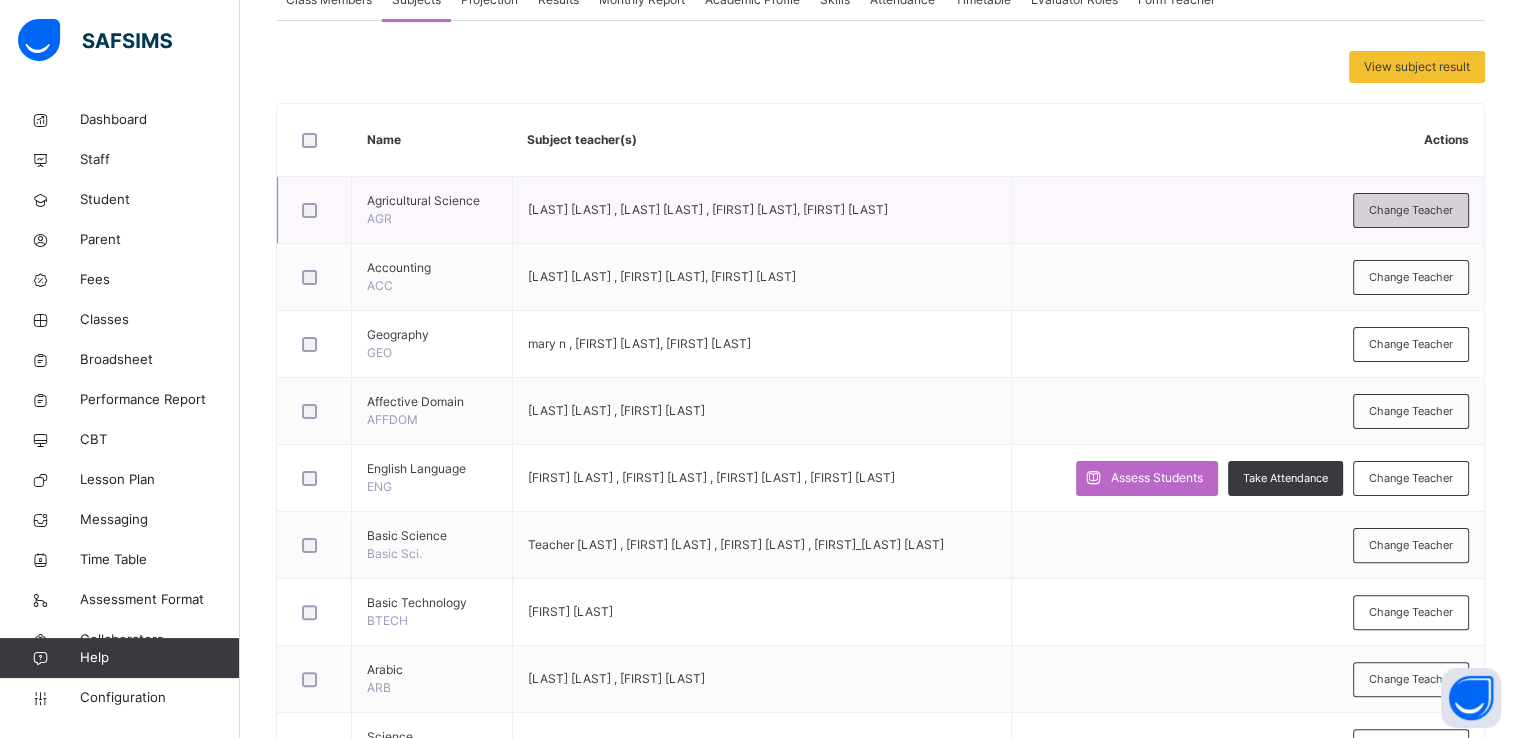 click on "Change Teacher" at bounding box center (1411, 210) 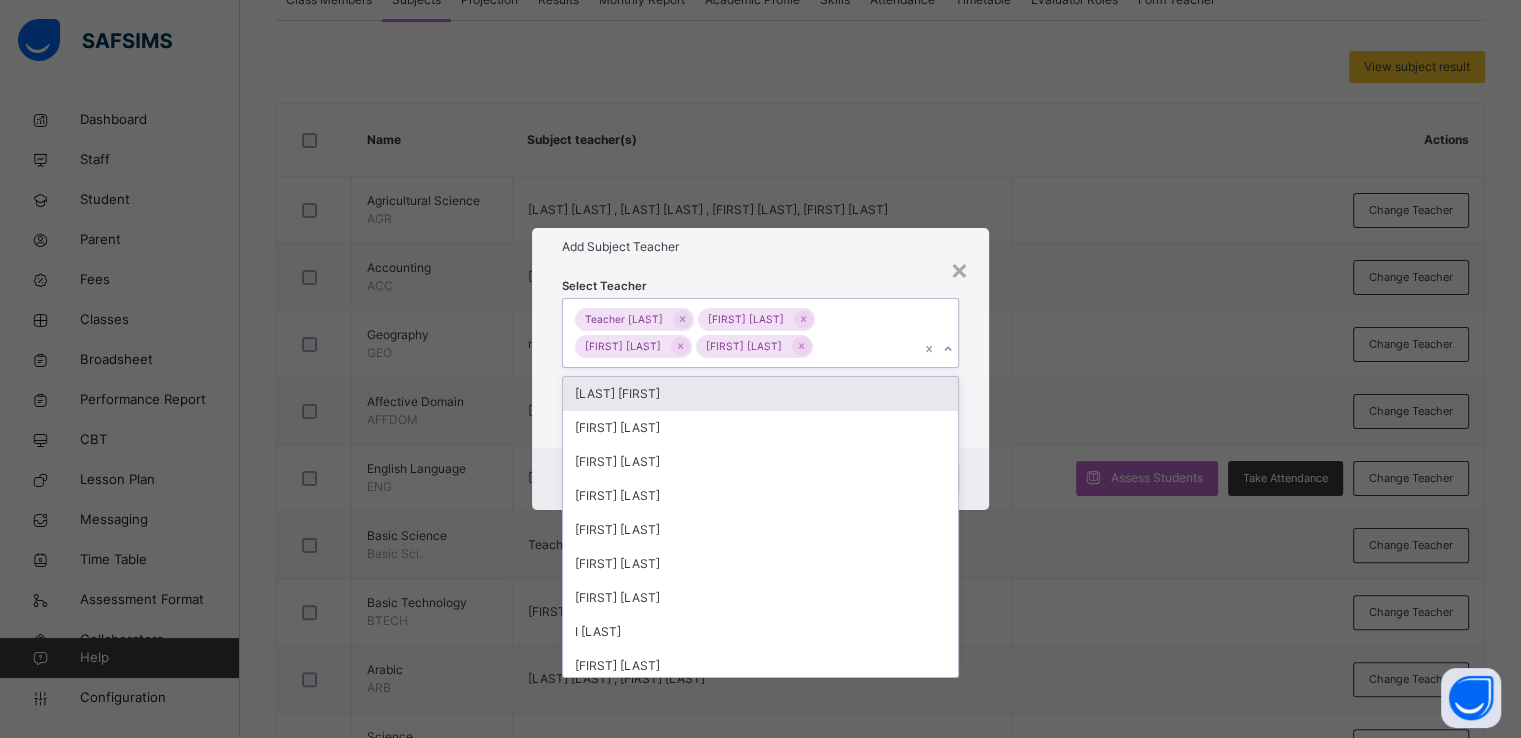 click 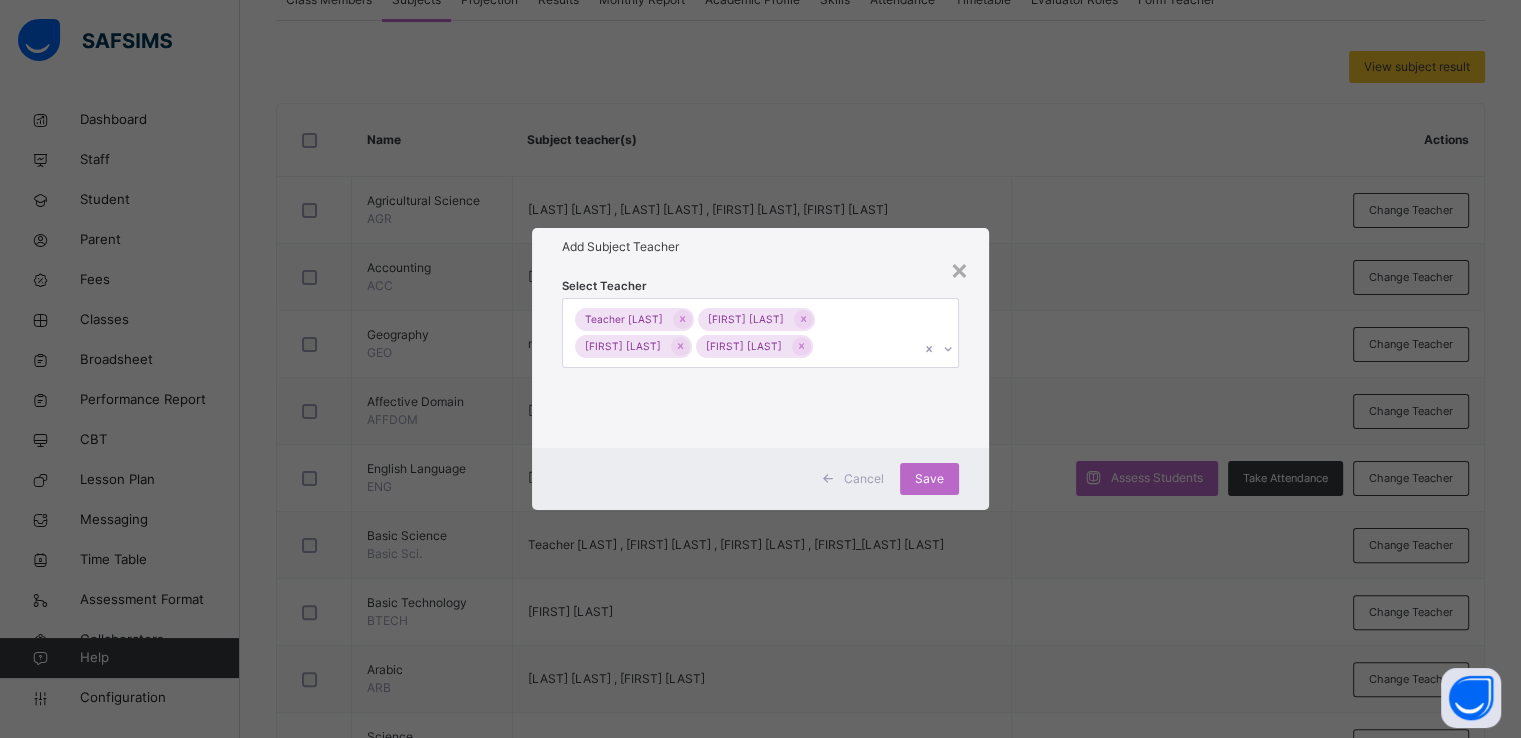 click on "Add Subject Teacher" at bounding box center (760, 247) 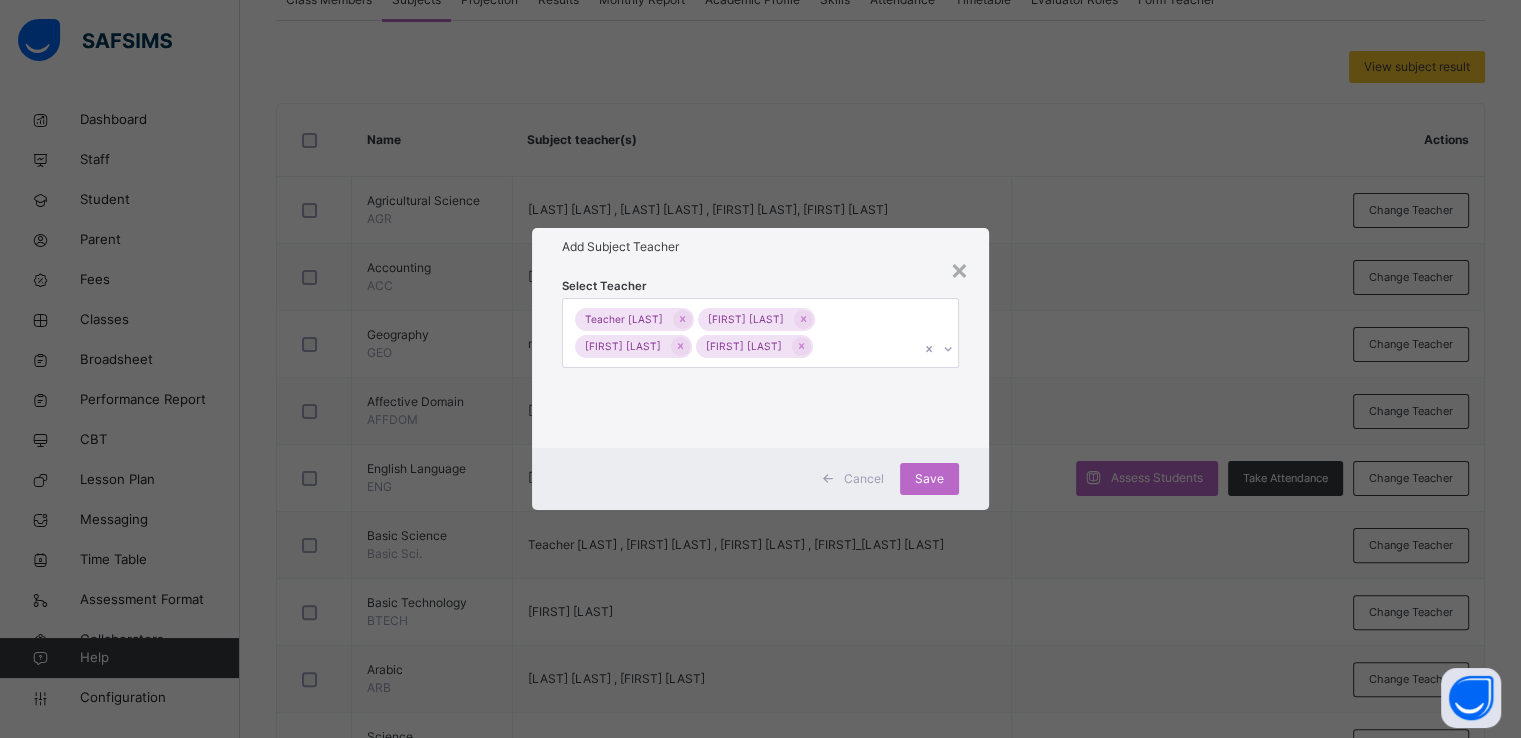 click on "Cancel" at bounding box center (855, 479) 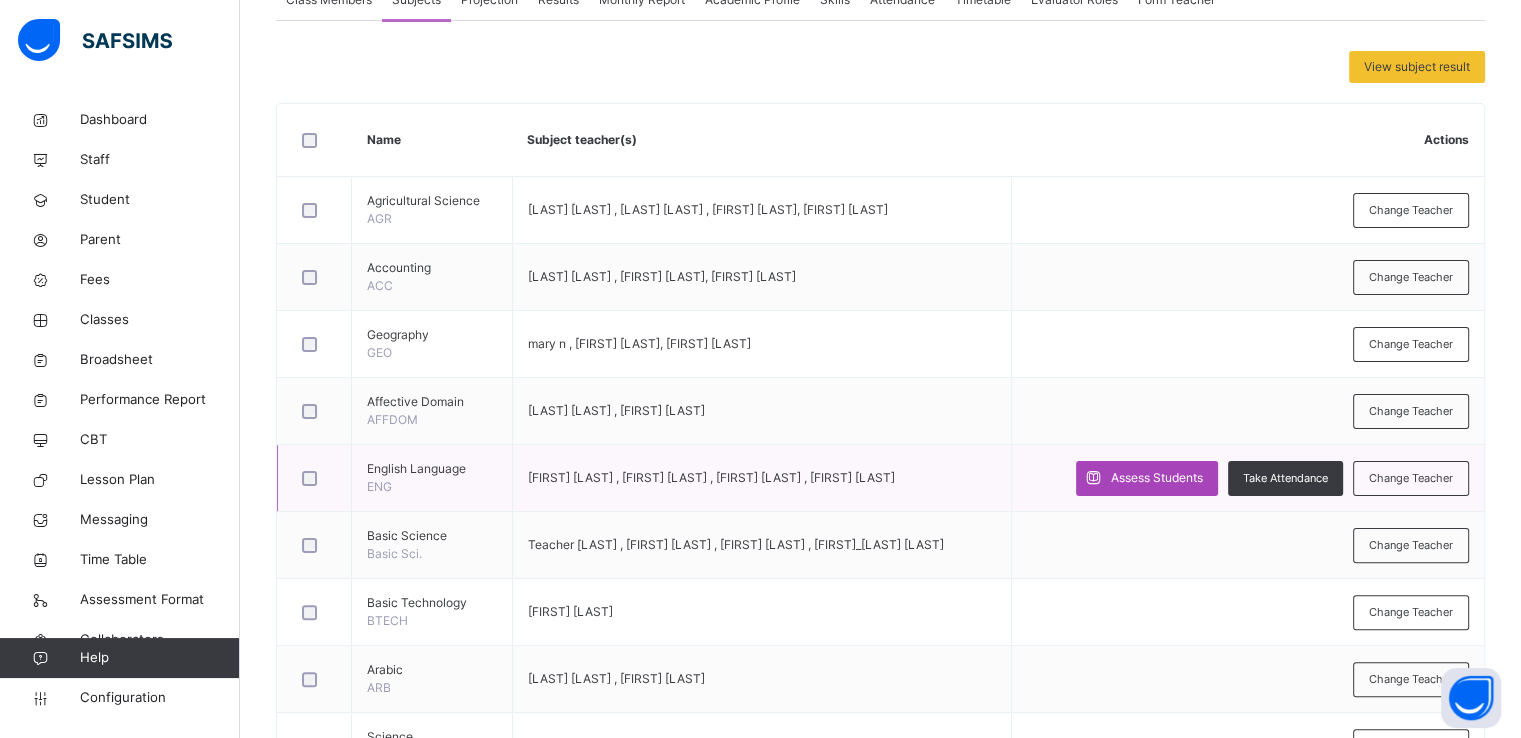 click on "Assess Students" at bounding box center (1157, 478) 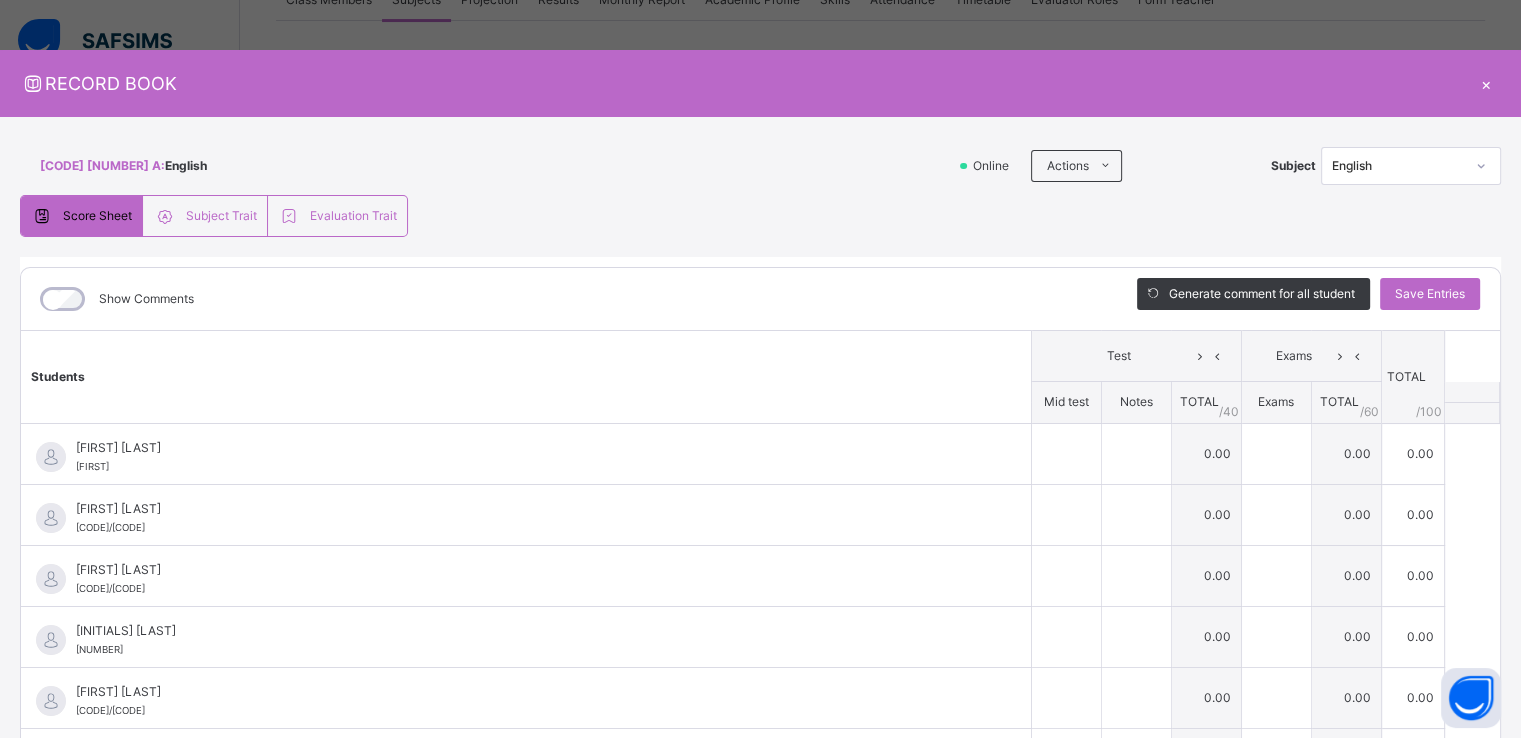 scroll, scrollTop: 130, scrollLeft: 0, axis: vertical 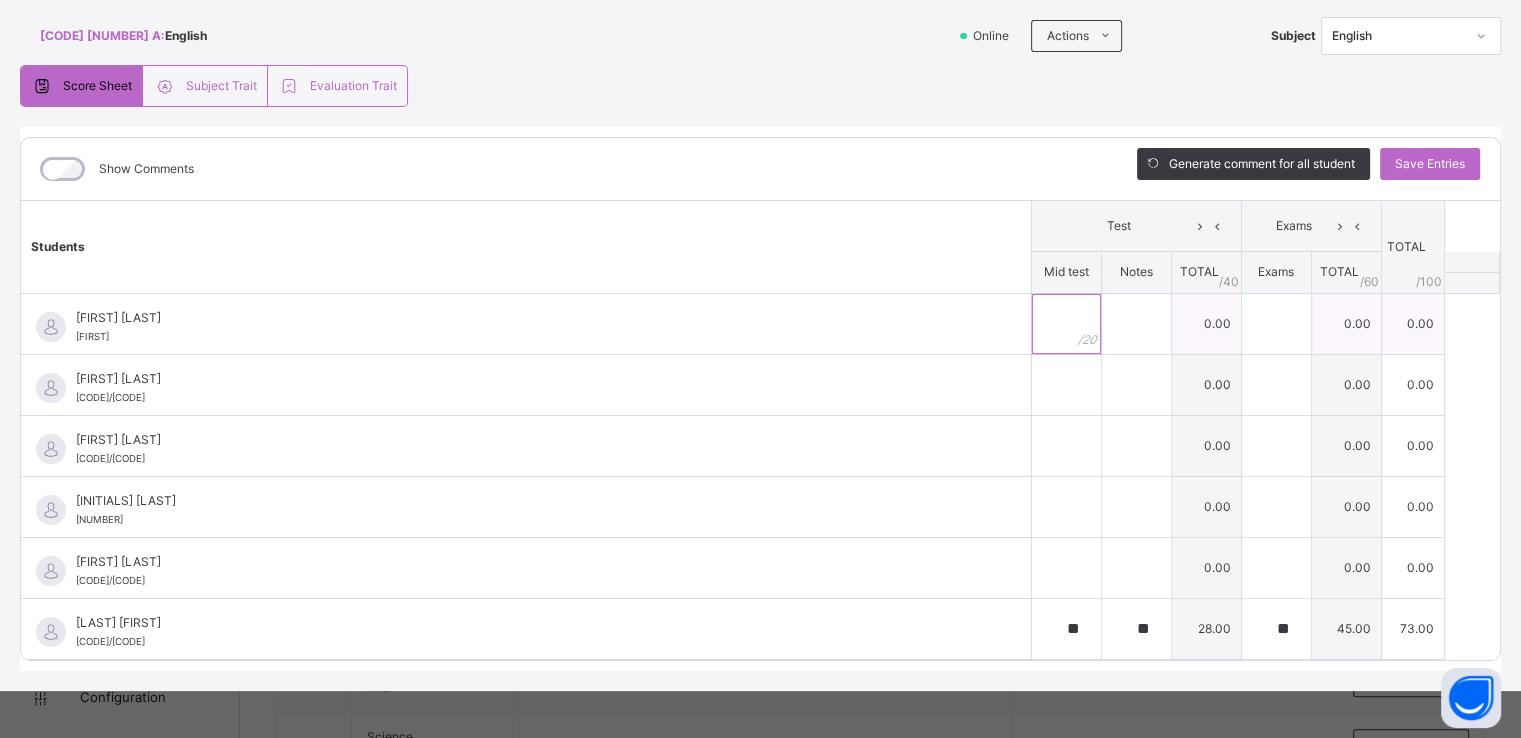 click at bounding box center (1066, 324) 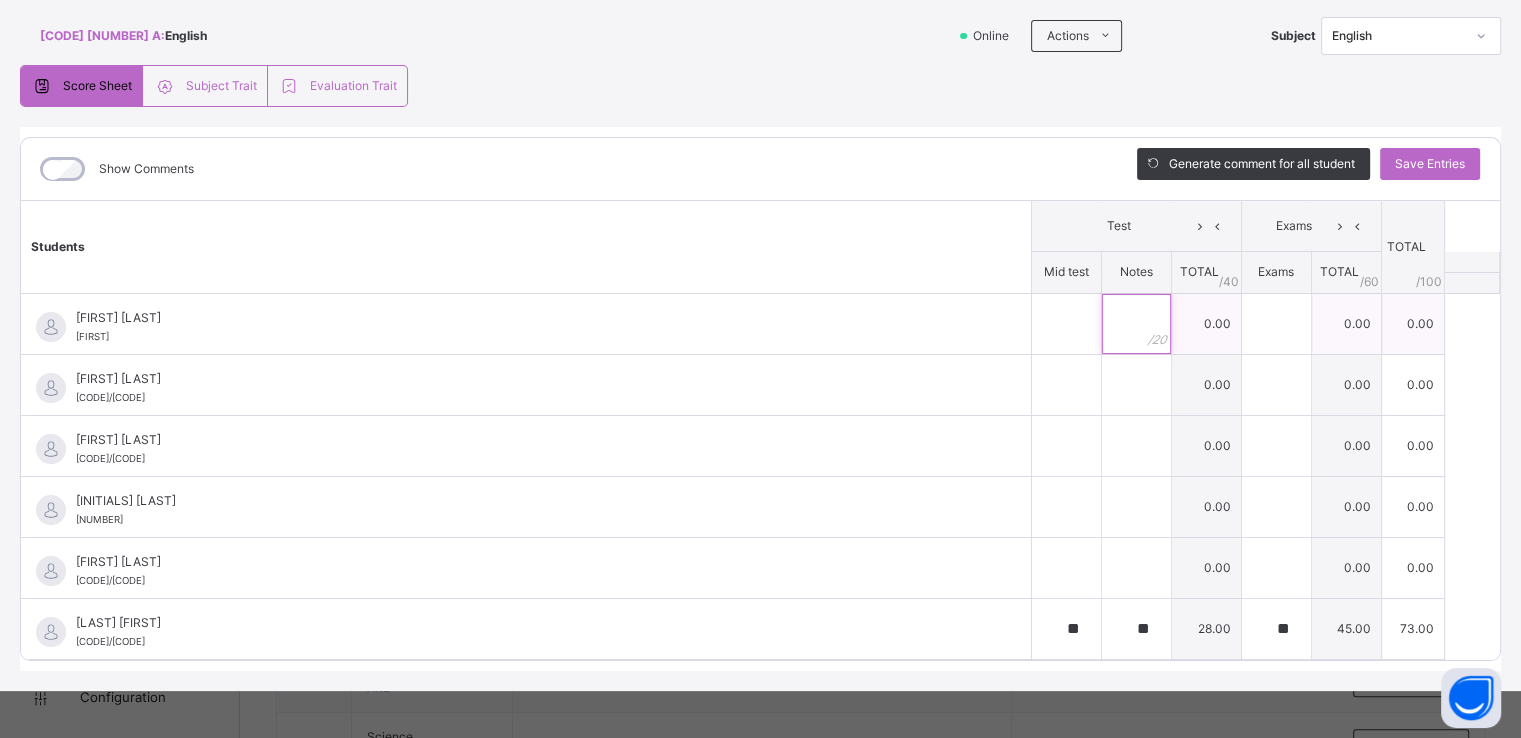 click at bounding box center (1136, 324) 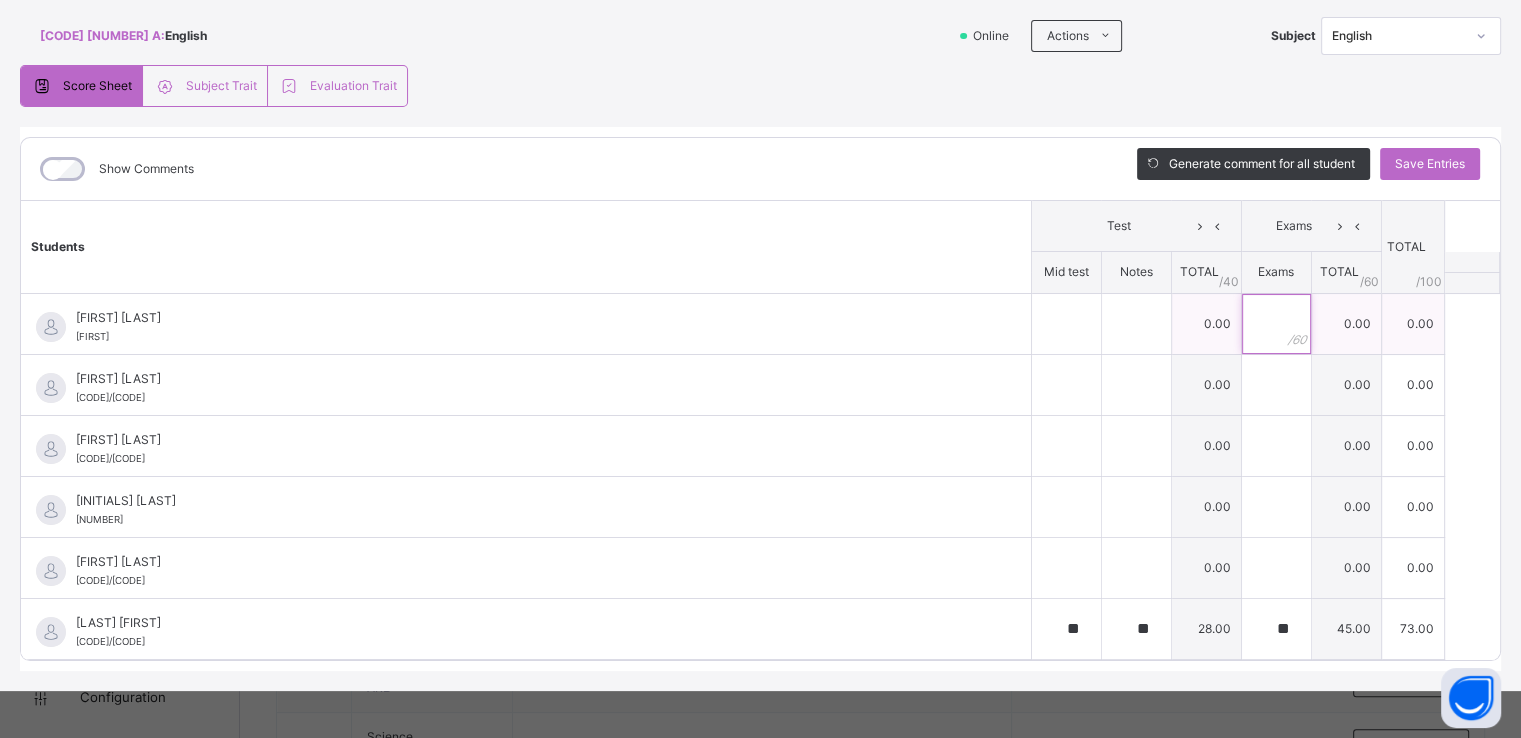 click at bounding box center [1276, 324] 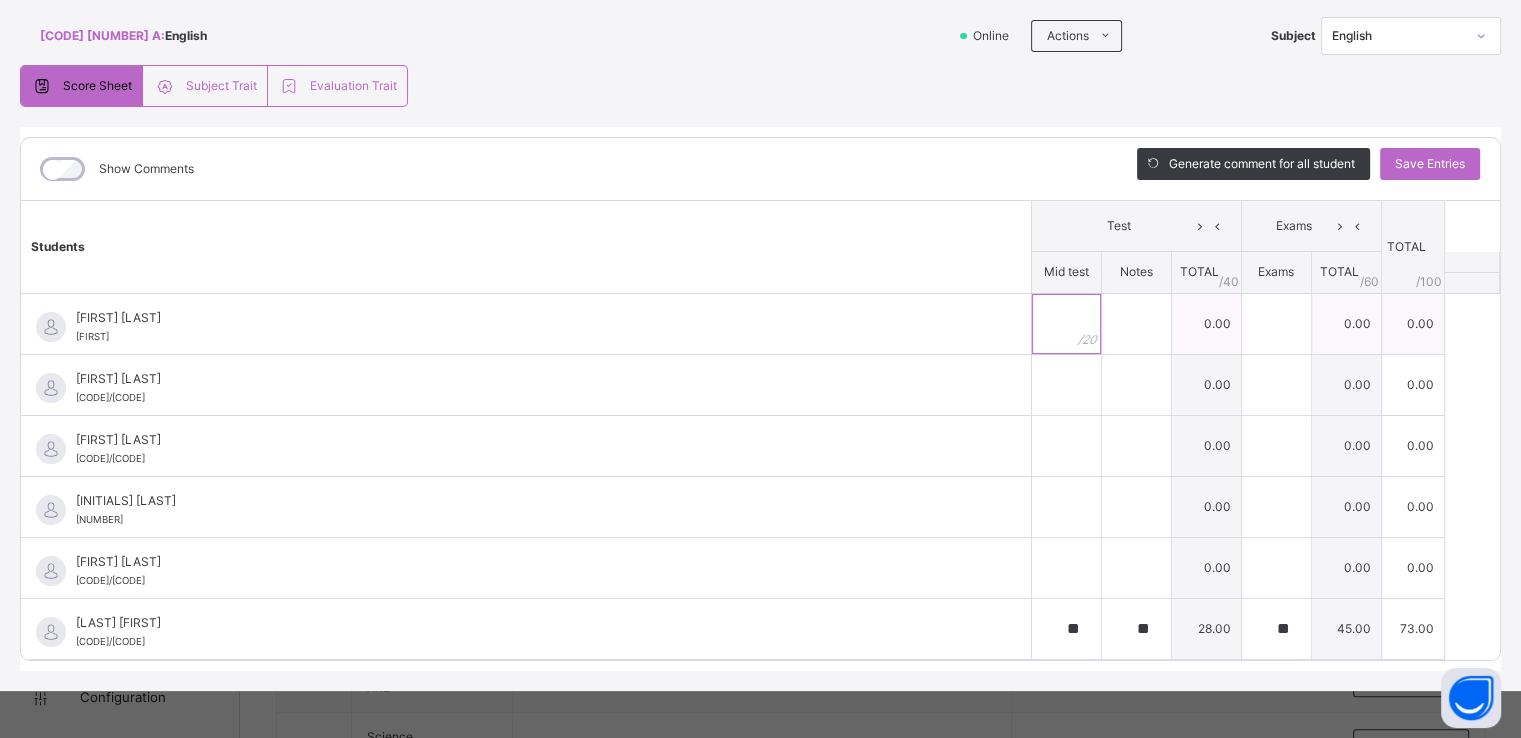 click at bounding box center (1066, 324) 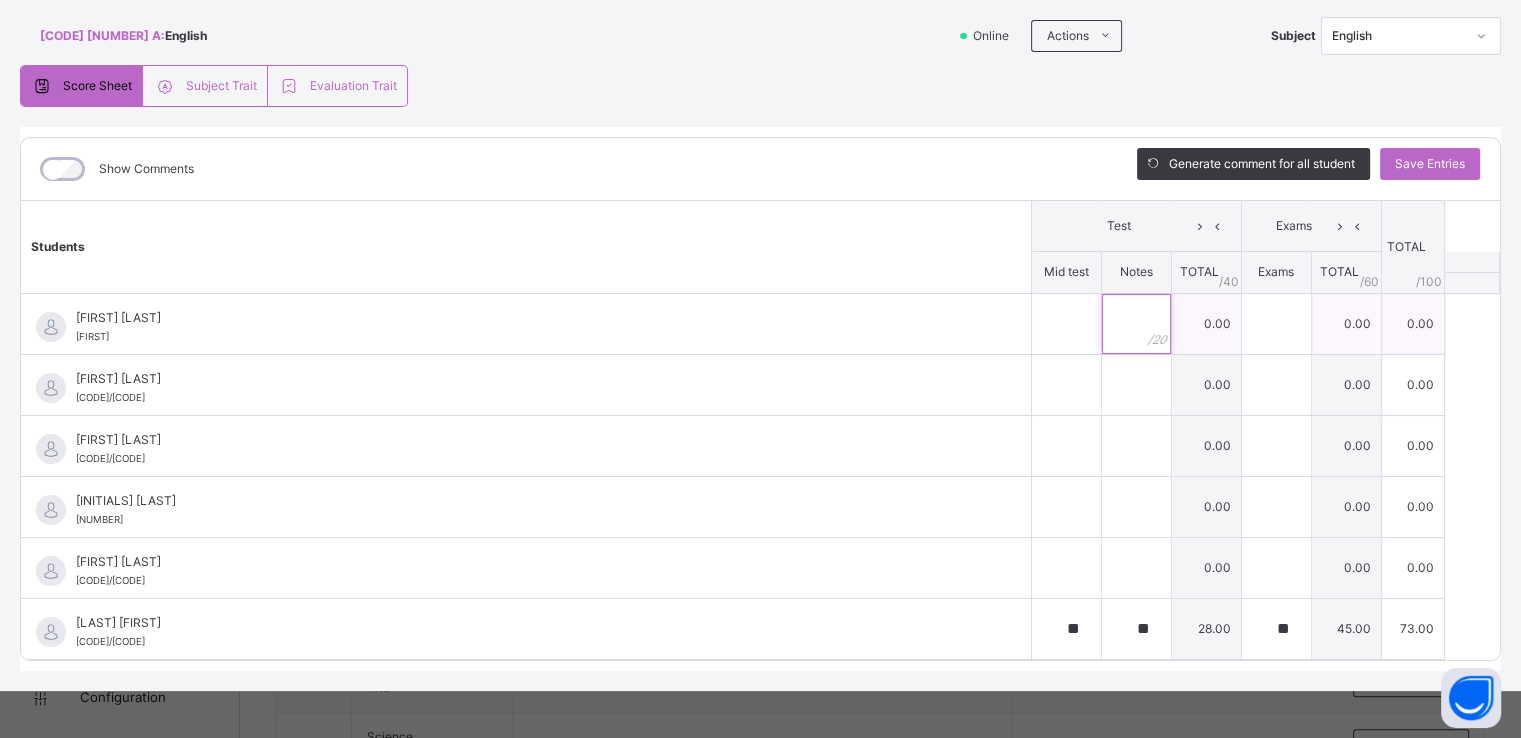 click at bounding box center [1136, 324] 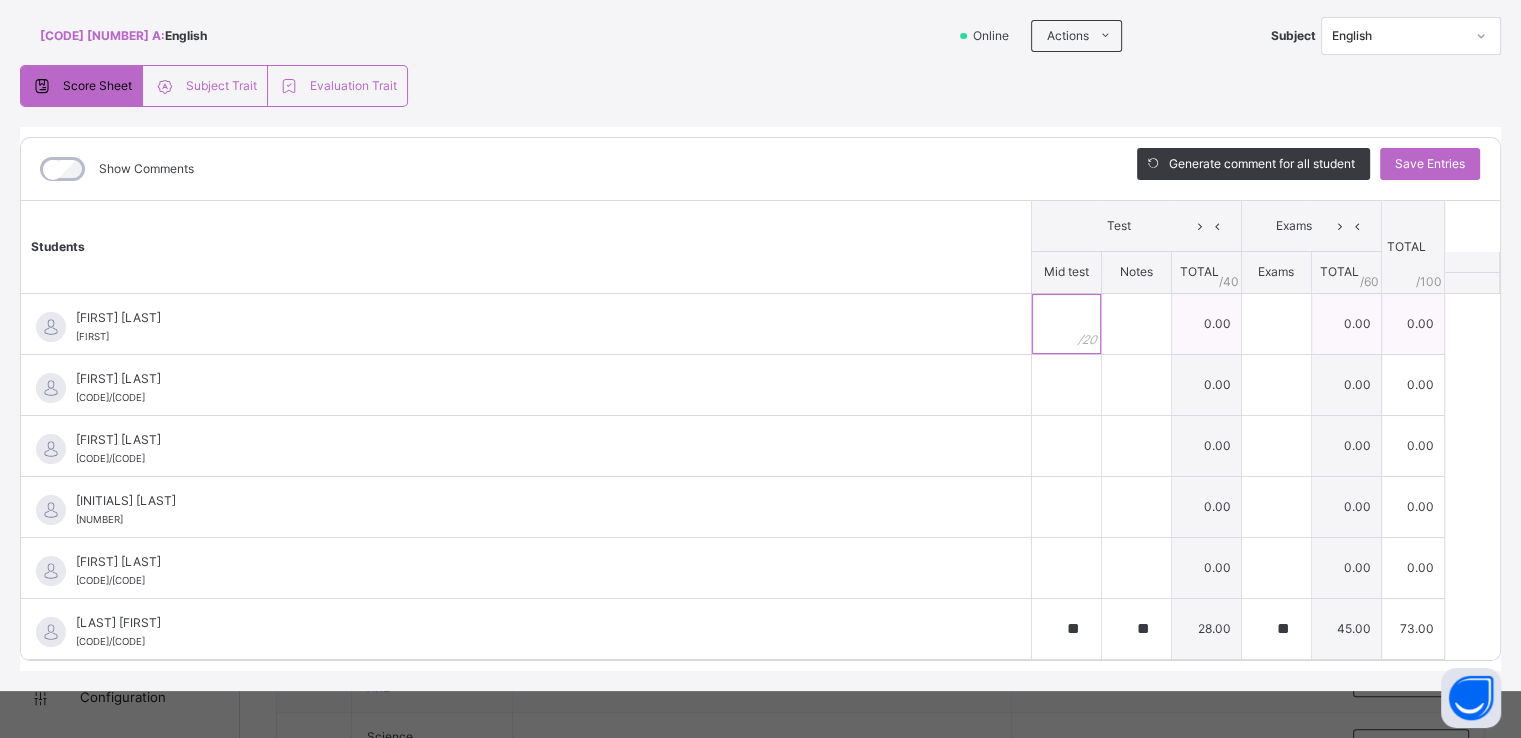 click at bounding box center [1066, 324] 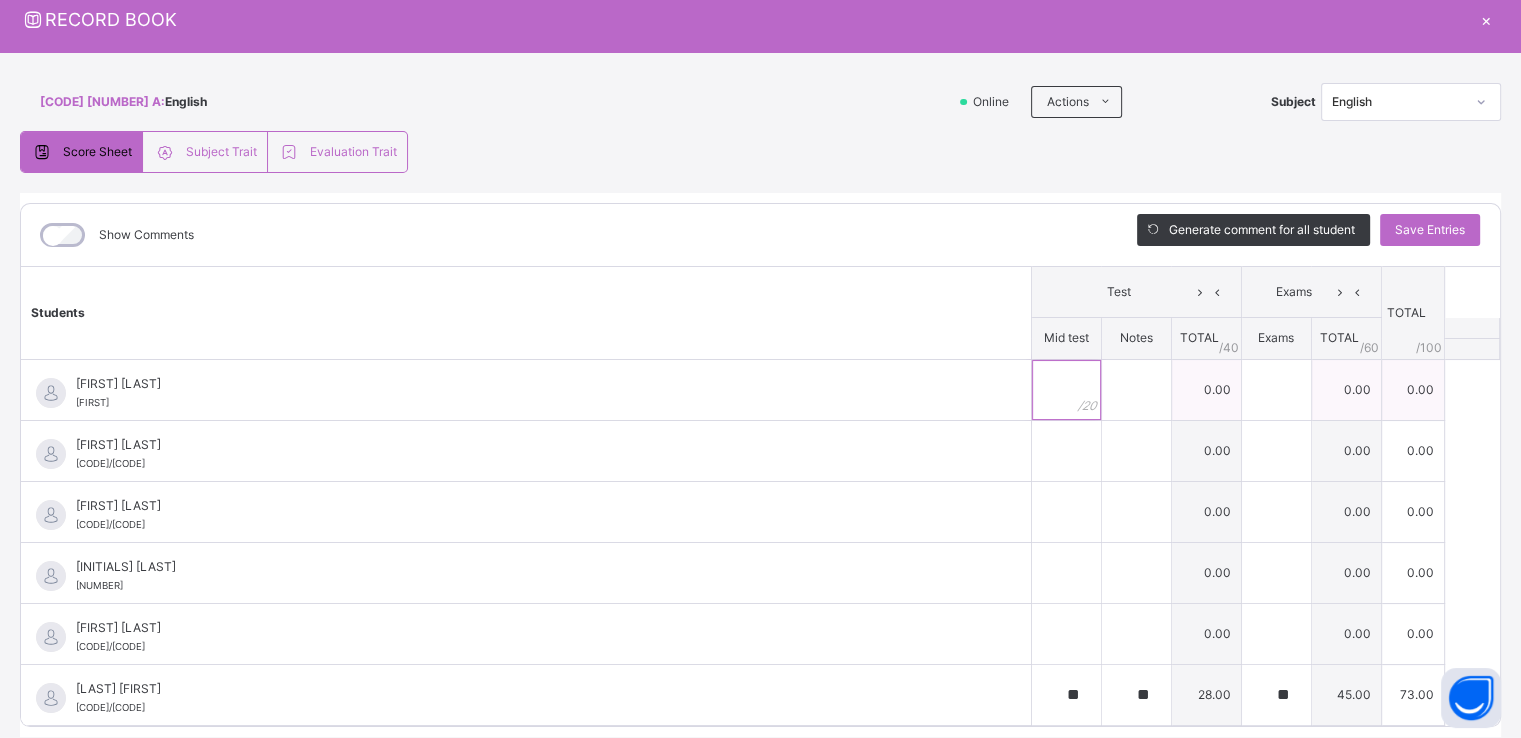 scroll, scrollTop: 130, scrollLeft: 0, axis: vertical 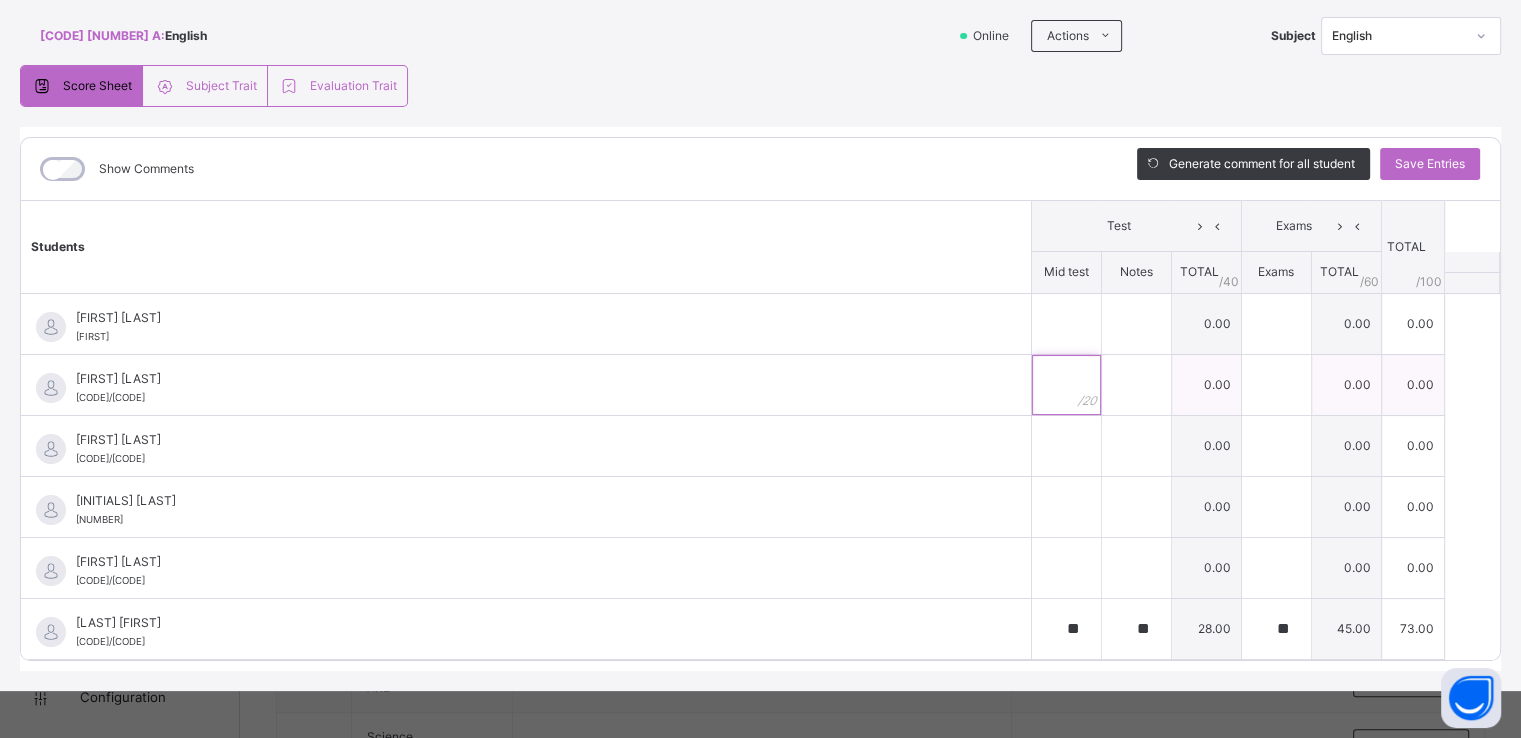 click at bounding box center [1066, 385] 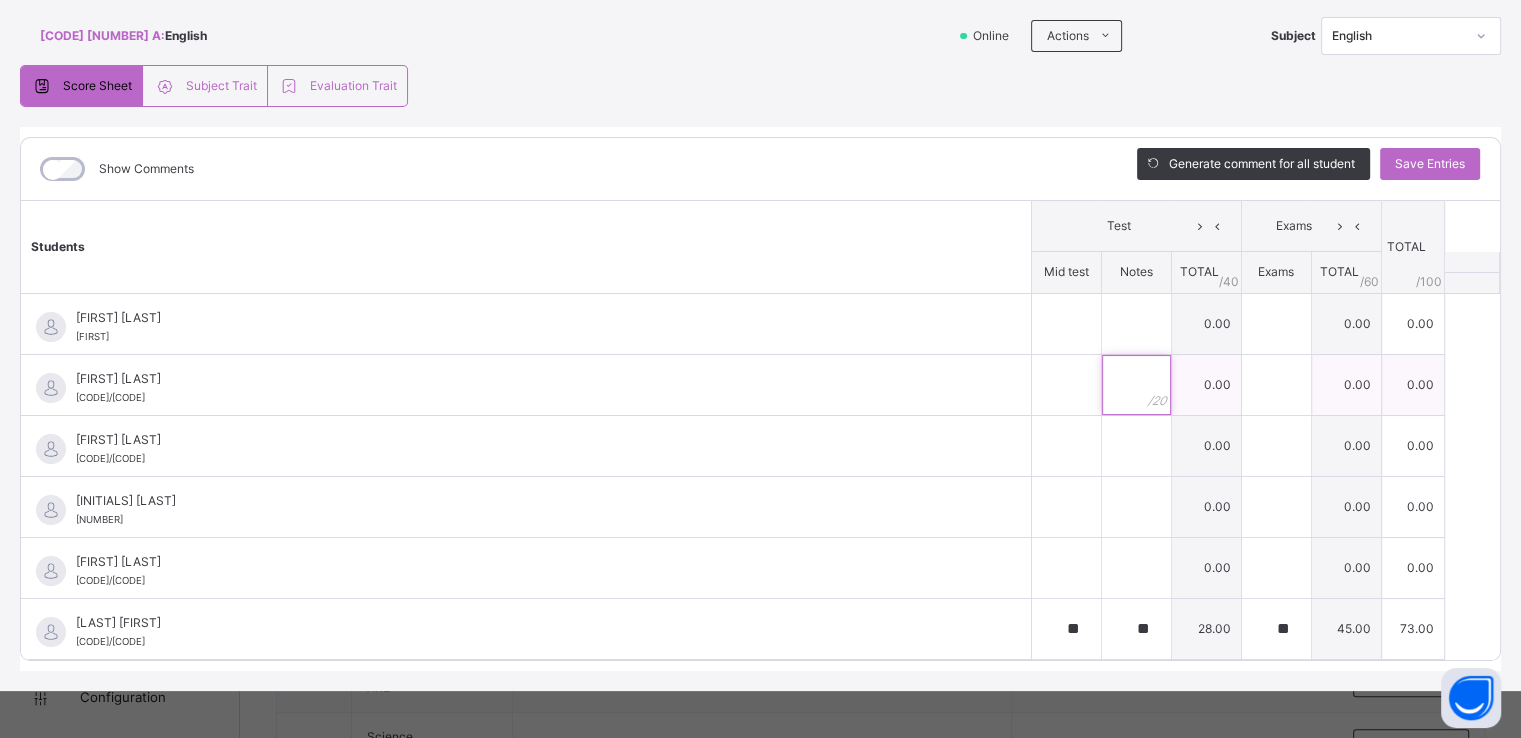 click at bounding box center [1136, 385] 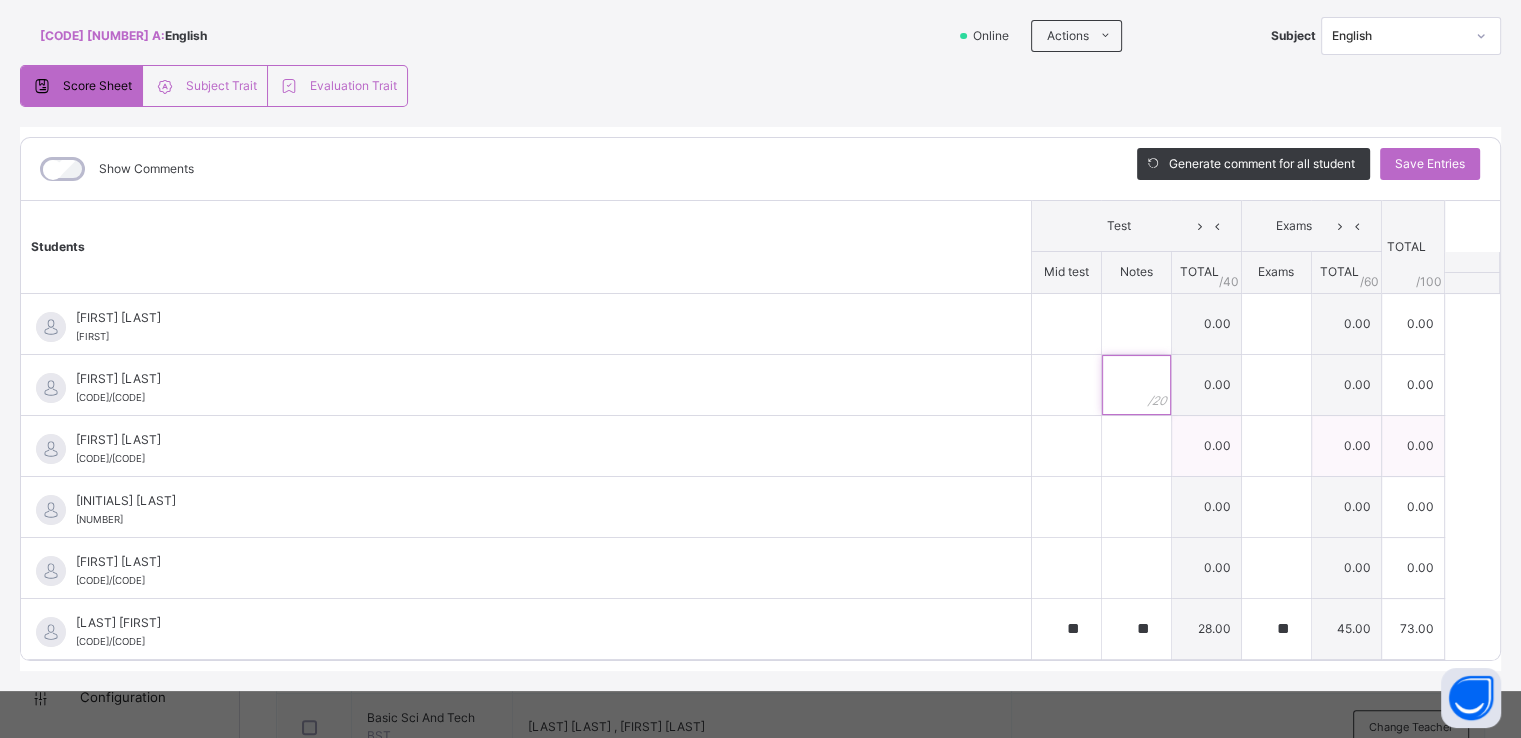 scroll, scrollTop: 607, scrollLeft: 0, axis: vertical 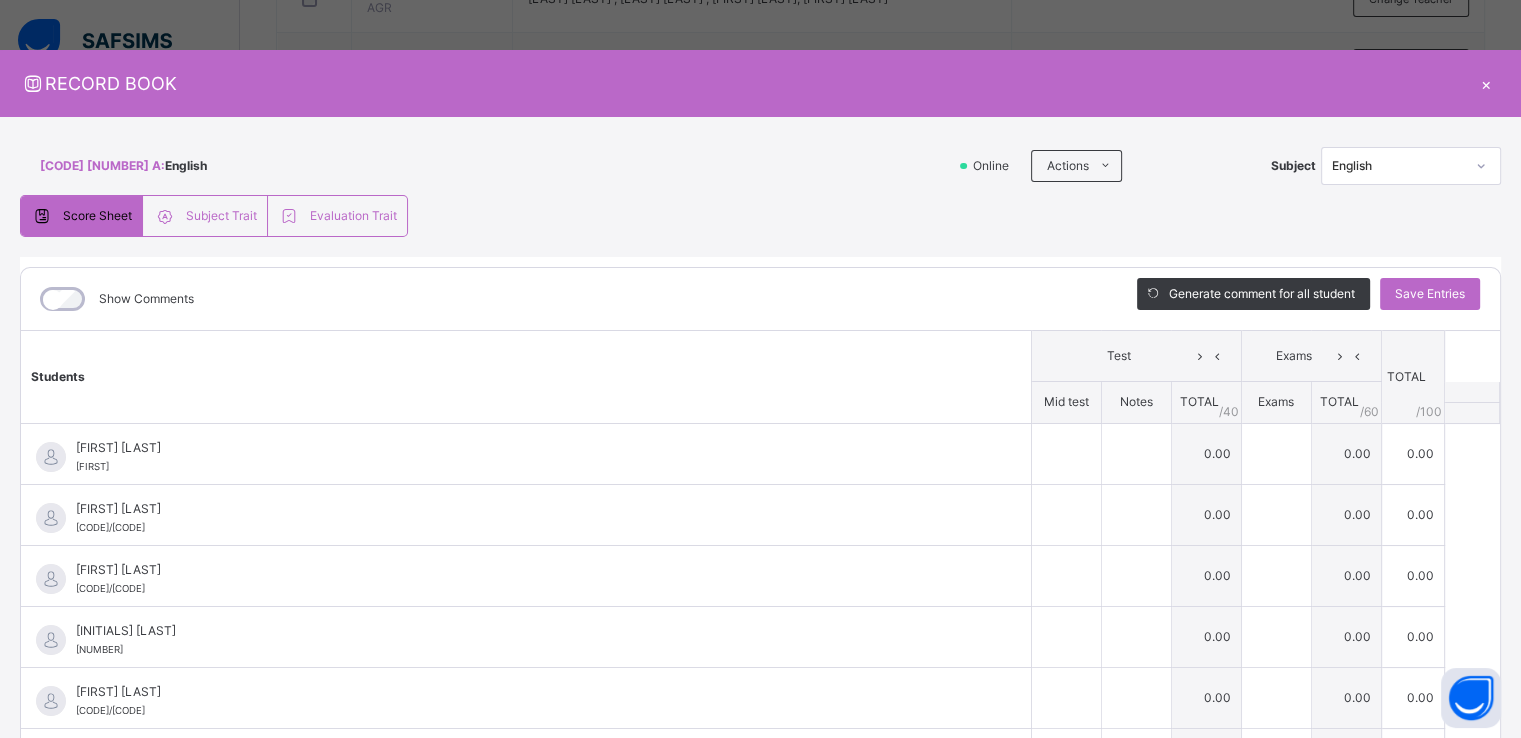 click on "×" at bounding box center [1486, 83] 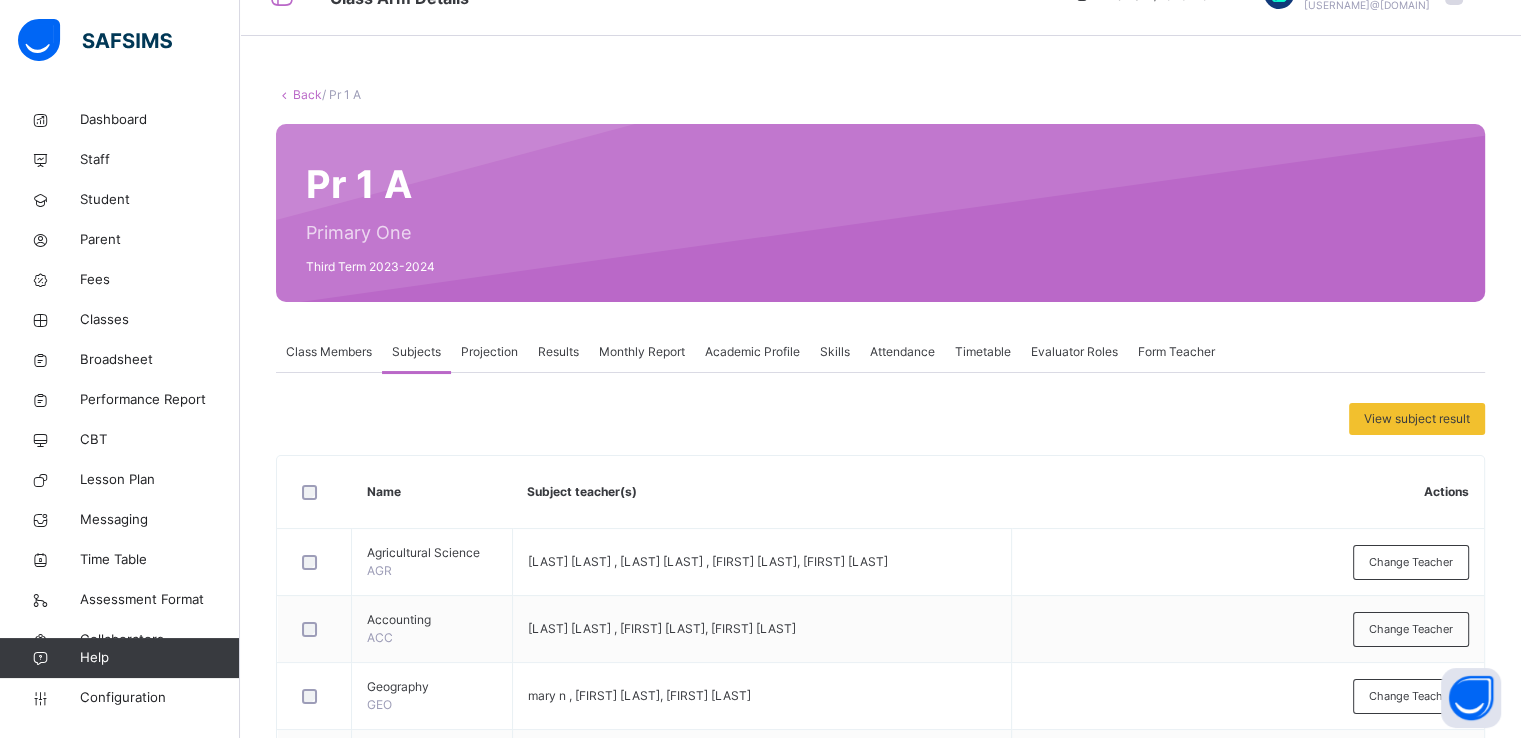 scroll, scrollTop: 0, scrollLeft: 0, axis: both 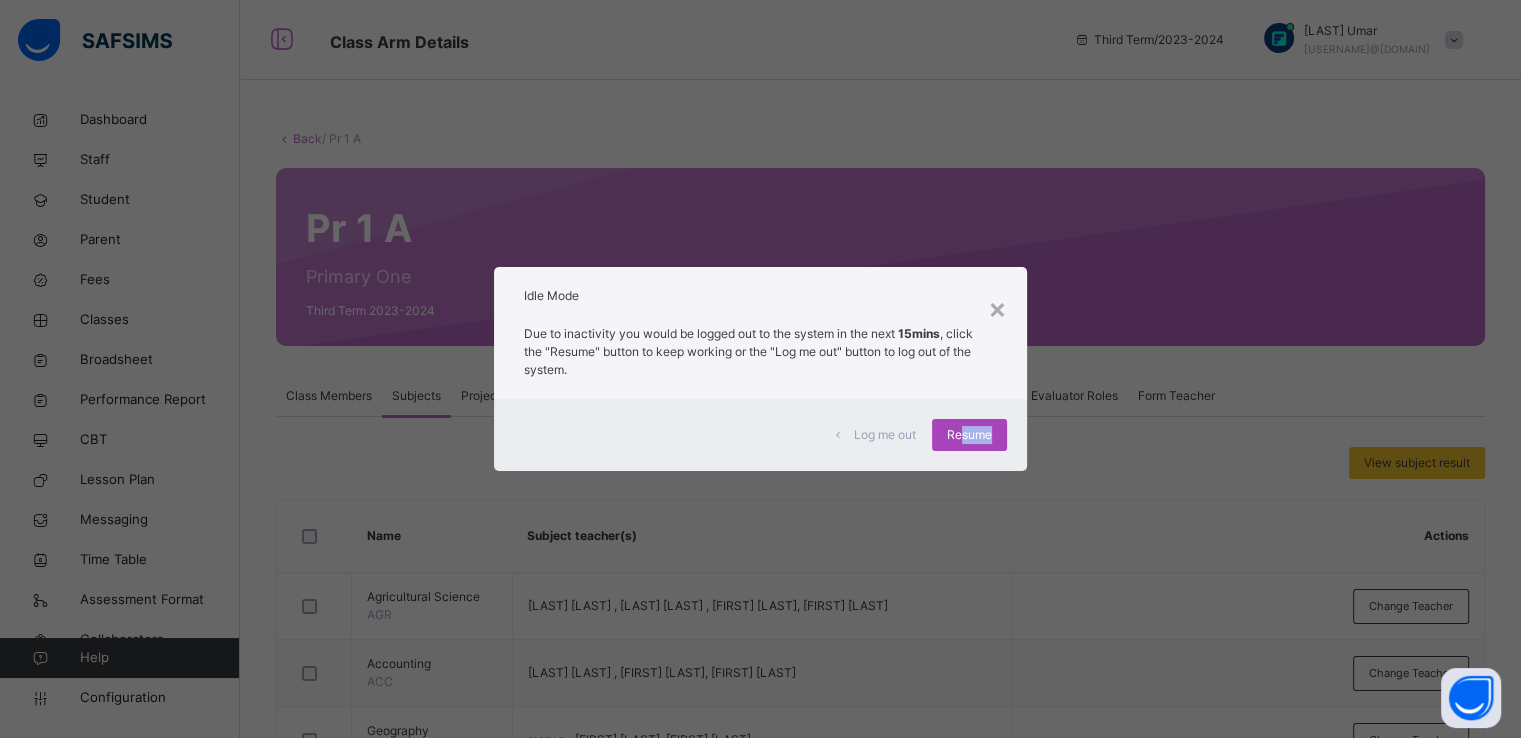 drag, startPoint x: 966, startPoint y: 462, endPoint x: 966, endPoint y: 434, distance: 28 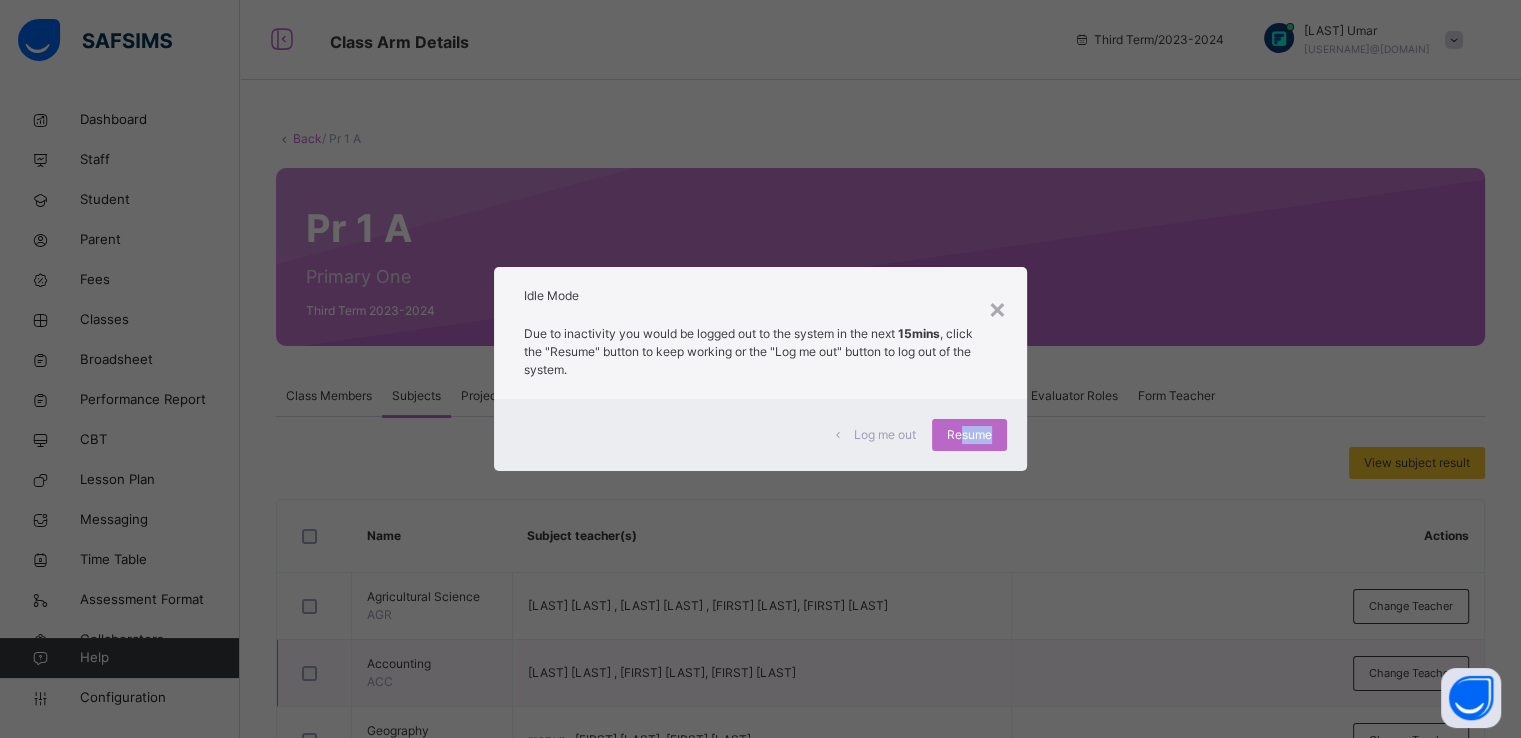 drag, startPoint x: 966, startPoint y: 434, endPoint x: 502, endPoint y: 667, distance: 519.21576 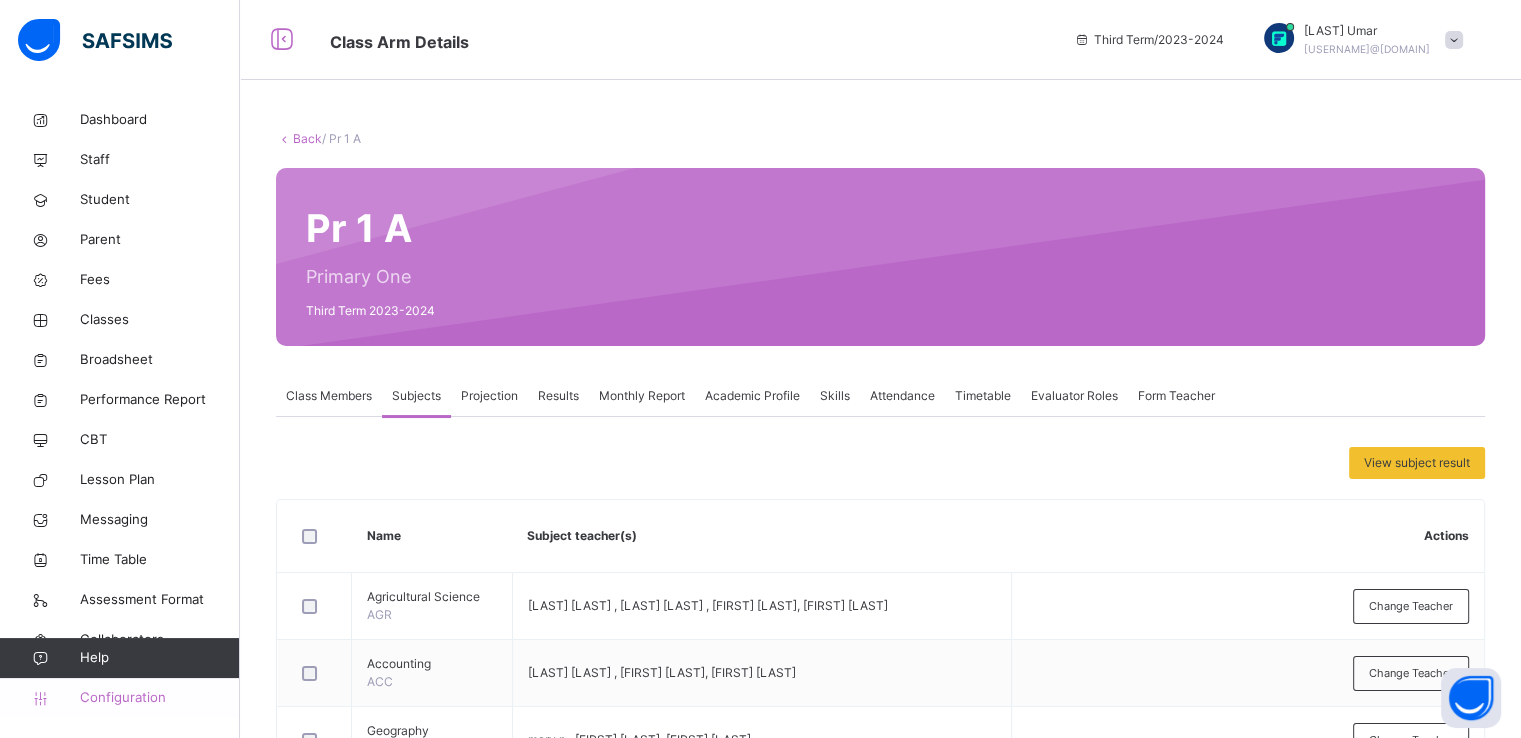 click on "Configuration" at bounding box center (159, 698) 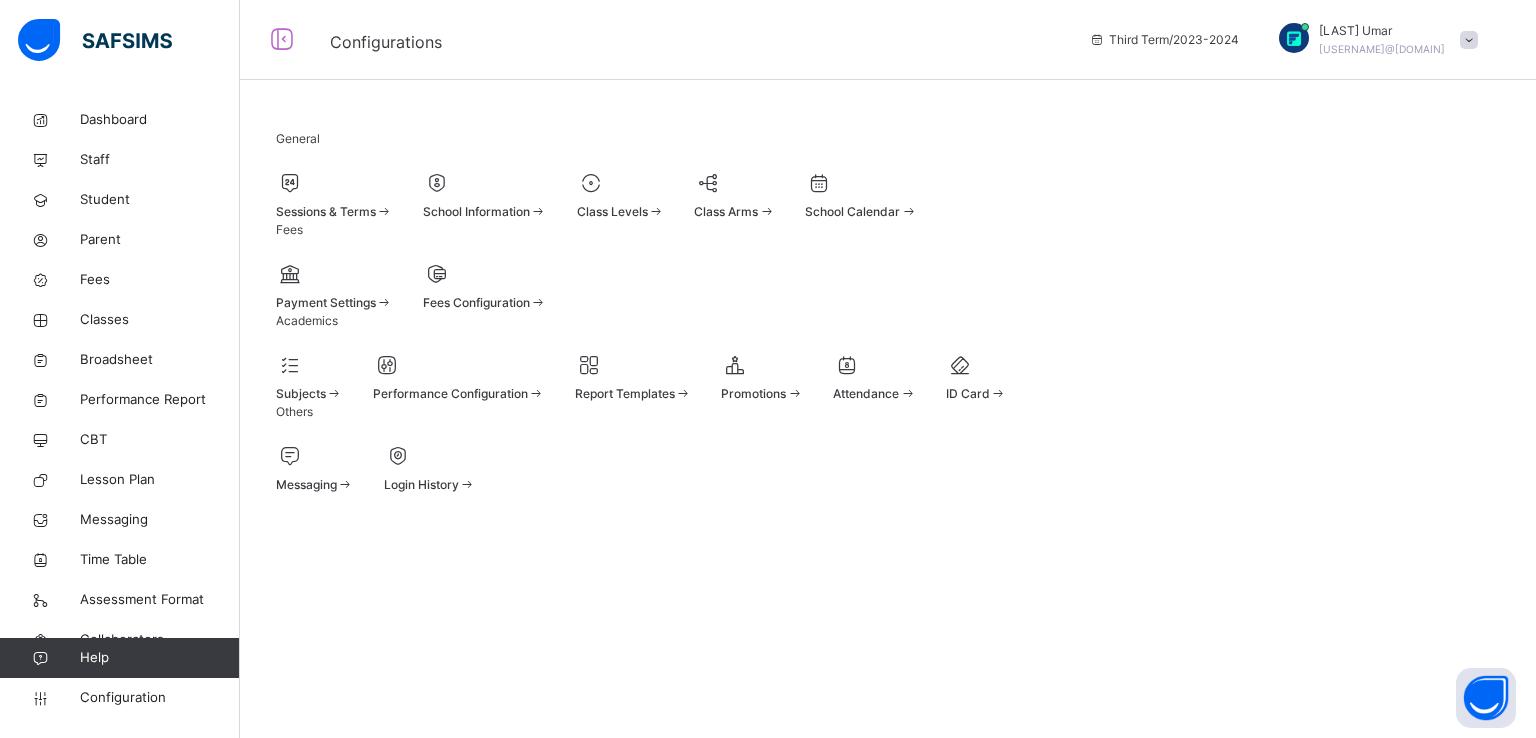 click on "Login History" at bounding box center [421, 484] 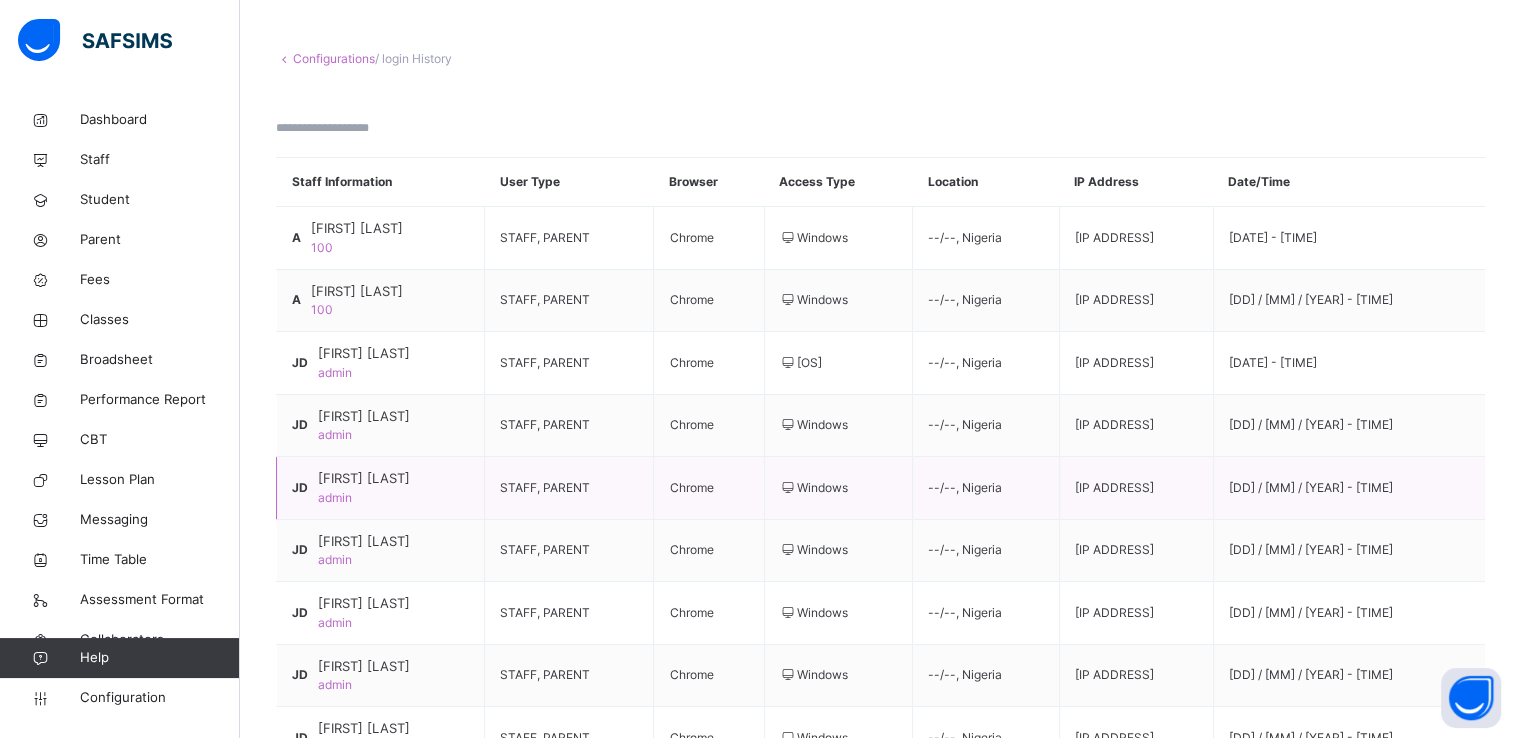 scroll, scrollTop: 280, scrollLeft: 0, axis: vertical 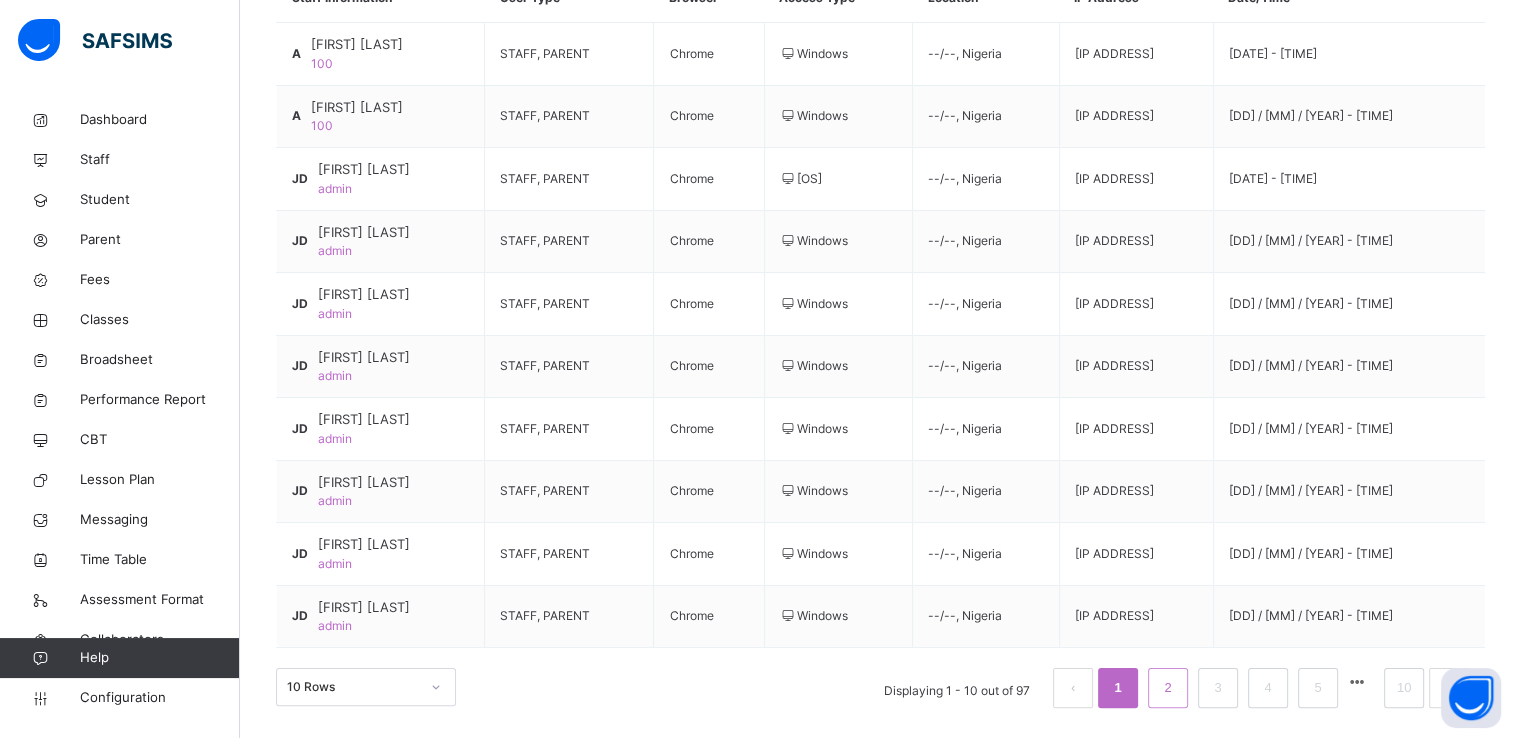 click on "2" at bounding box center (1167, 688) 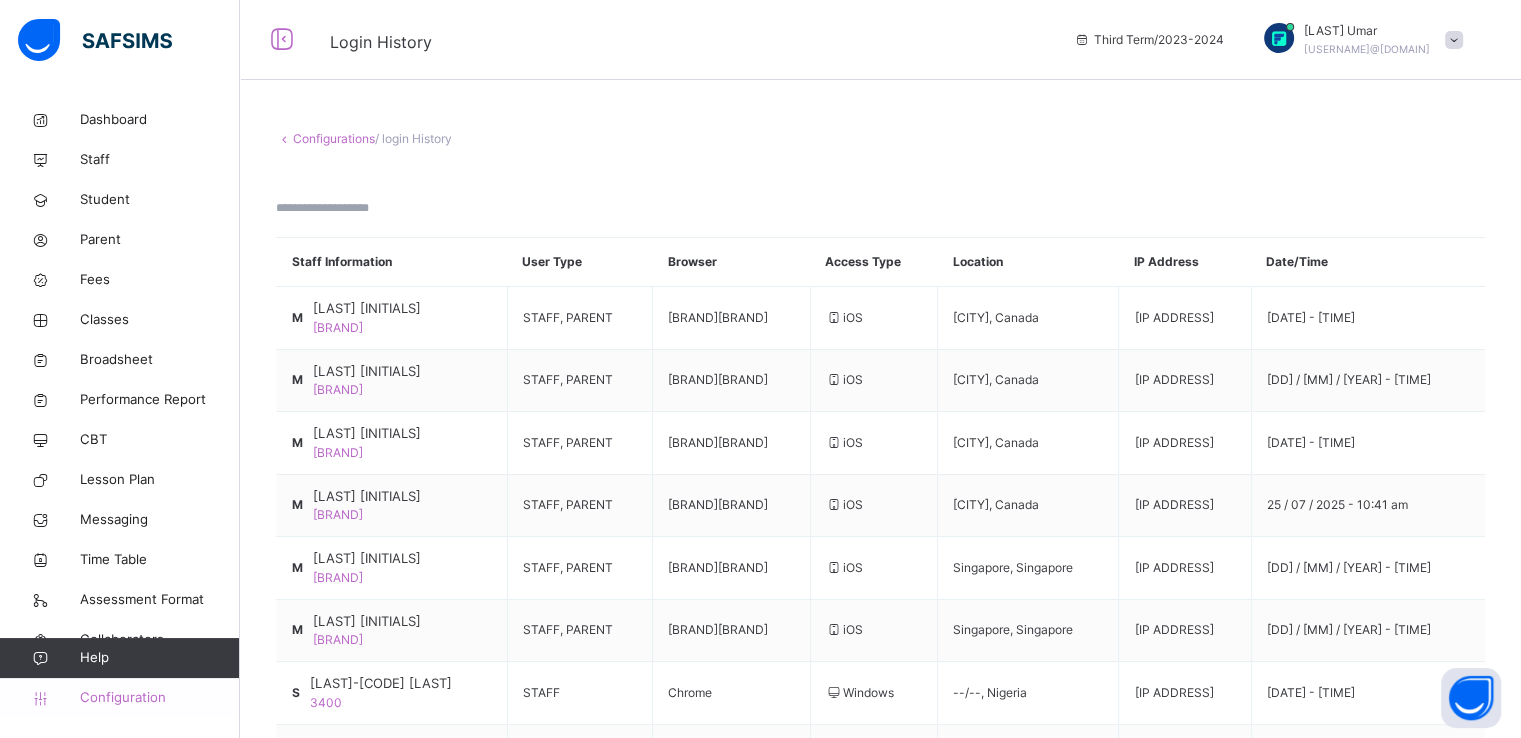 click on "Configuration" at bounding box center (159, 698) 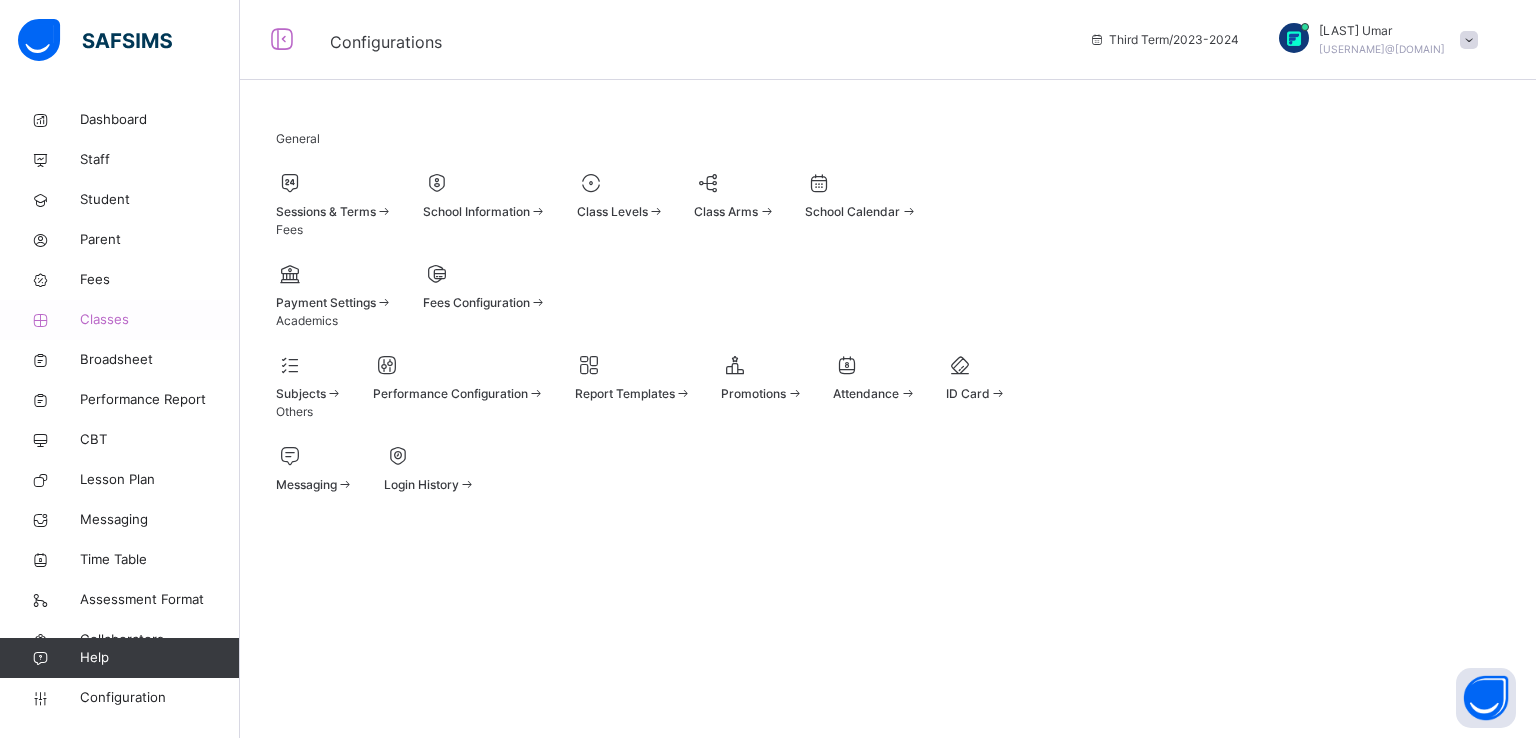 click on "Classes" at bounding box center (160, 320) 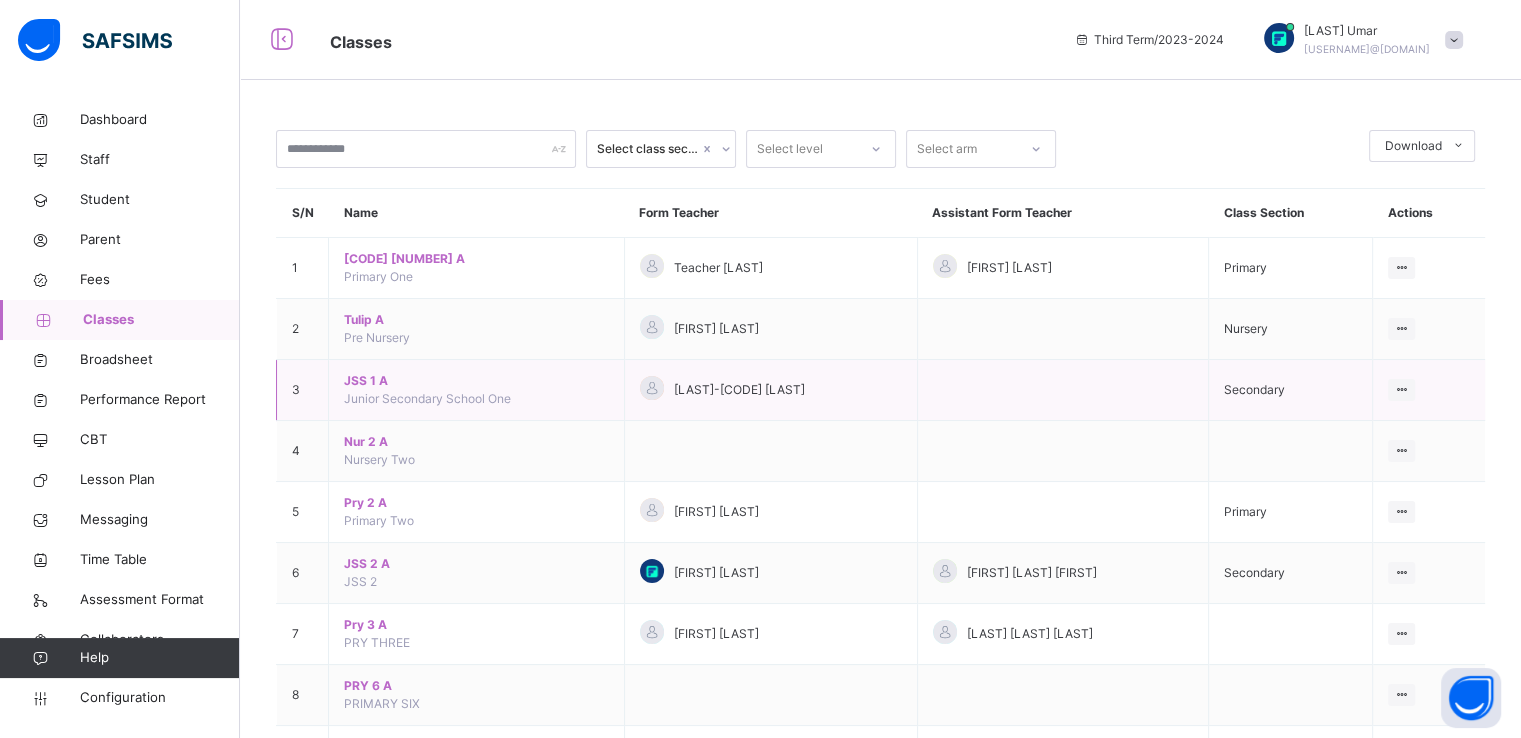 click on "JSS 1   A" at bounding box center [476, 381] 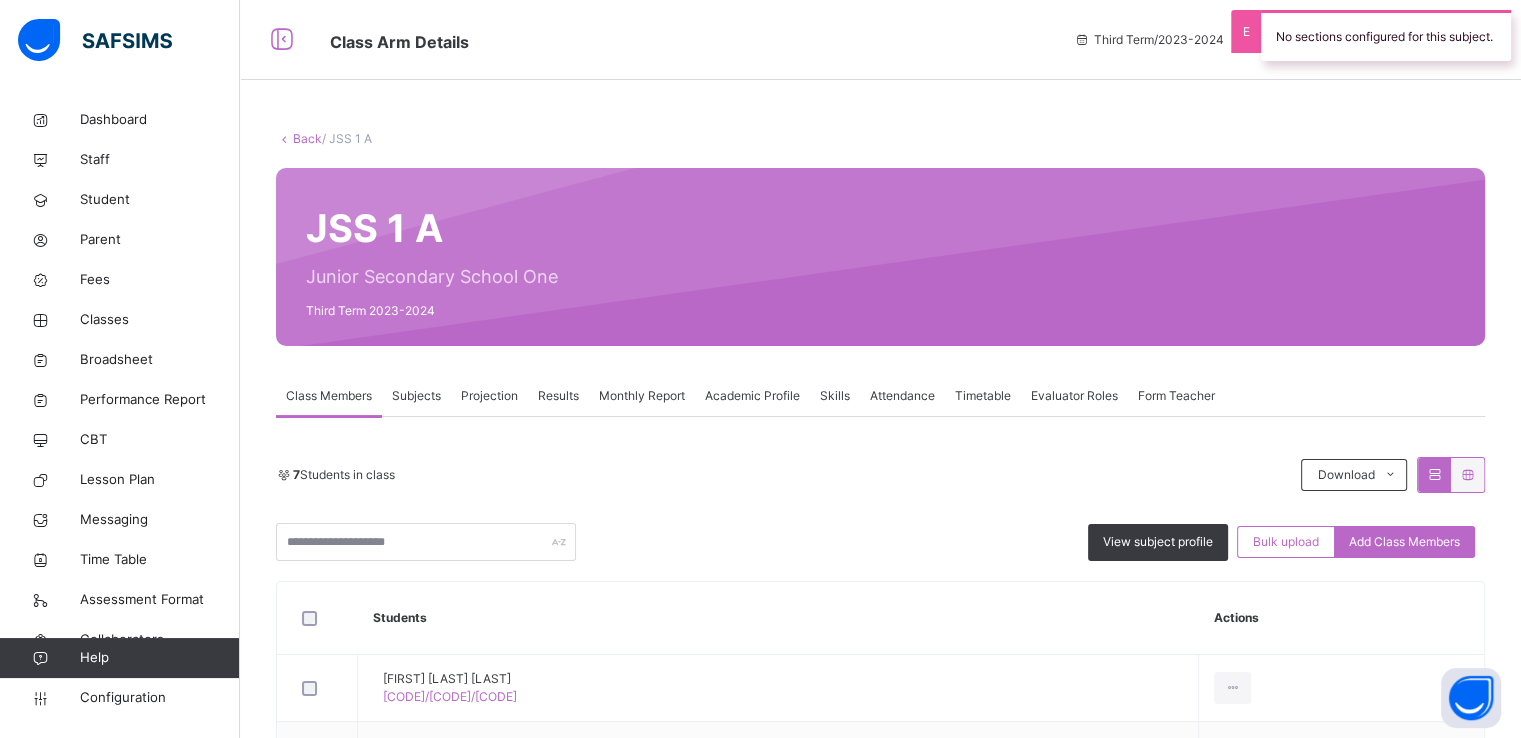 click on "Attendance" at bounding box center [902, 396] 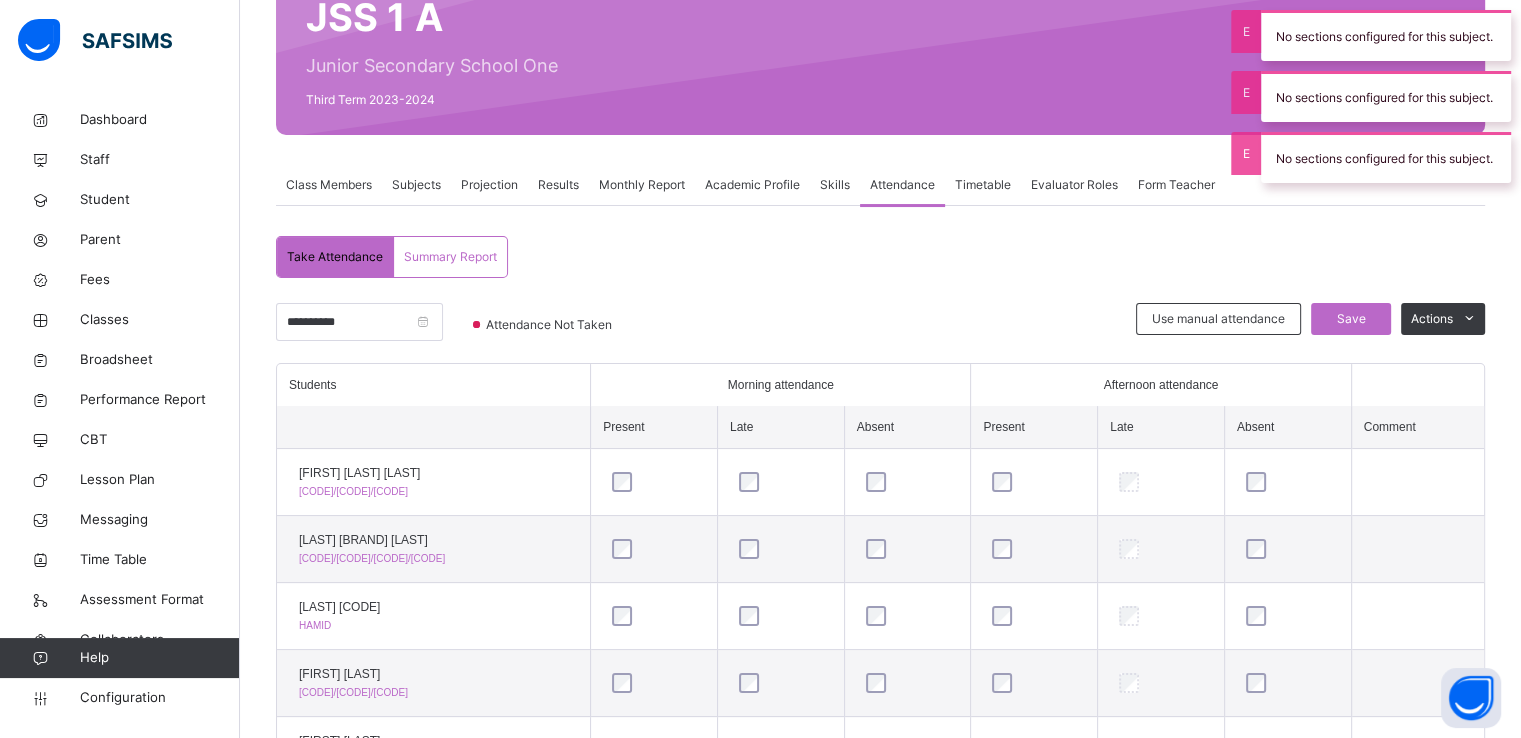 scroll, scrollTop: 212, scrollLeft: 0, axis: vertical 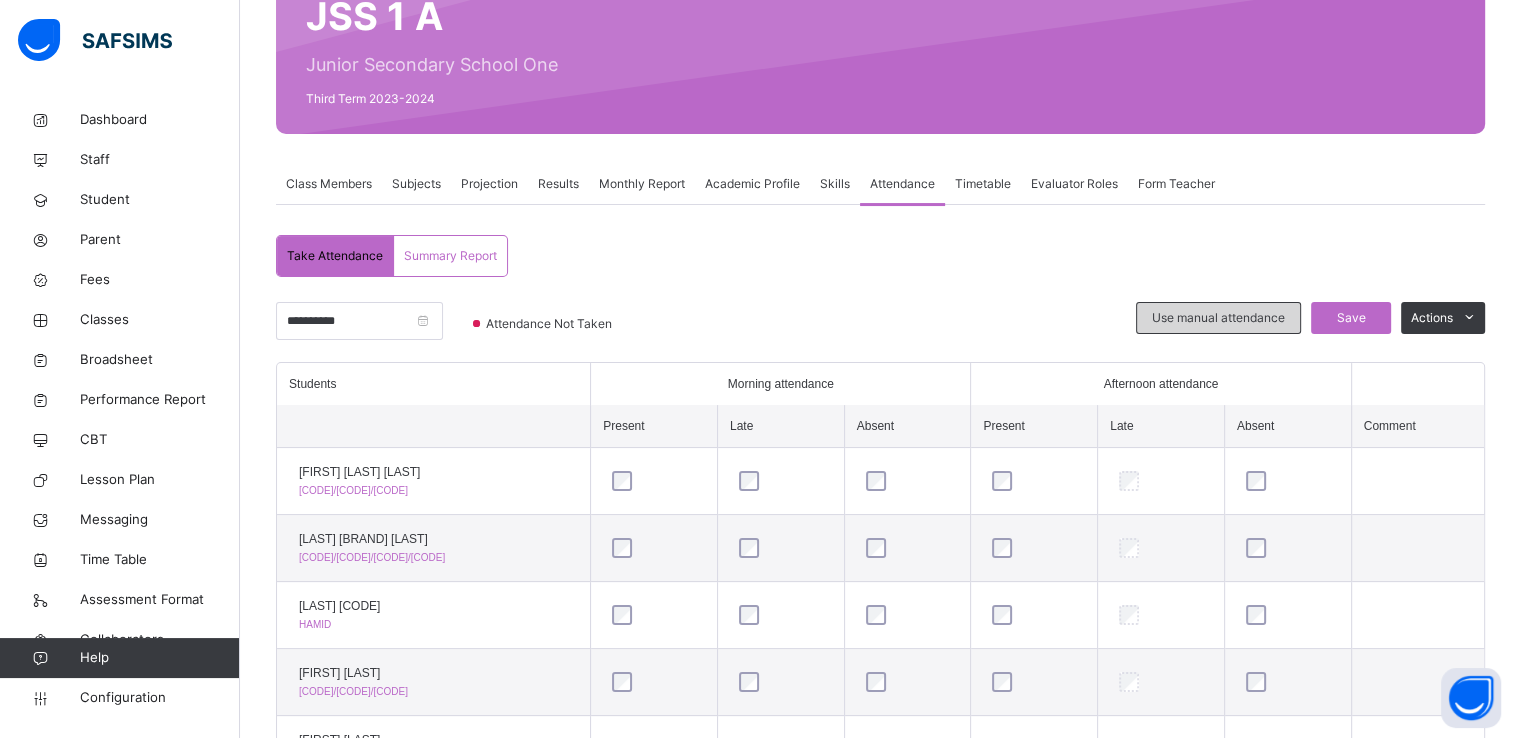 click on "Use manual attendance" at bounding box center (1218, 318) 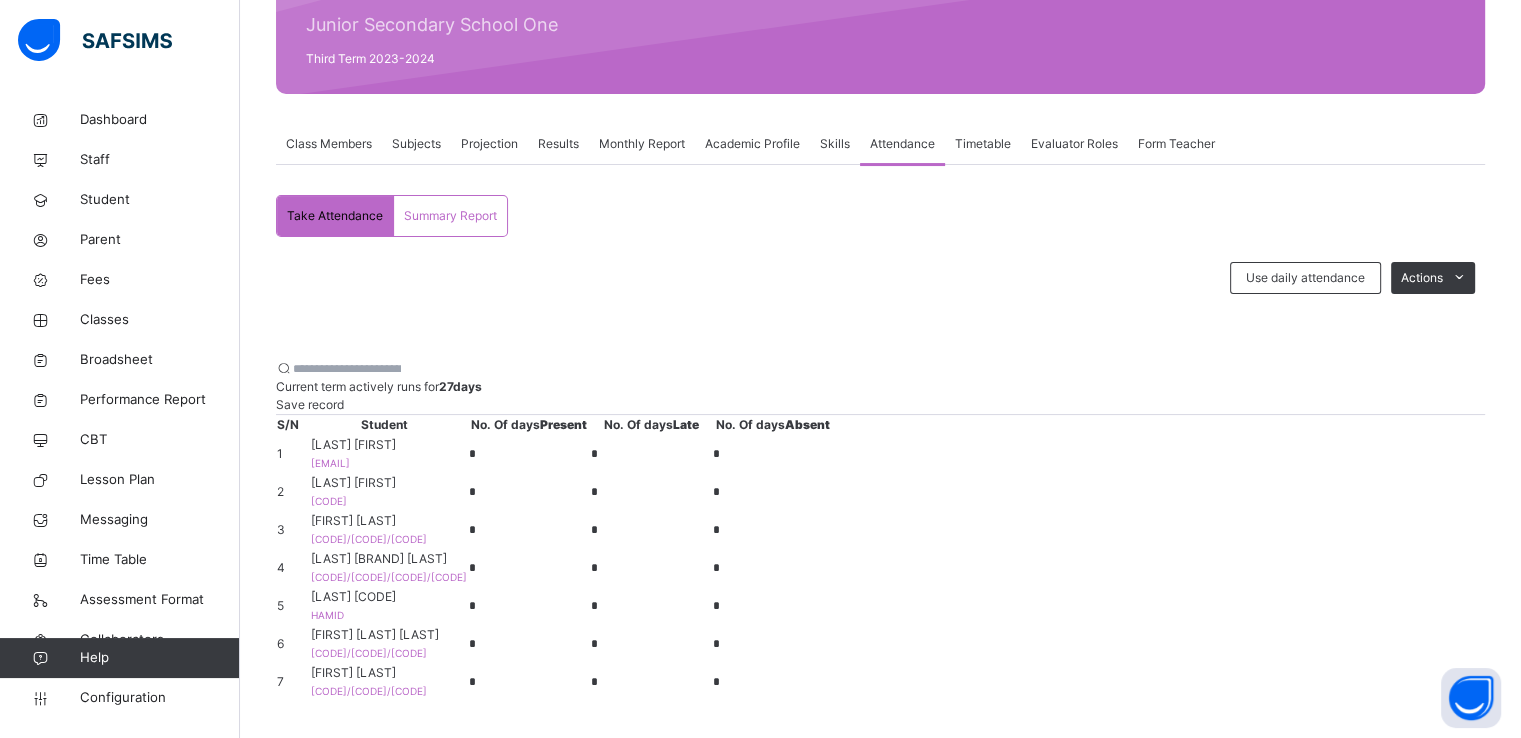 scroll, scrollTop: 254, scrollLeft: 0, axis: vertical 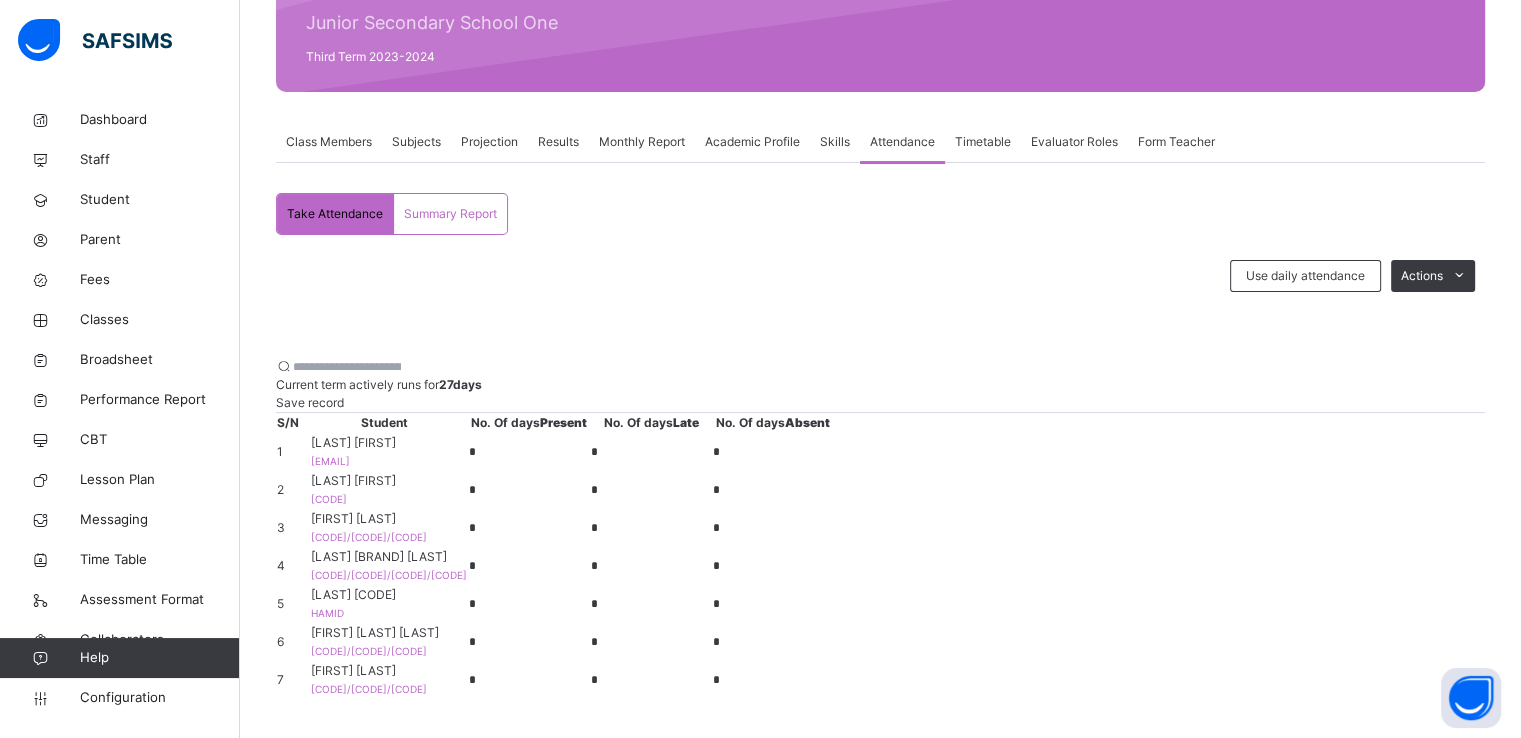 click on "Take Attendance" at bounding box center (335, 214) 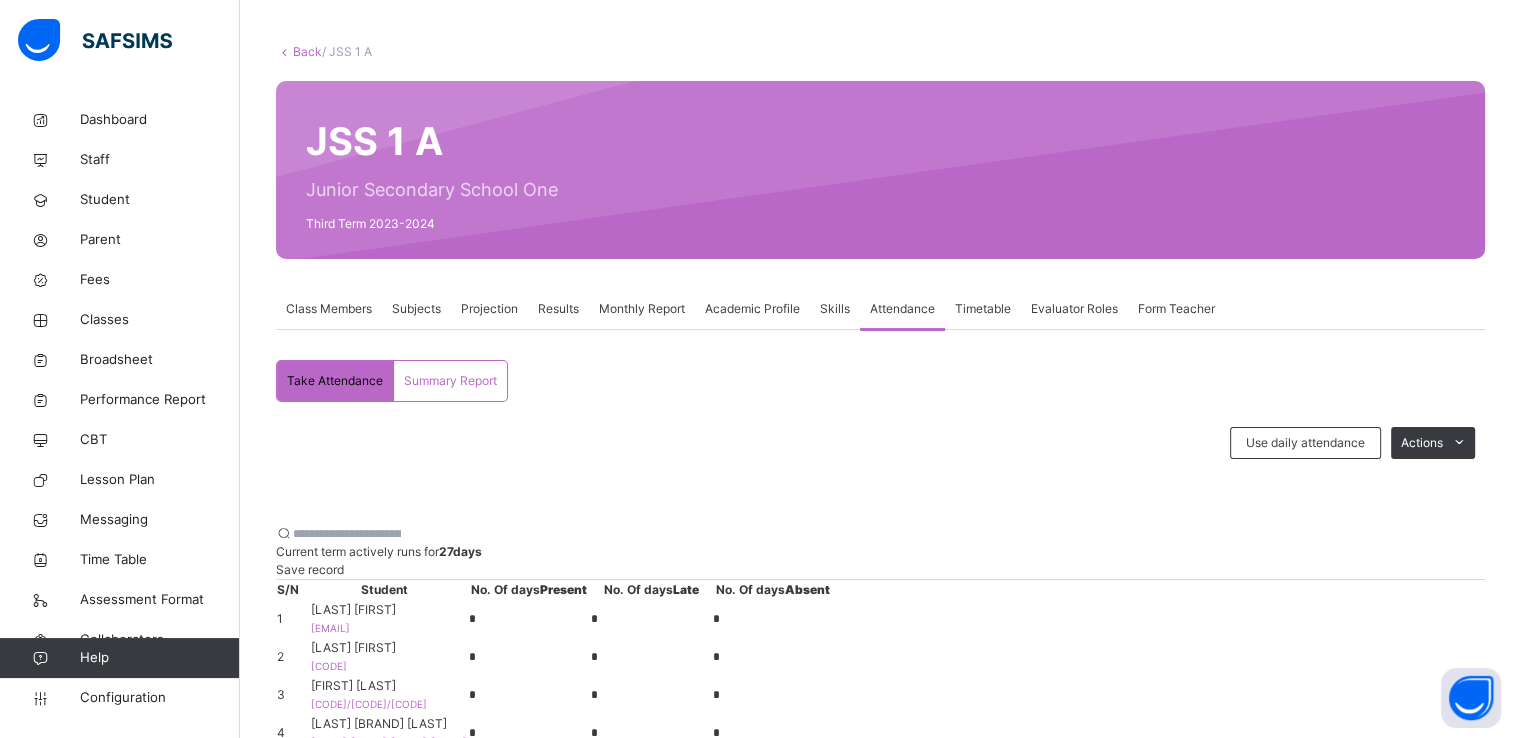 scroll, scrollTop: 88, scrollLeft: 0, axis: vertical 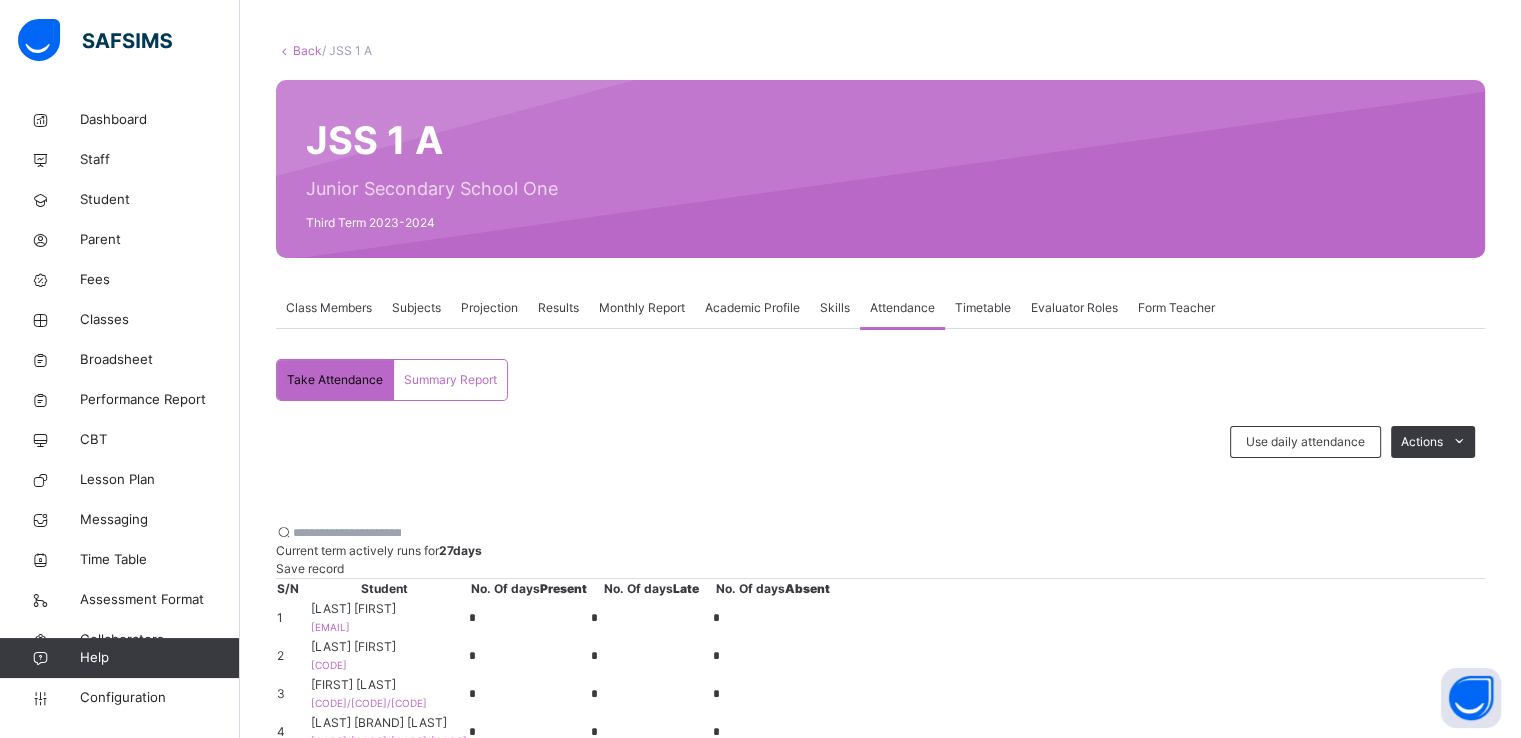 click on "Skills" at bounding box center [835, 308] 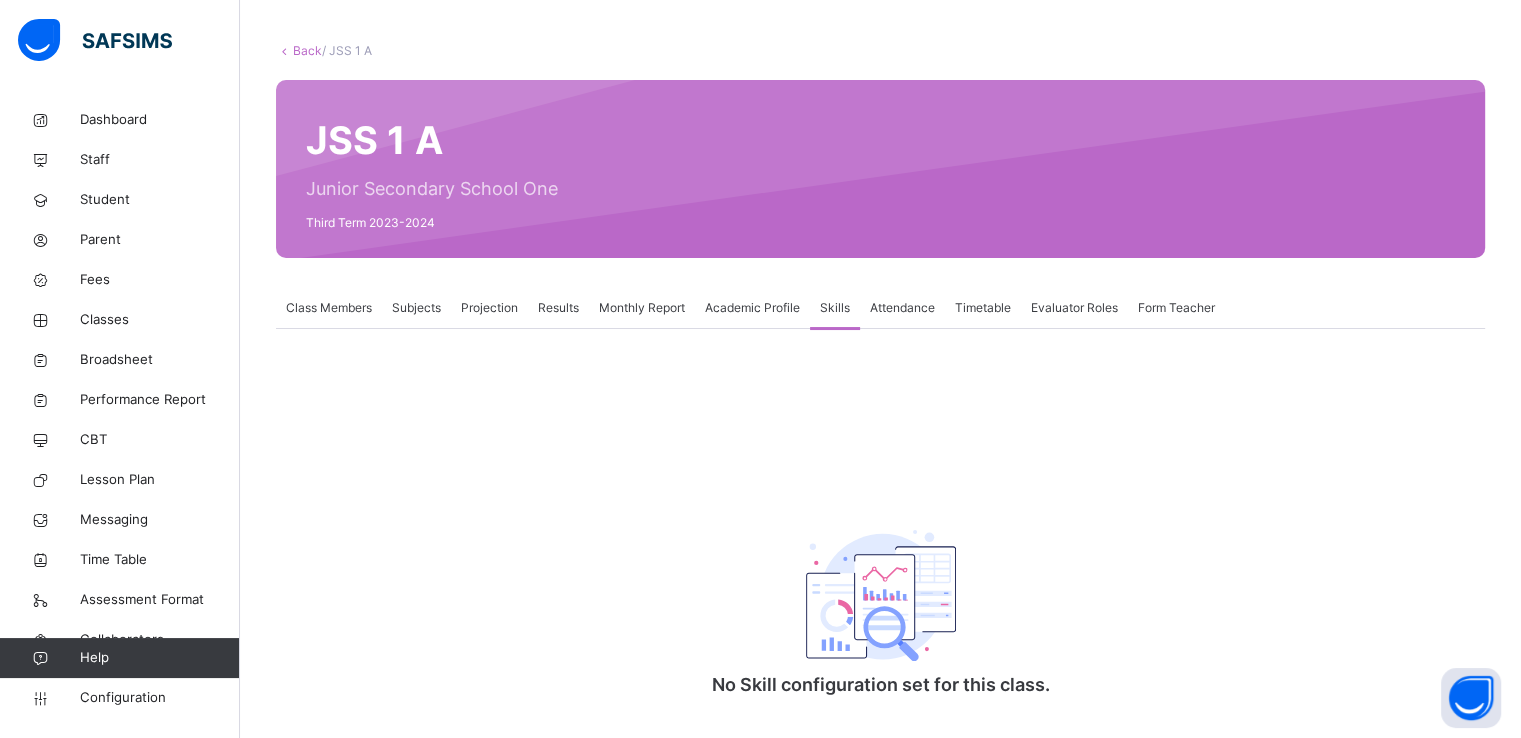 click on "Attendance" at bounding box center [902, 308] 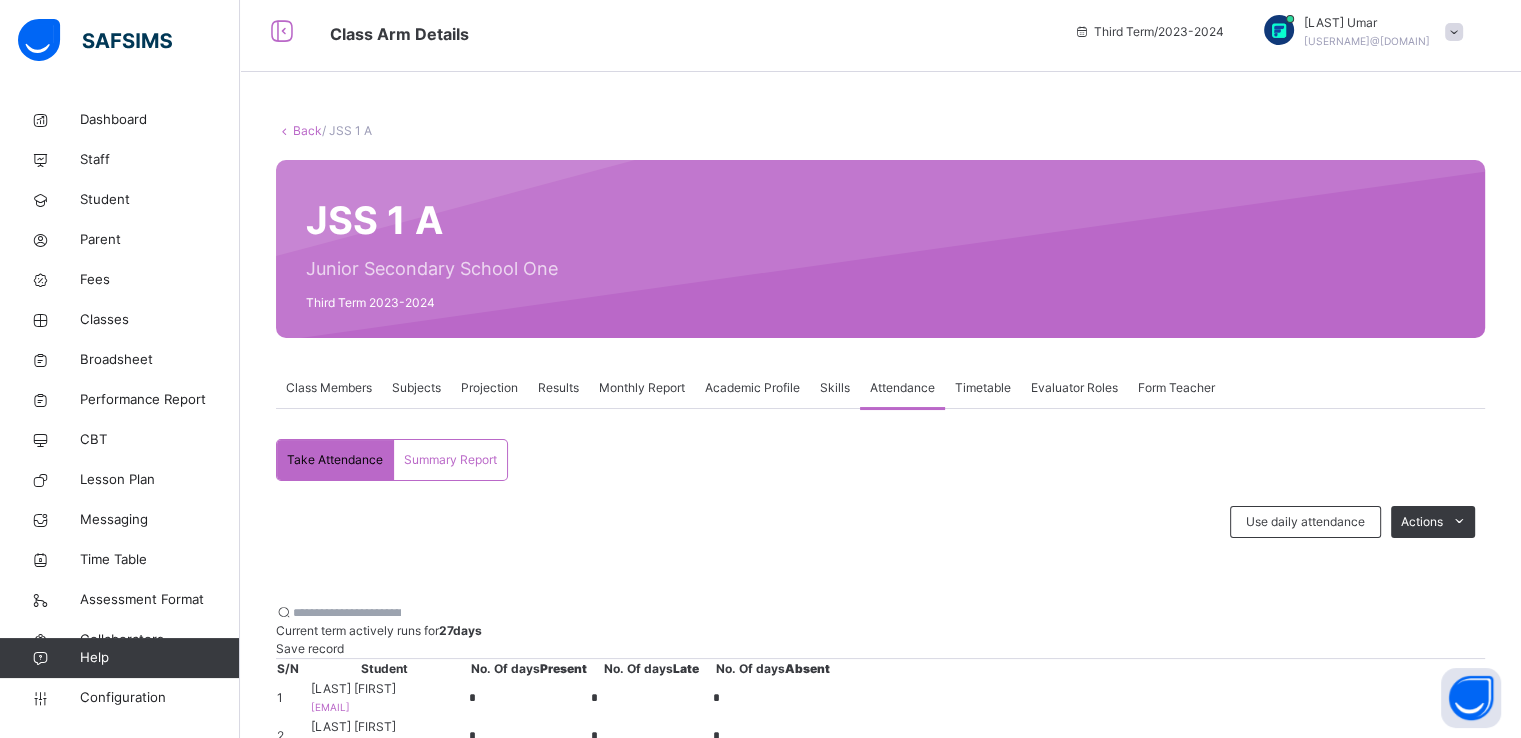 scroll, scrollTop: 0, scrollLeft: 0, axis: both 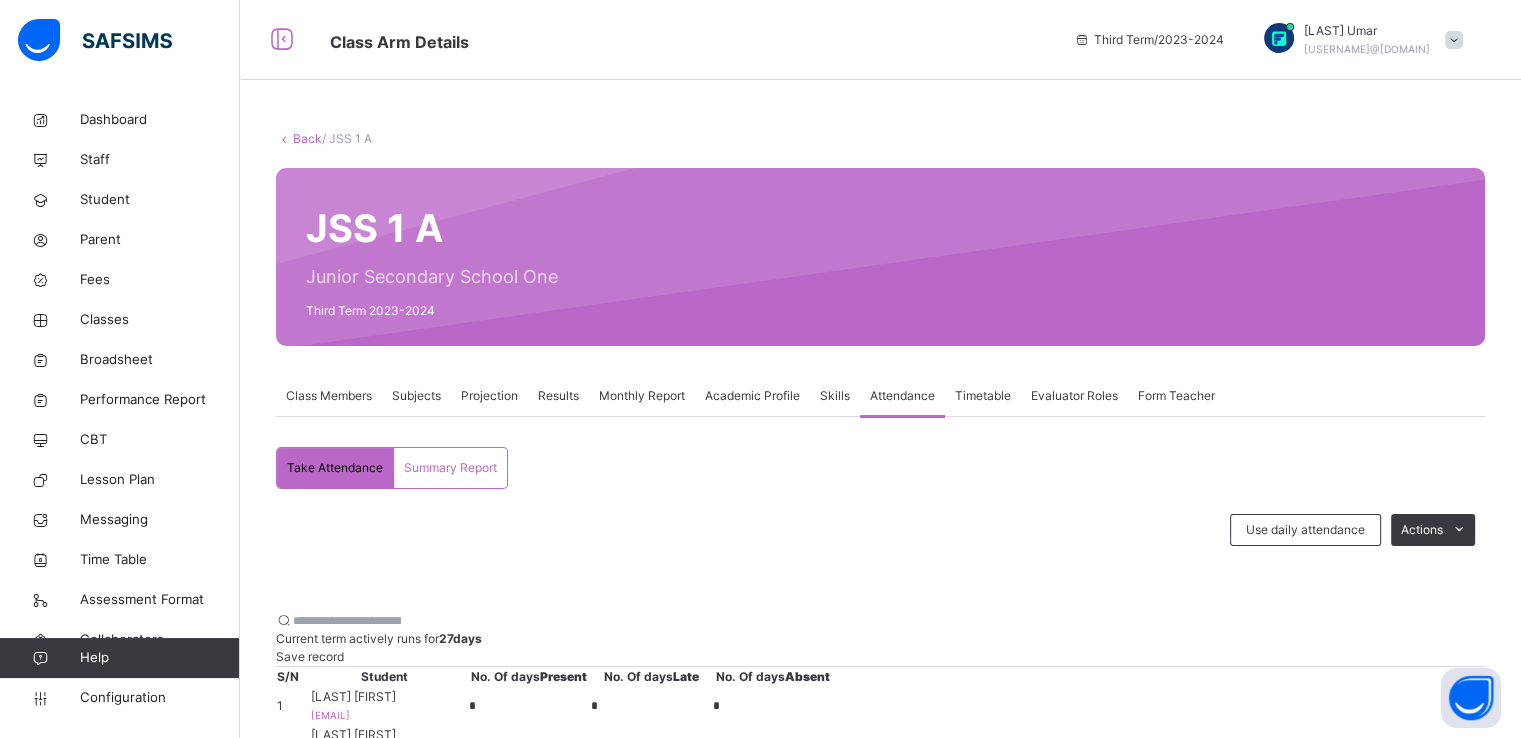 click at bounding box center [284, 138] 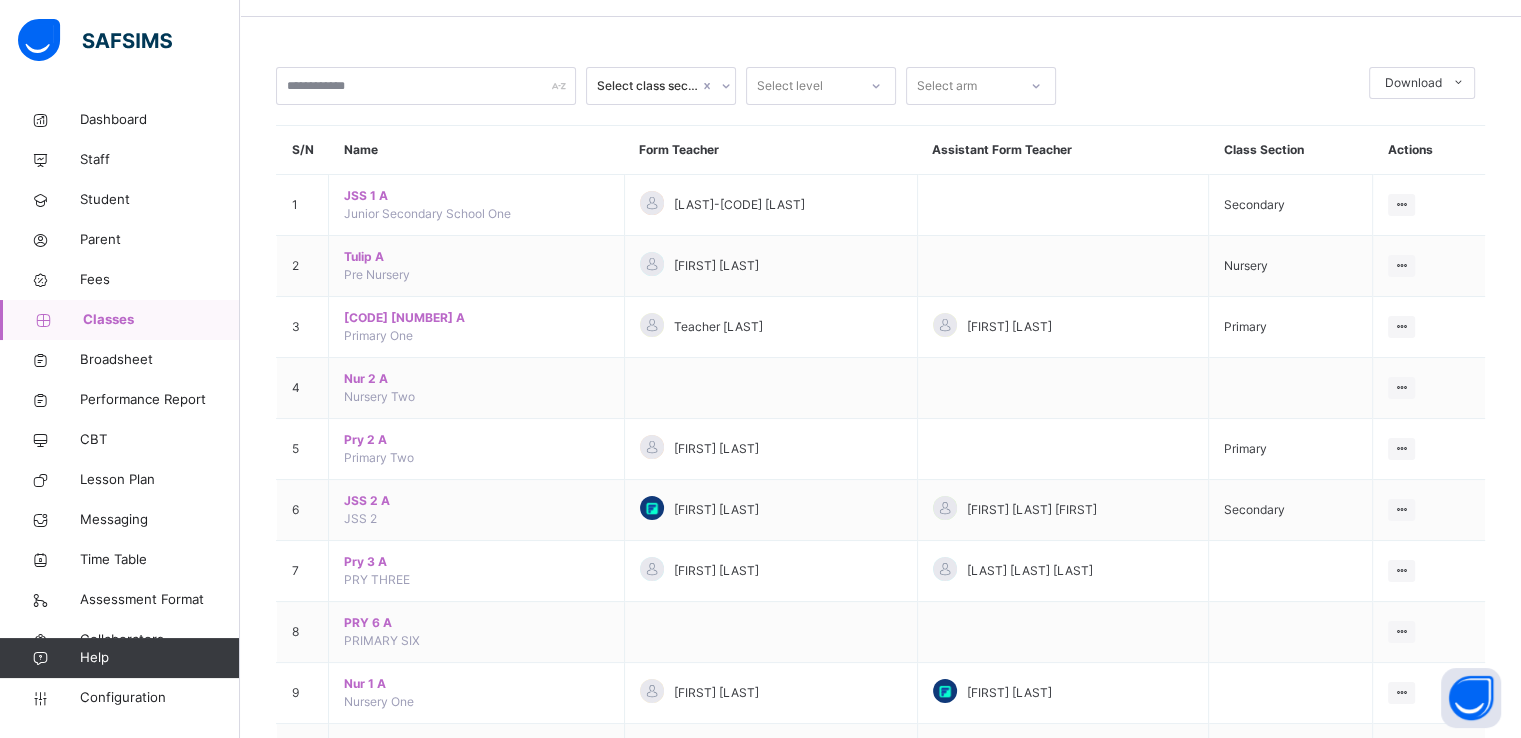scroll, scrollTop: 64, scrollLeft: 0, axis: vertical 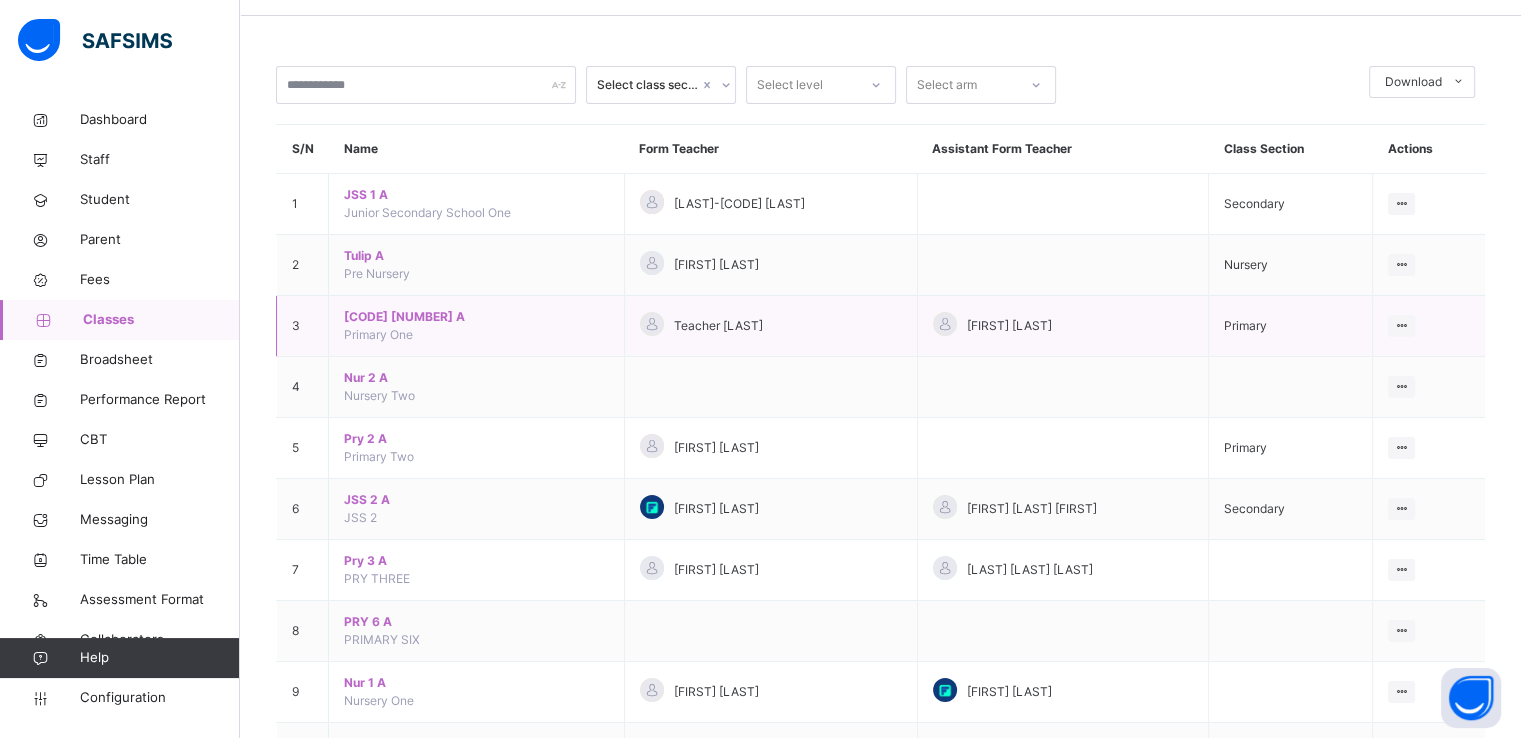 click on "Pr [NUMBER] [LETTER] [LETTER]" at bounding box center [476, 317] 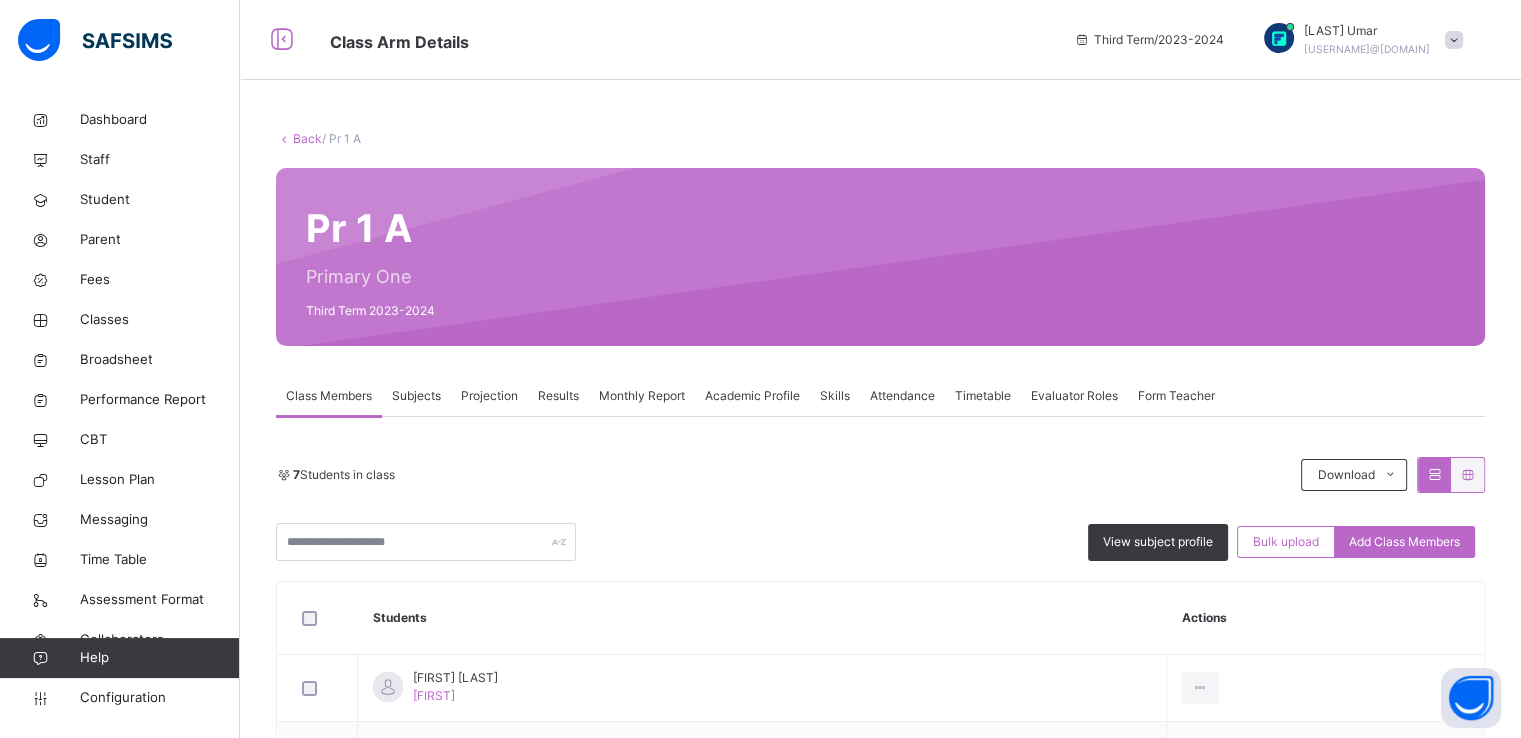 scroll, scrollTop: 24, scrollLeft: 0, axis: vertical 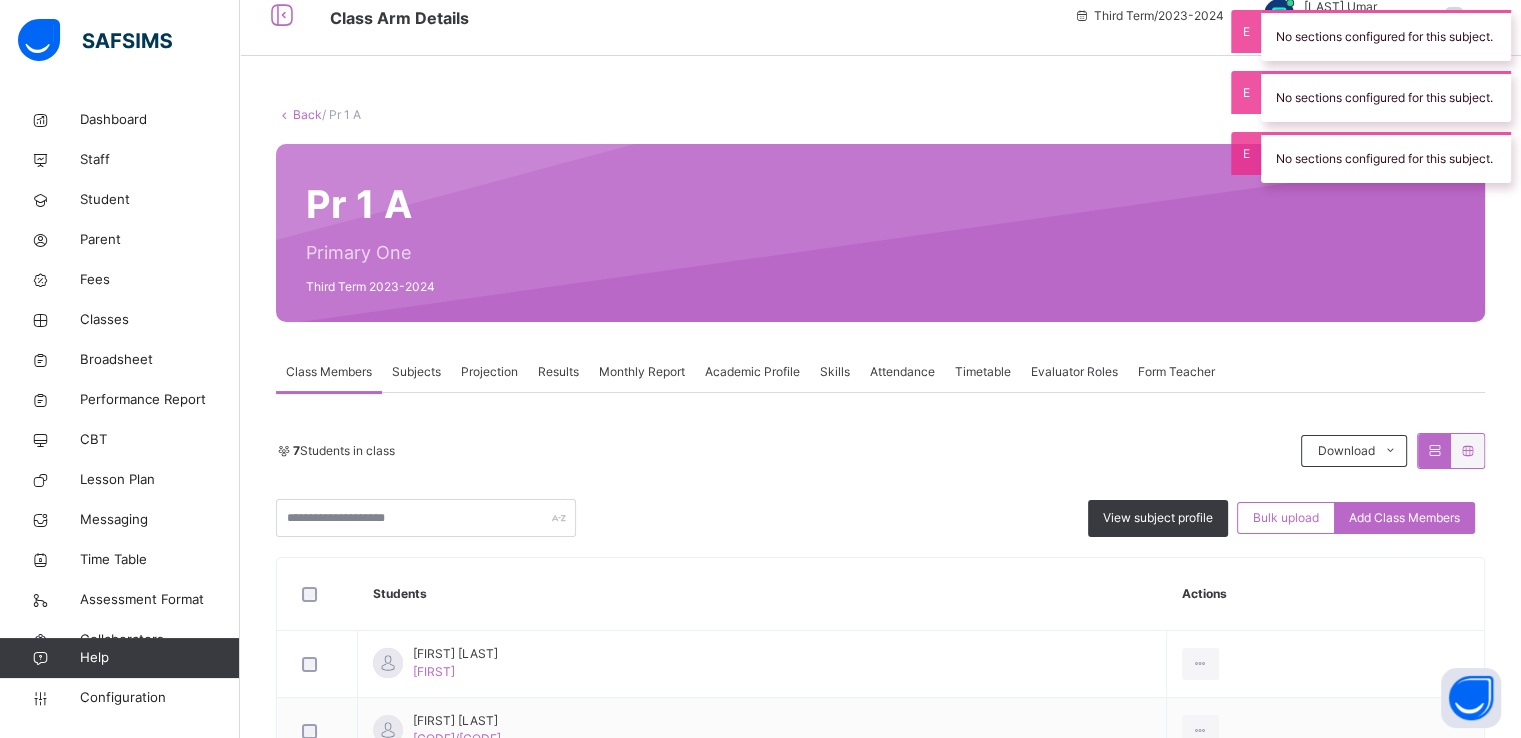 click on "Attendance" at bounding box center (902, 372) 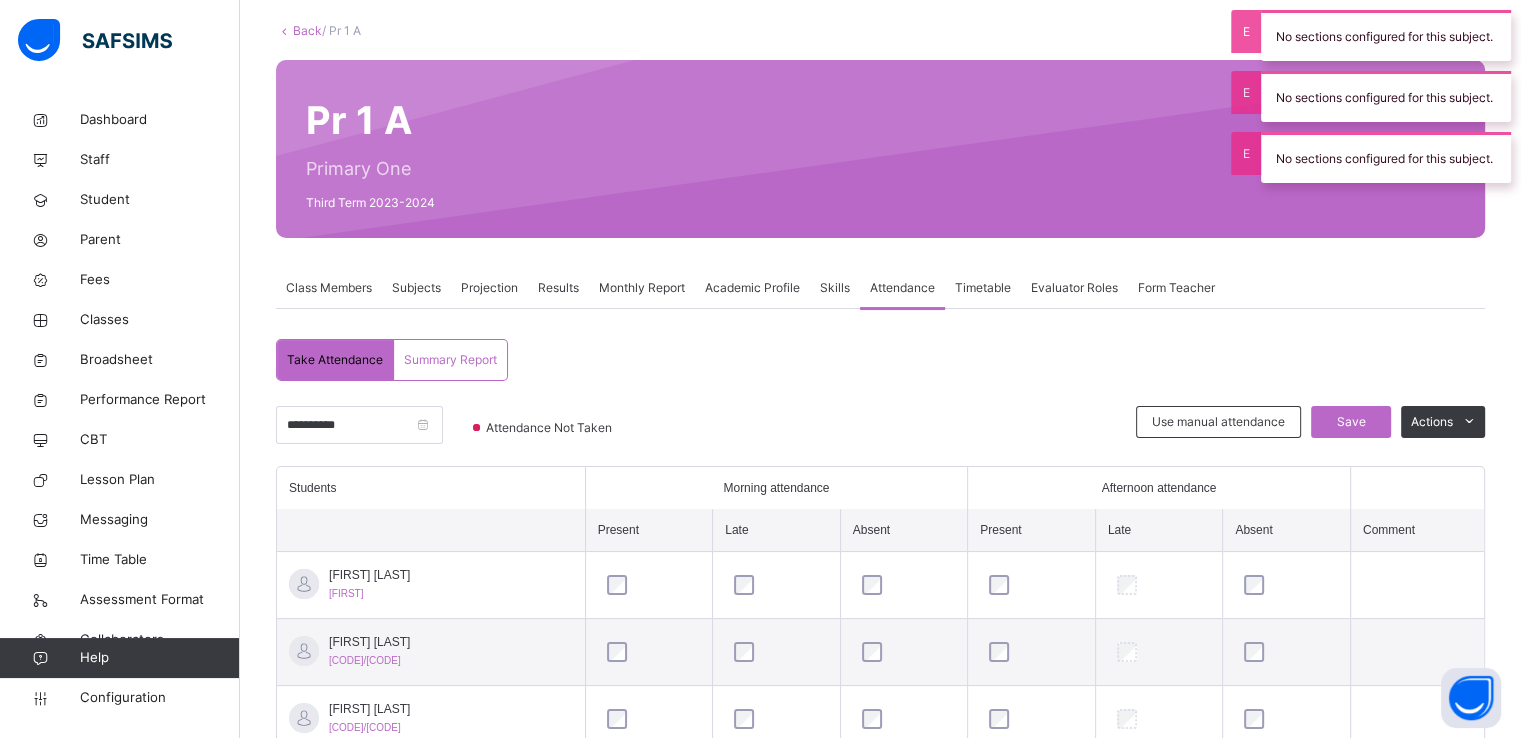 scroll, scrollTop: 108, scrollLeft: 0, axis: vertical 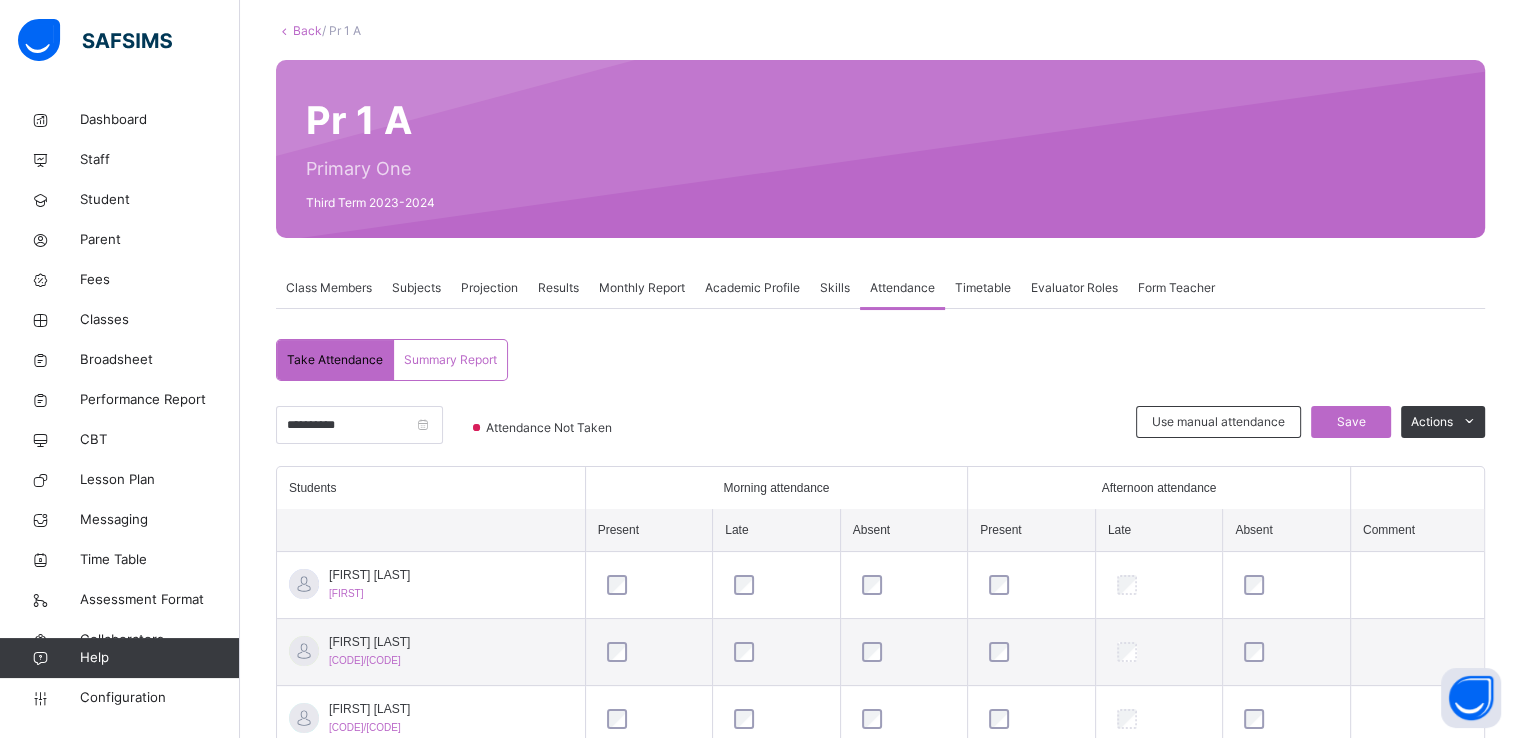 click on "Summary Report" at bounding box center (450, 360) 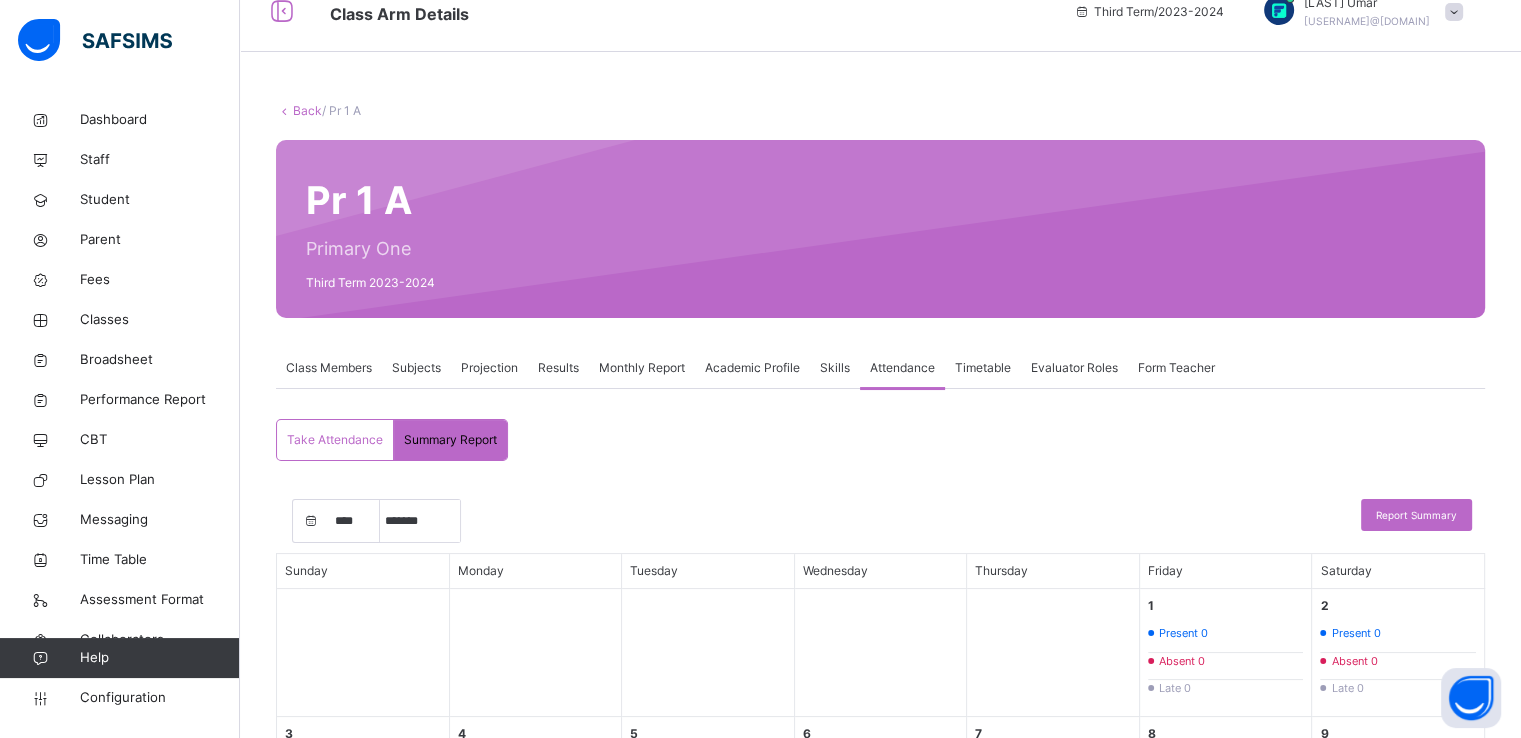 scroll, scrollTop: 0, scrollLeft: 0, axis: both 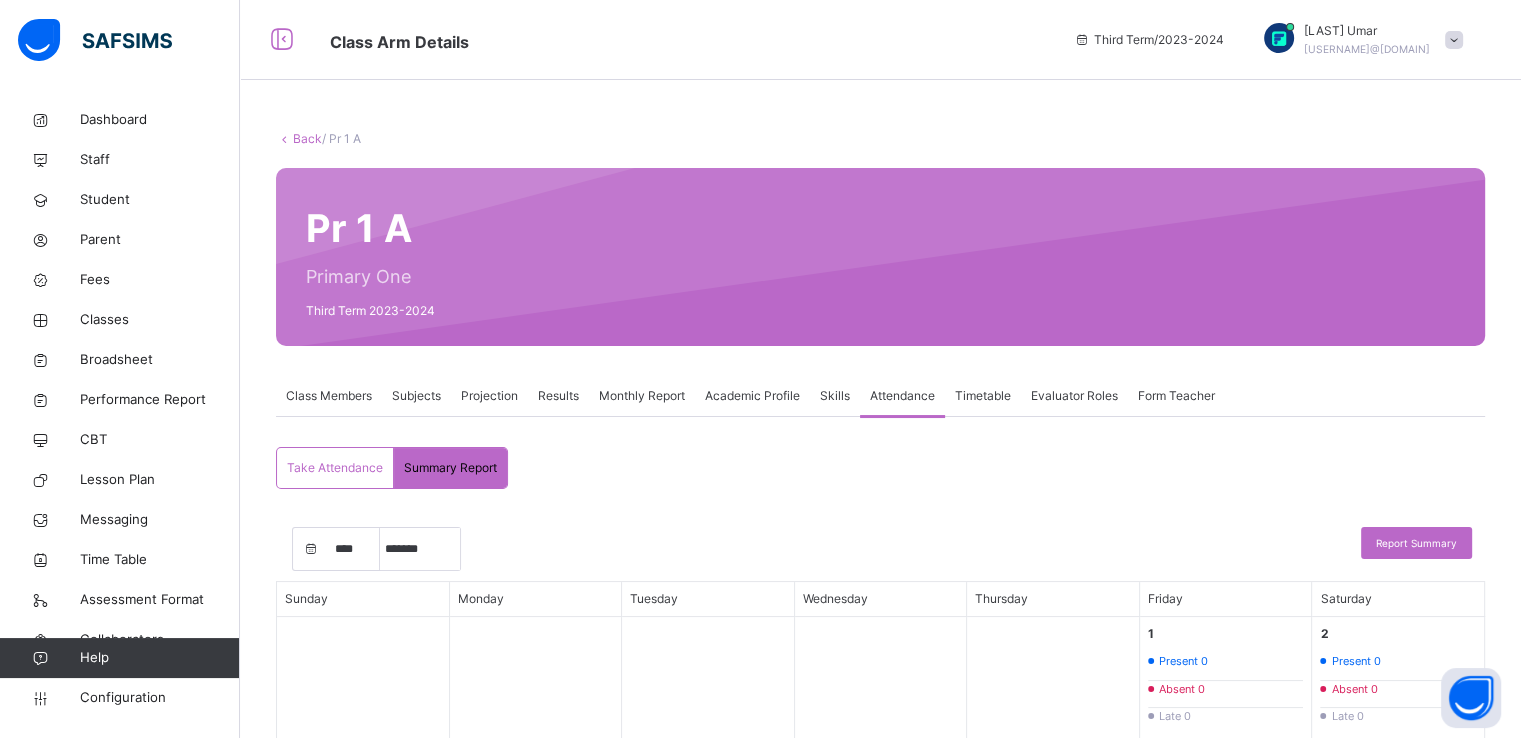 click at bounding box center [1454, 40] 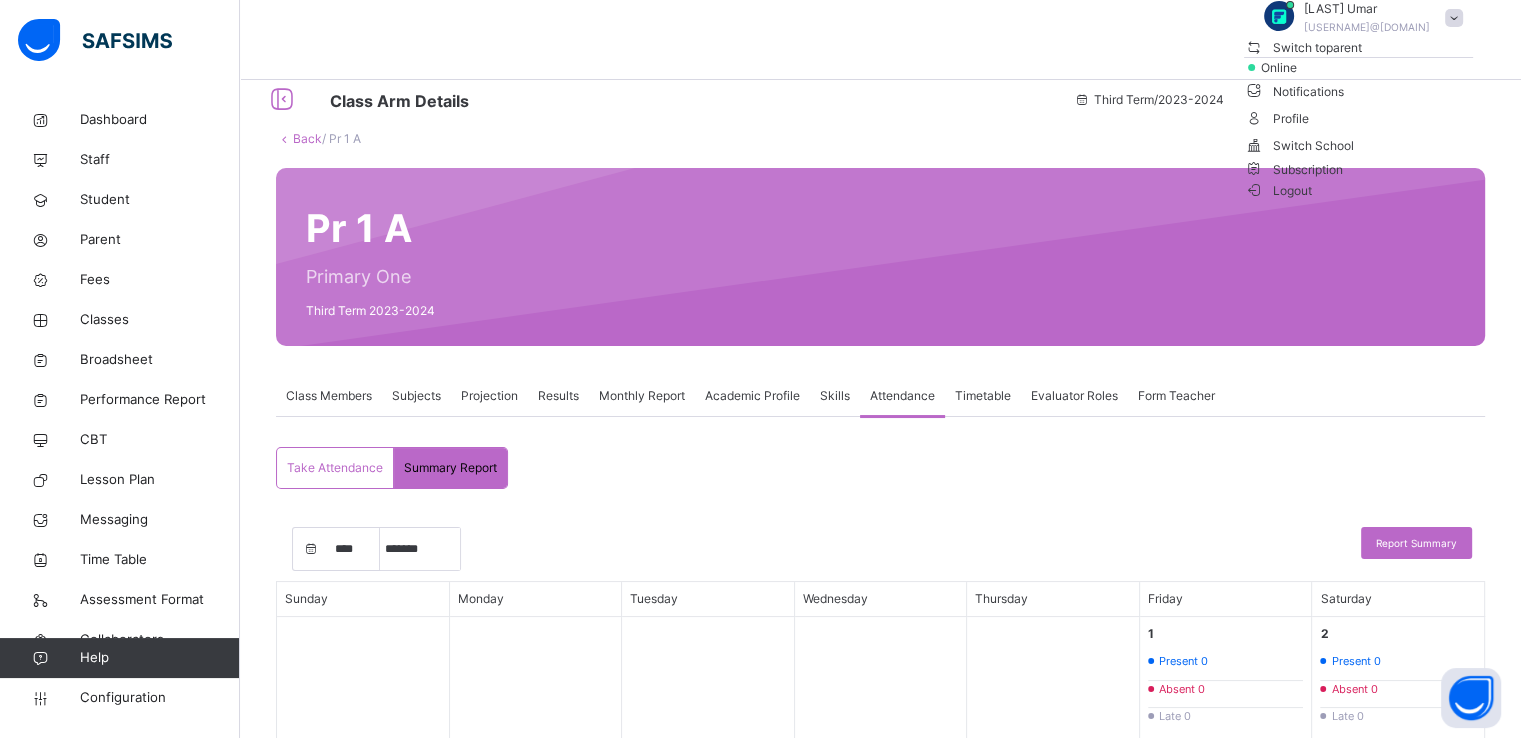 click on "Logout" at bounding box center (1278, 190) 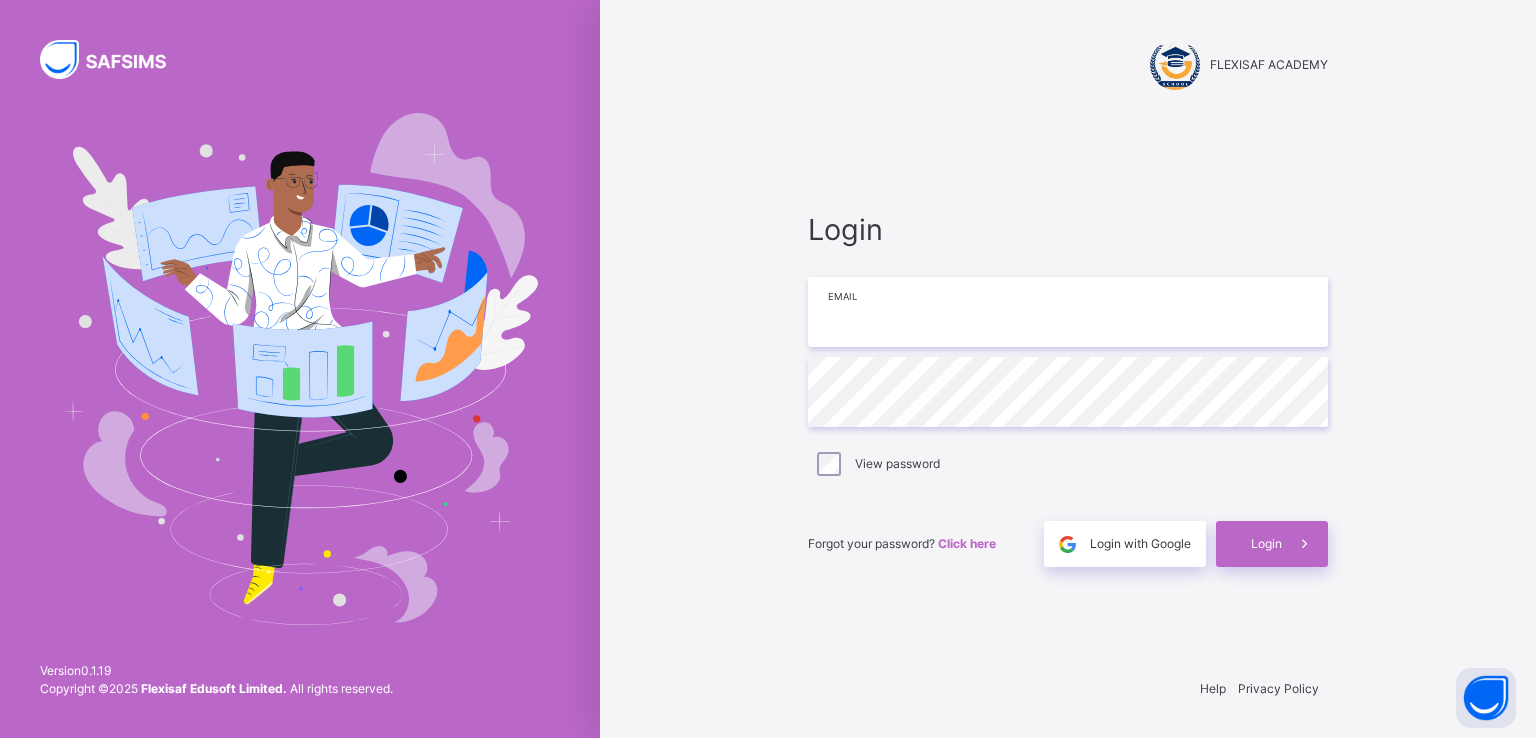 type on "**********" 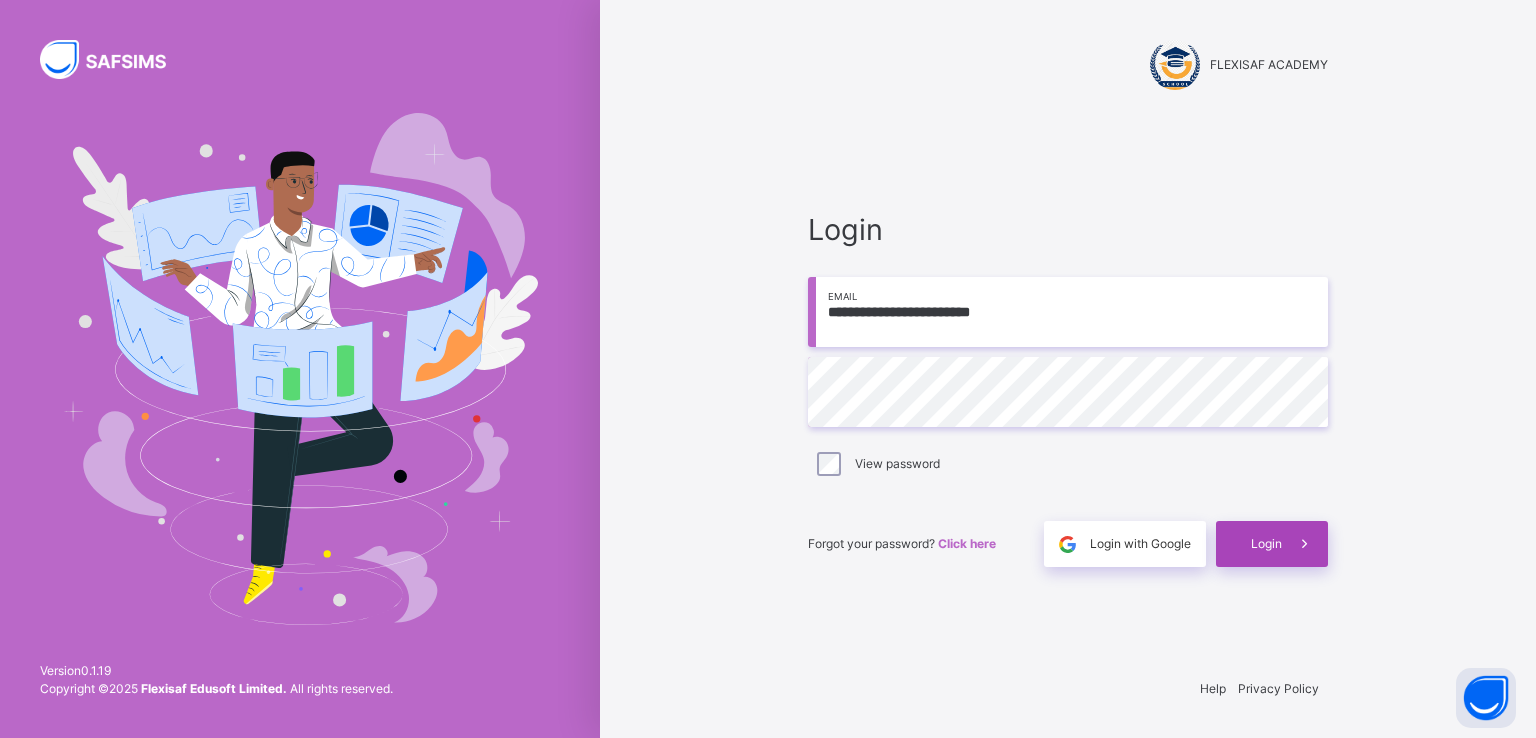click on "Login" at bounding box center [1266, 544] 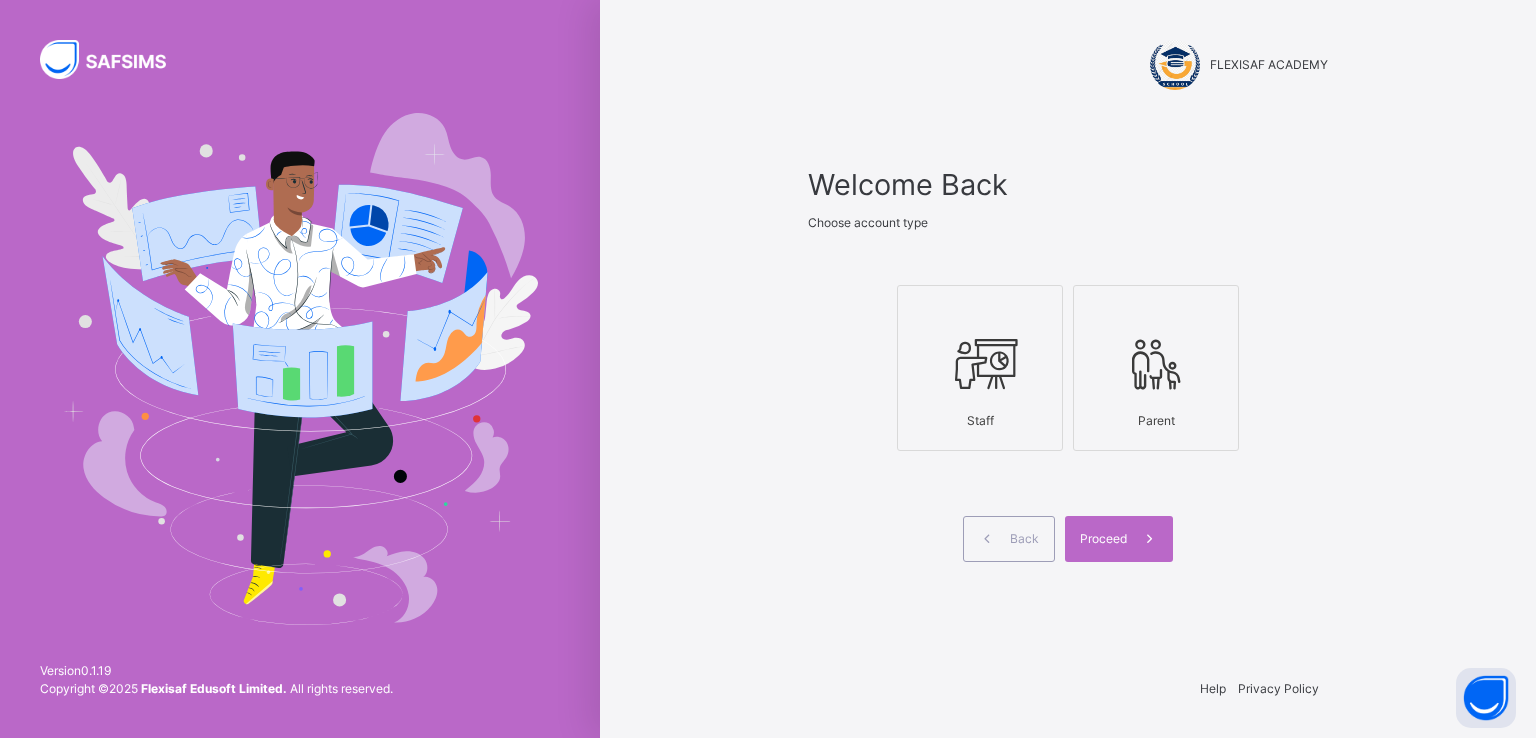 click at bounding box center (1156, 364) 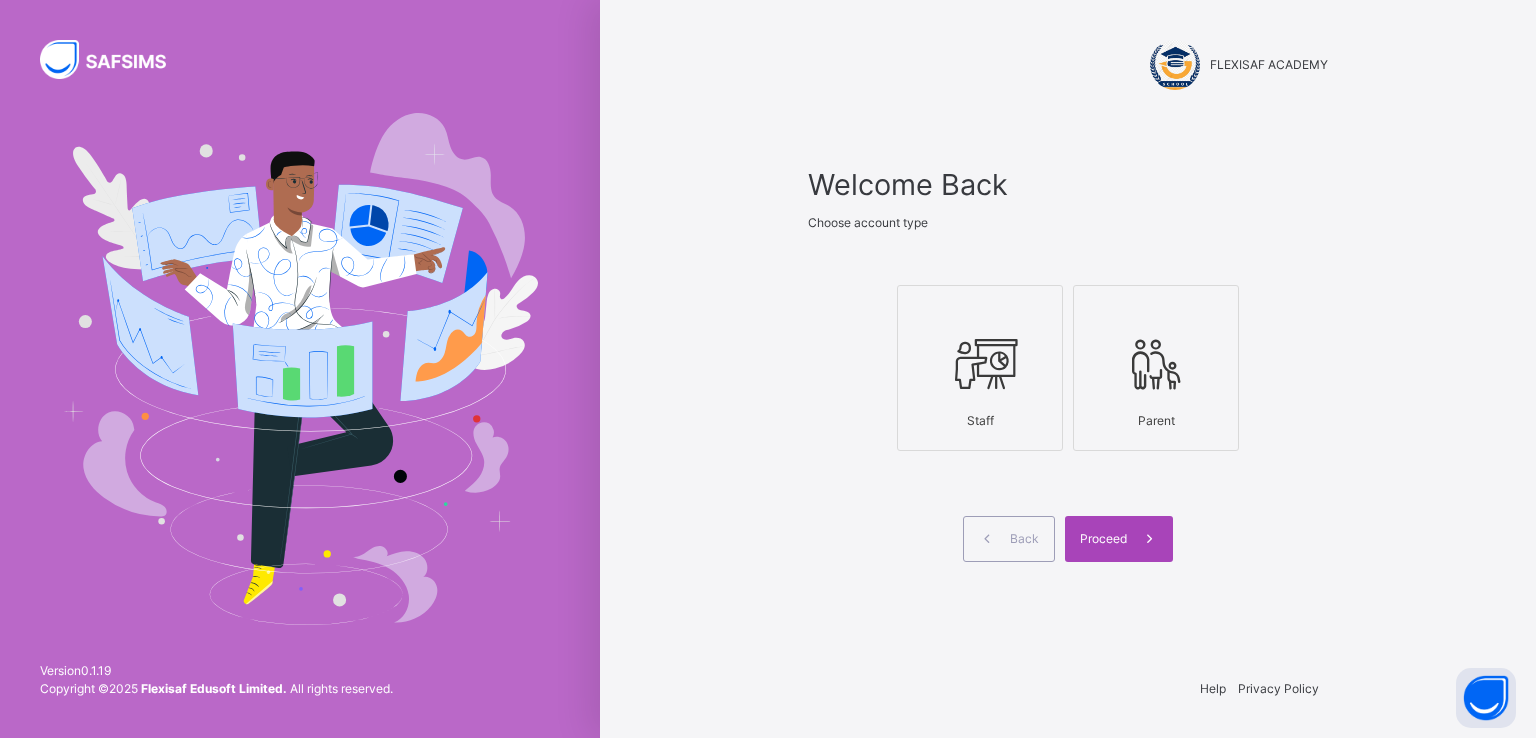 click on "Proceed" at bounding box center [1103, 539] 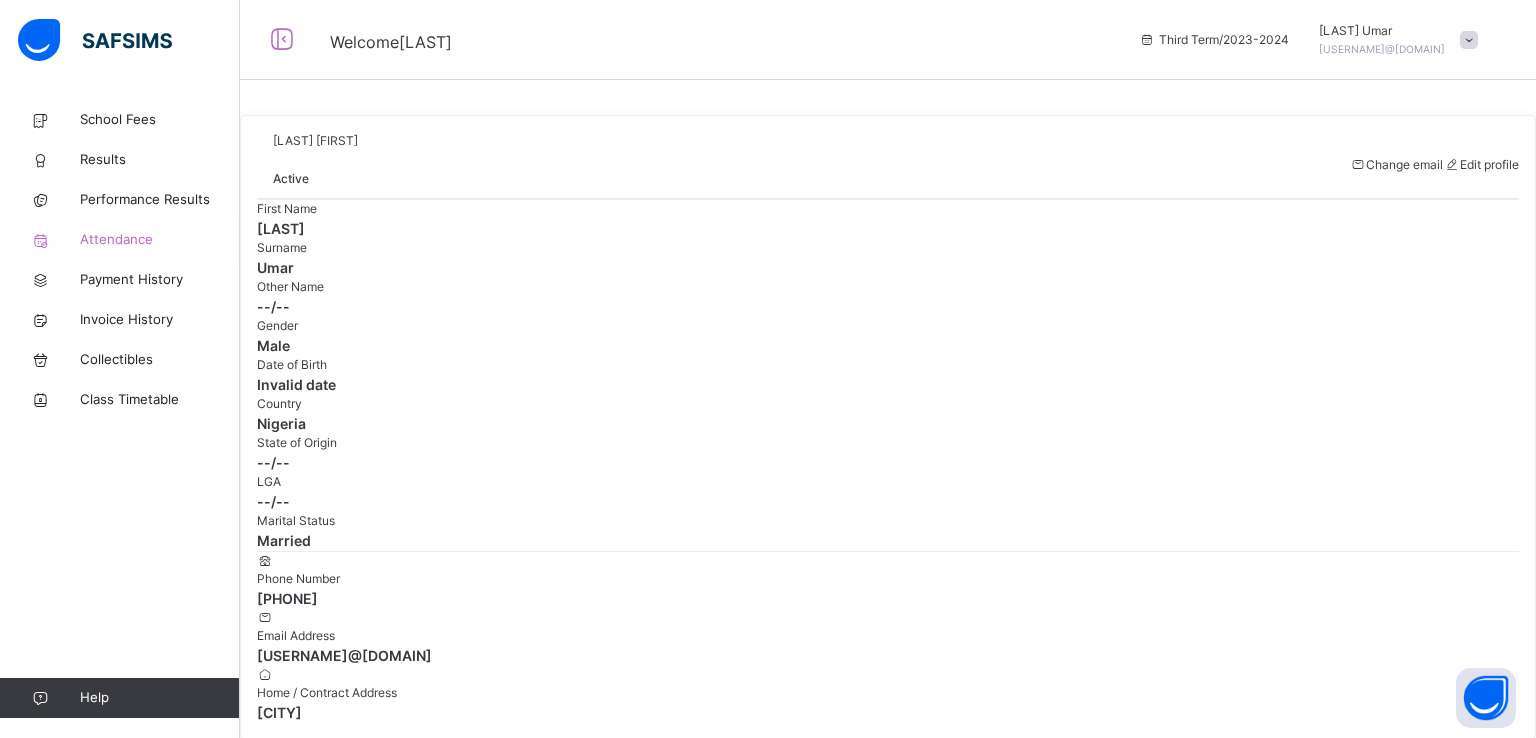 click on "Attendance" at bounding box center (160, 240) 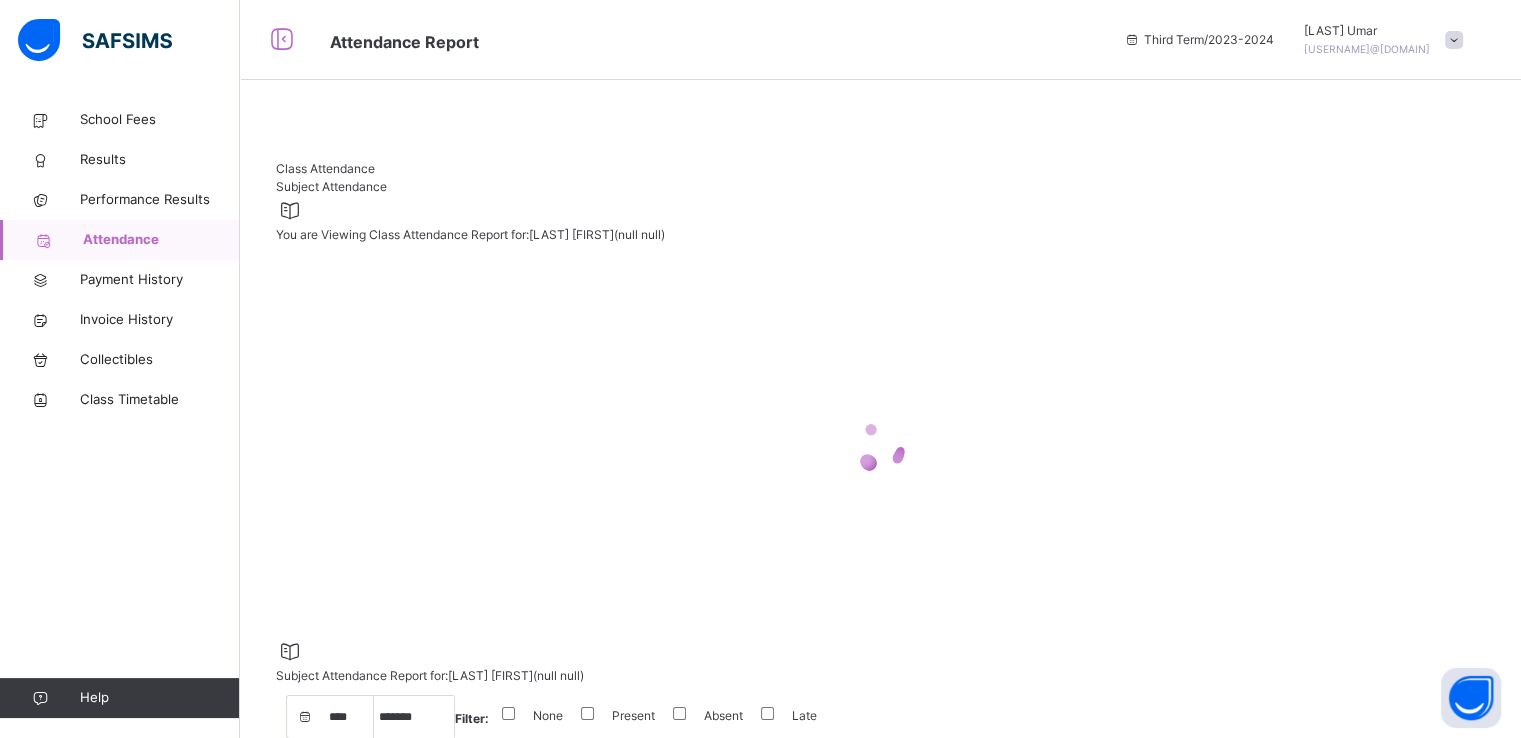 select on "****" 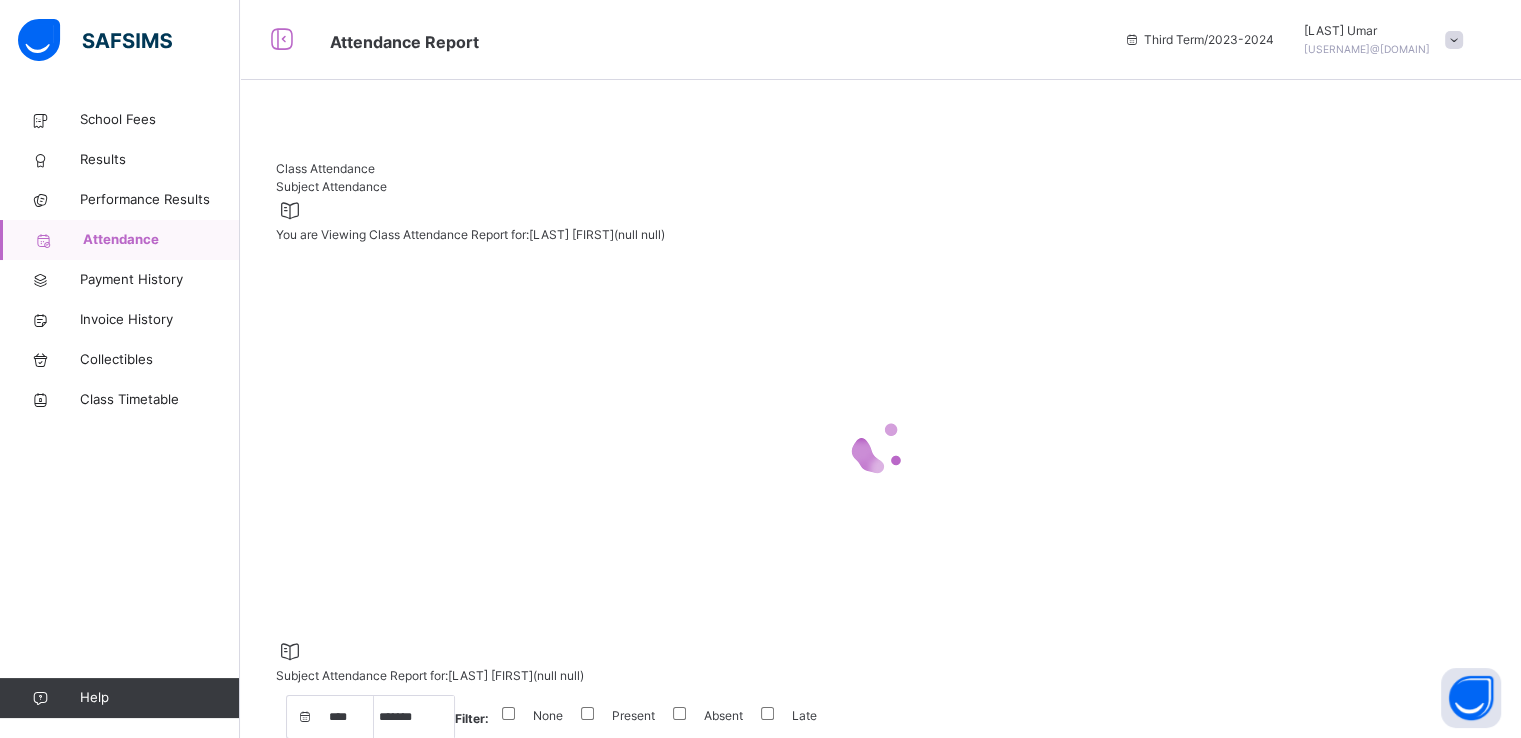 select on "*" 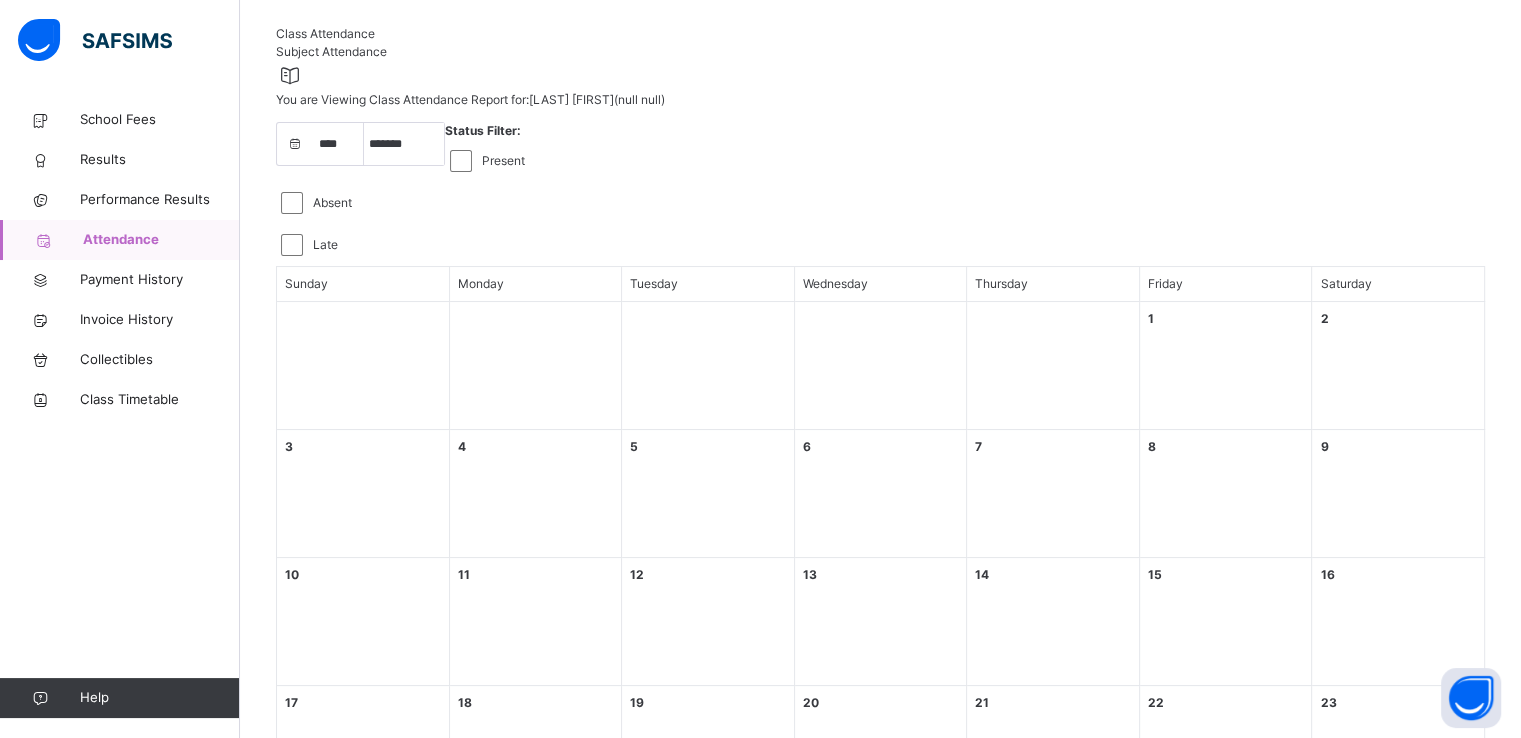 scroll, scrollTop: 134, scrollLeft: 0, axis: vertical 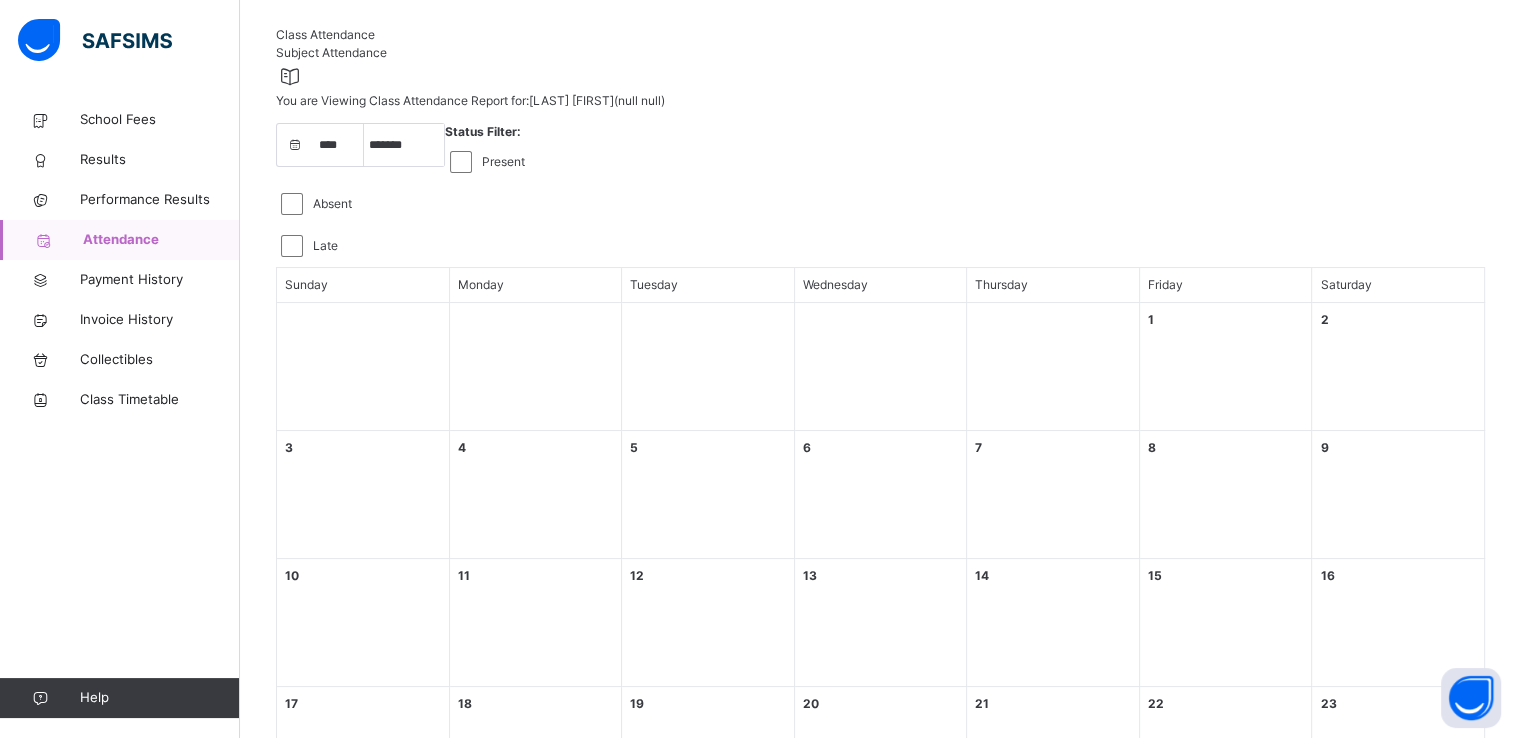 click on "Subject Attendance" at bounding box center (331, 52) 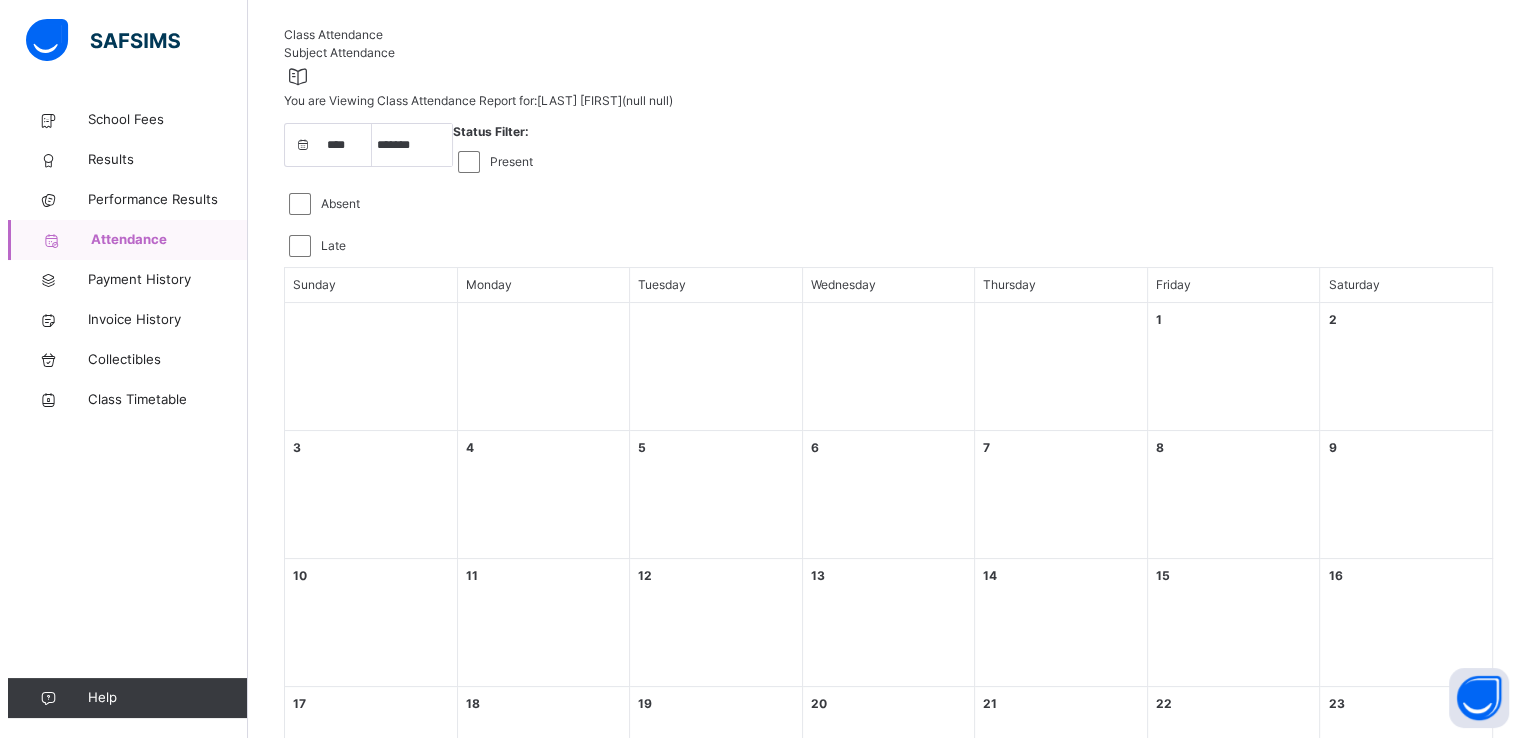 scroll, scrollTop: 0, scrollLeft: 0, axis: both 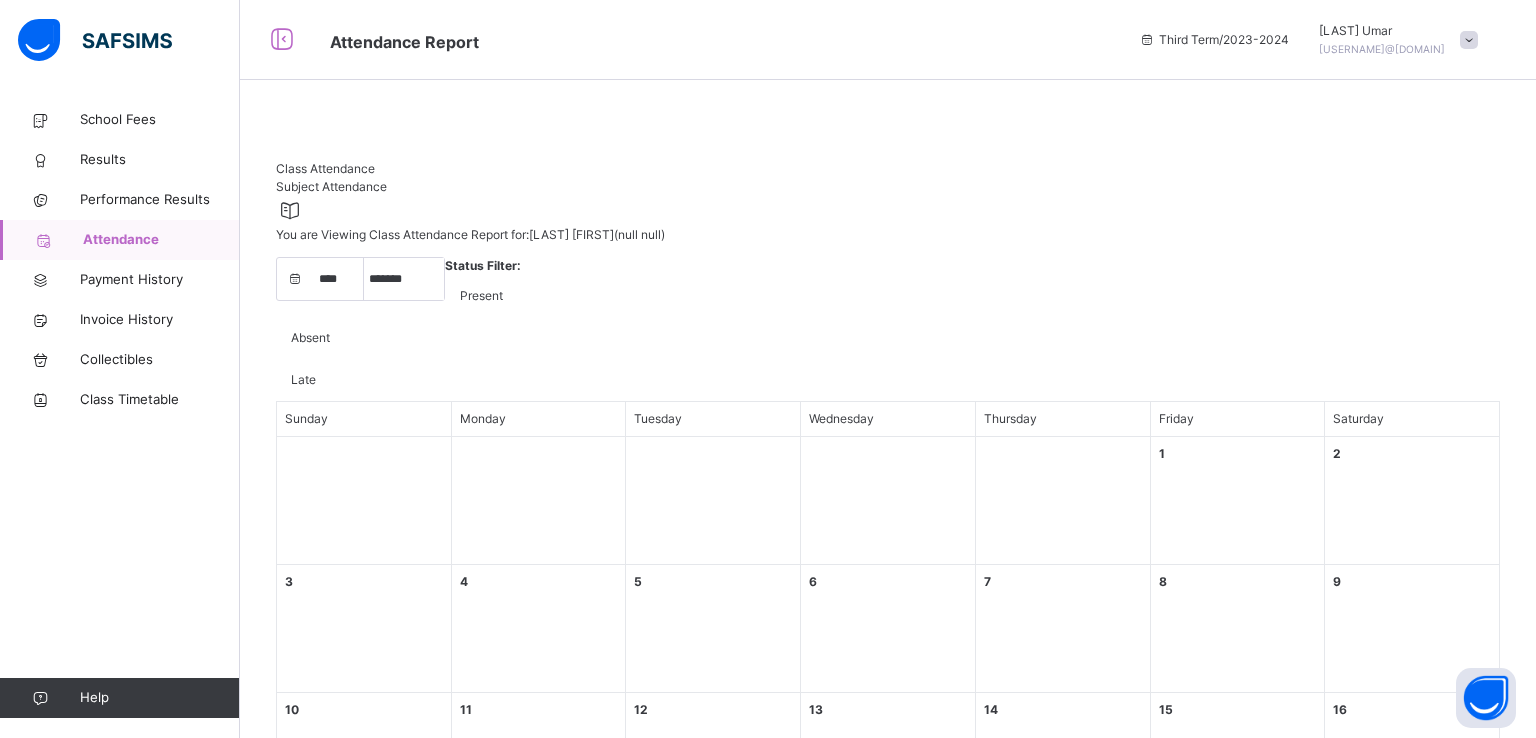 click on "Class Attendance" at bounding box center (325, 168) 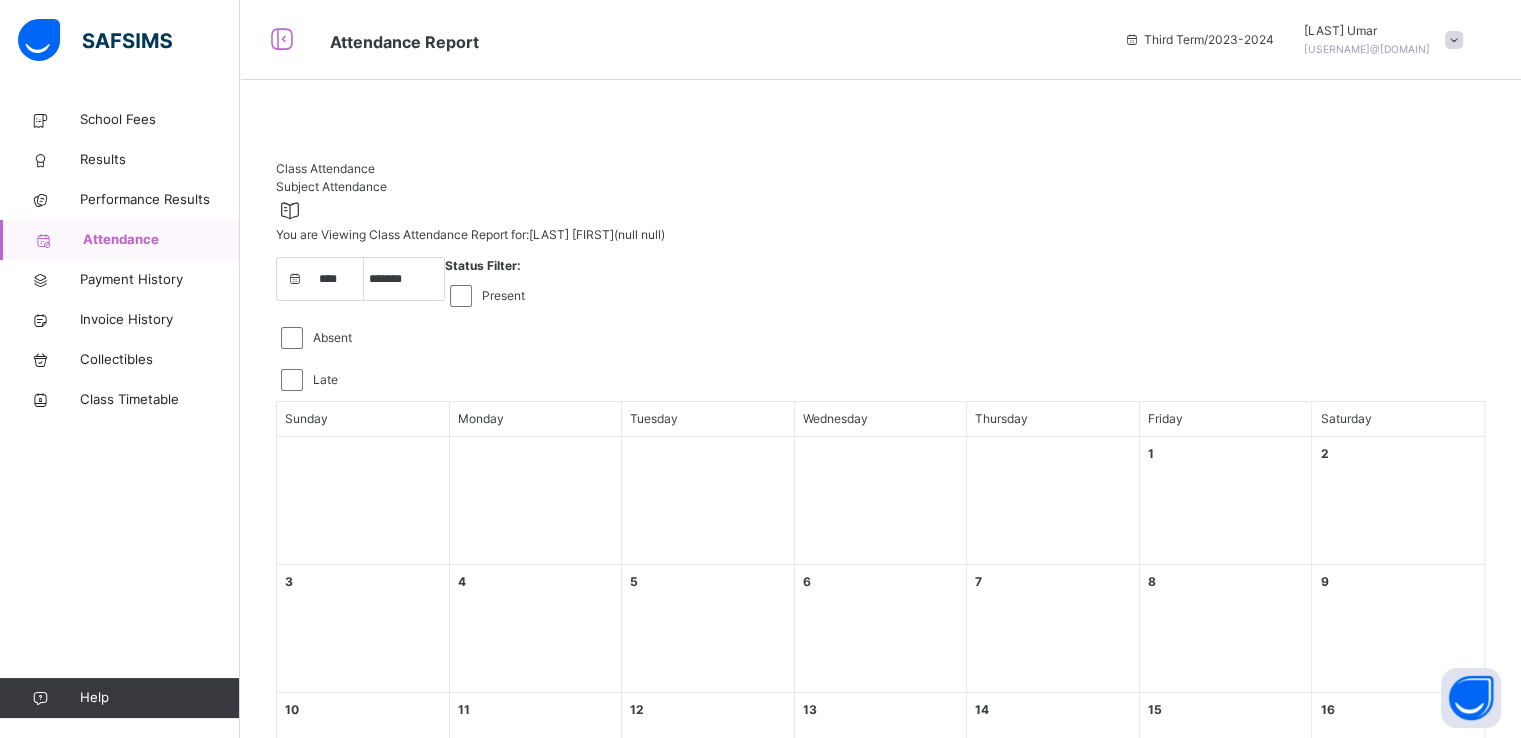 click on "Subject Attendance" at bounding box center (331, 186) 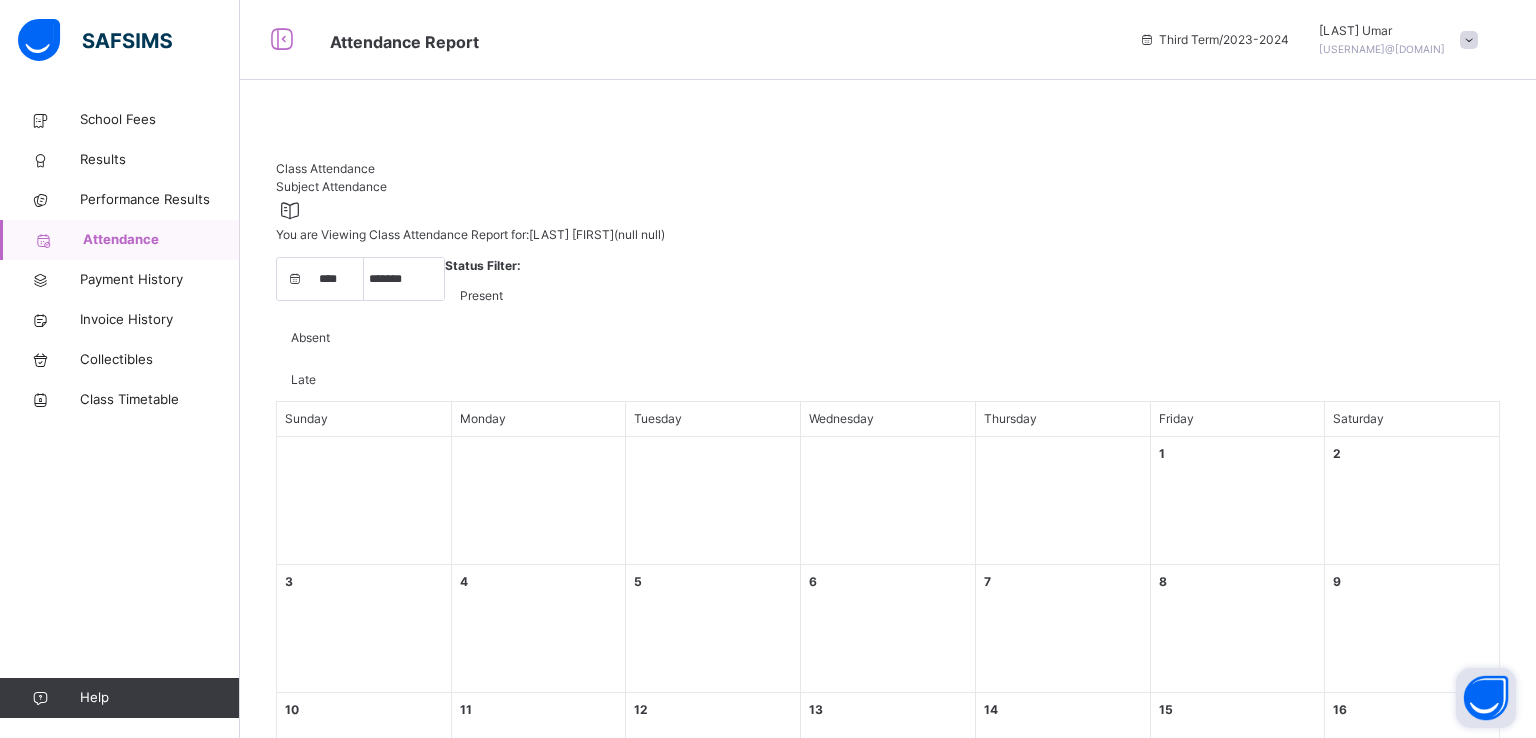 click at bounding box center [1486, 698] 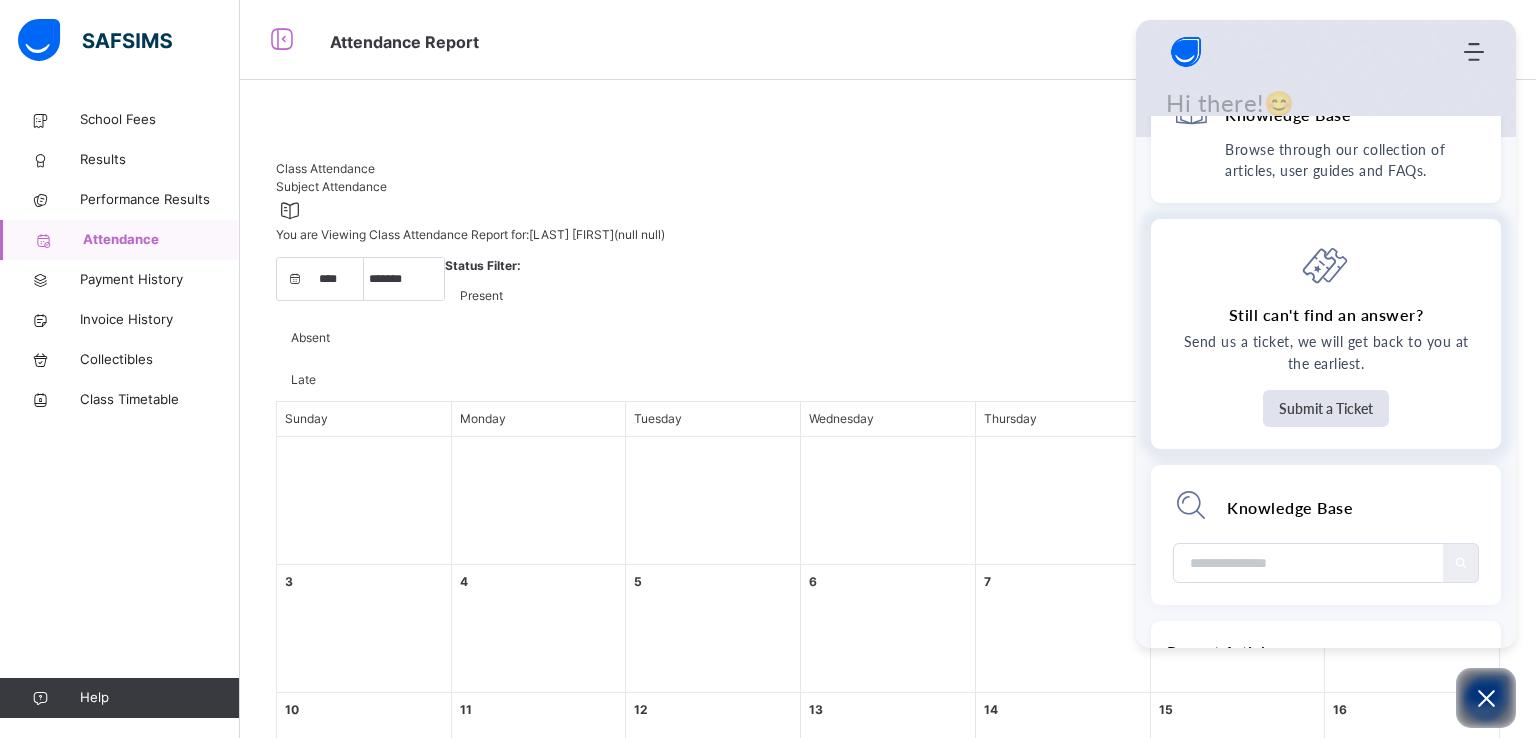scroll, scrollTop: 0, scrollLeft: 0, axis: both 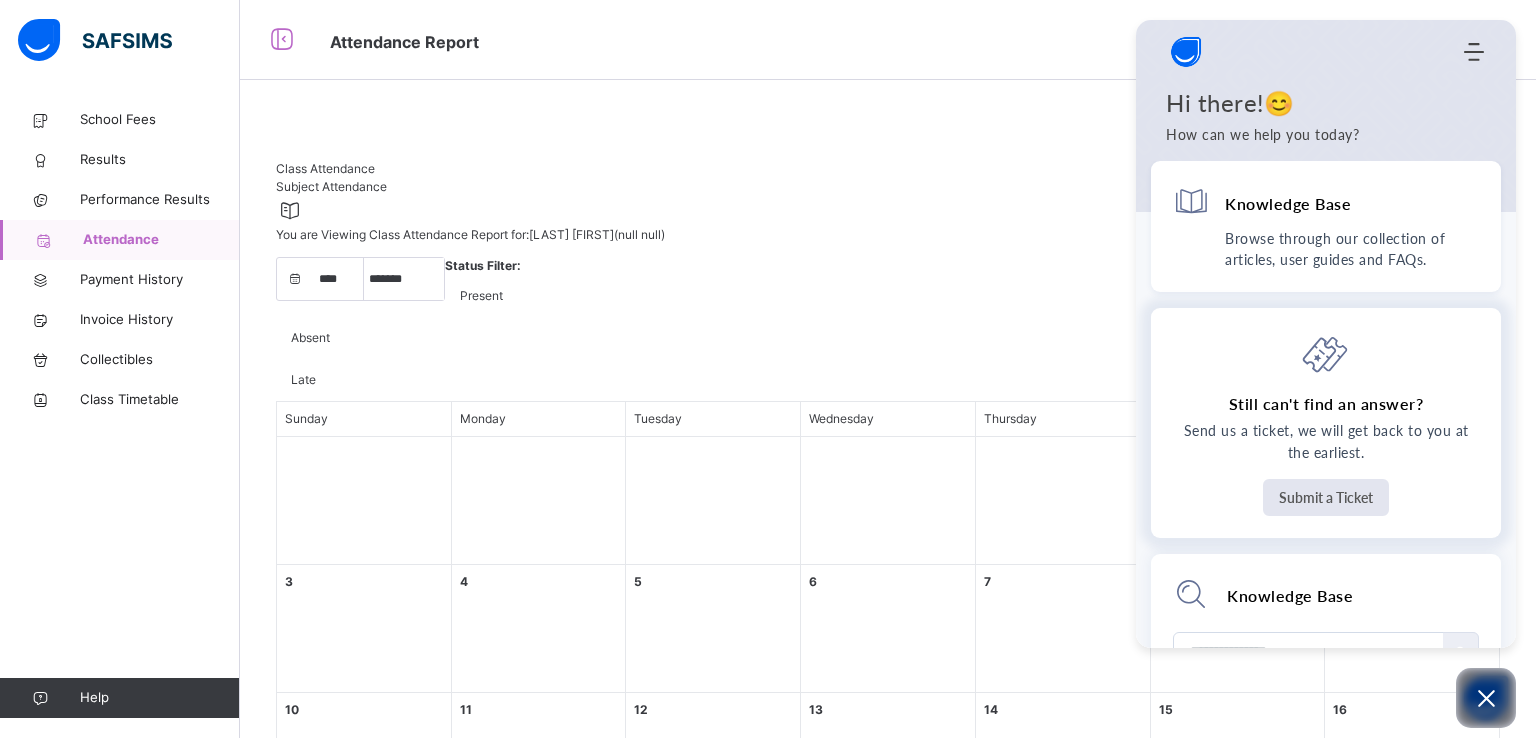 click on "Submit a Ticket" at bounding box center [1326, 497] 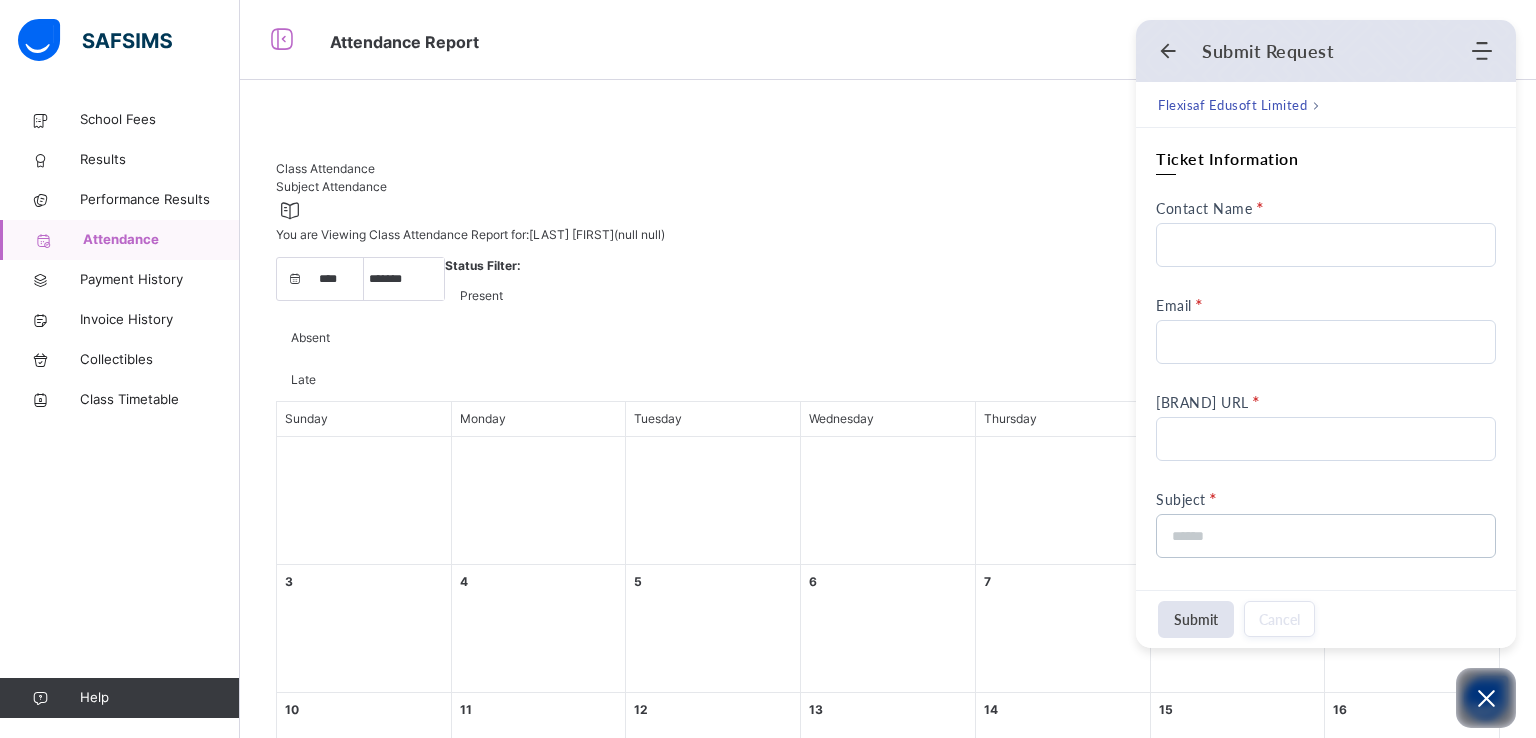 scroll, scrollTop: 0, scrollLeft: 0, axis: both 